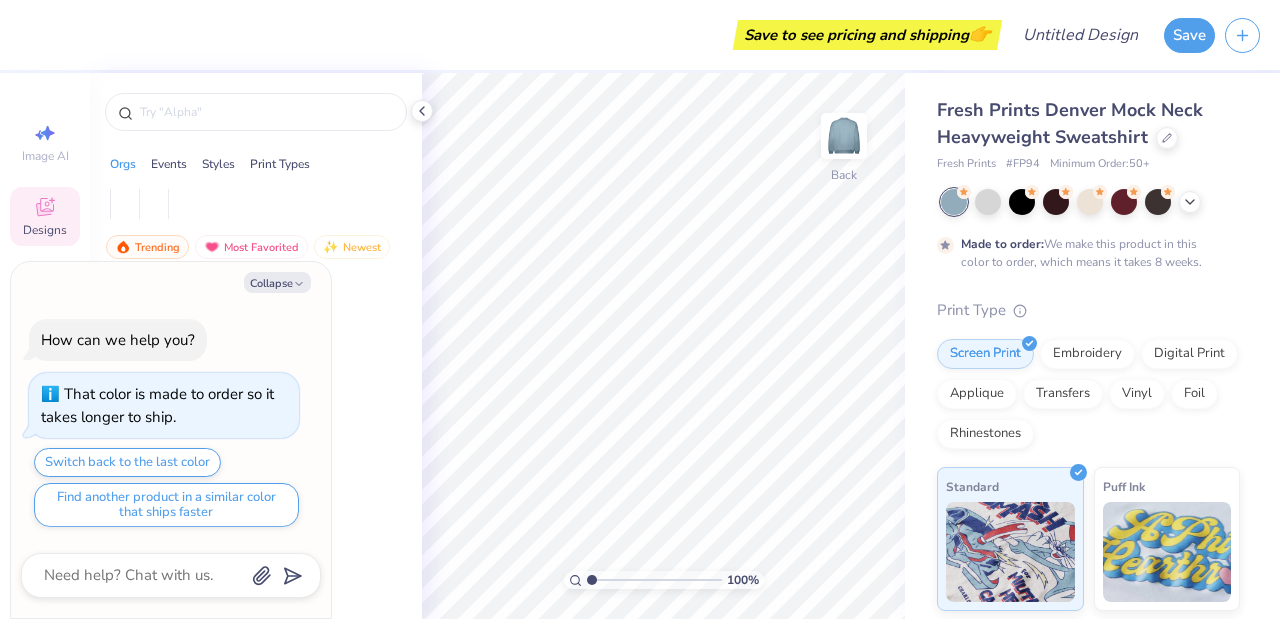 scroll, scrollTop: 0, scrollLeft: 0, axis: both 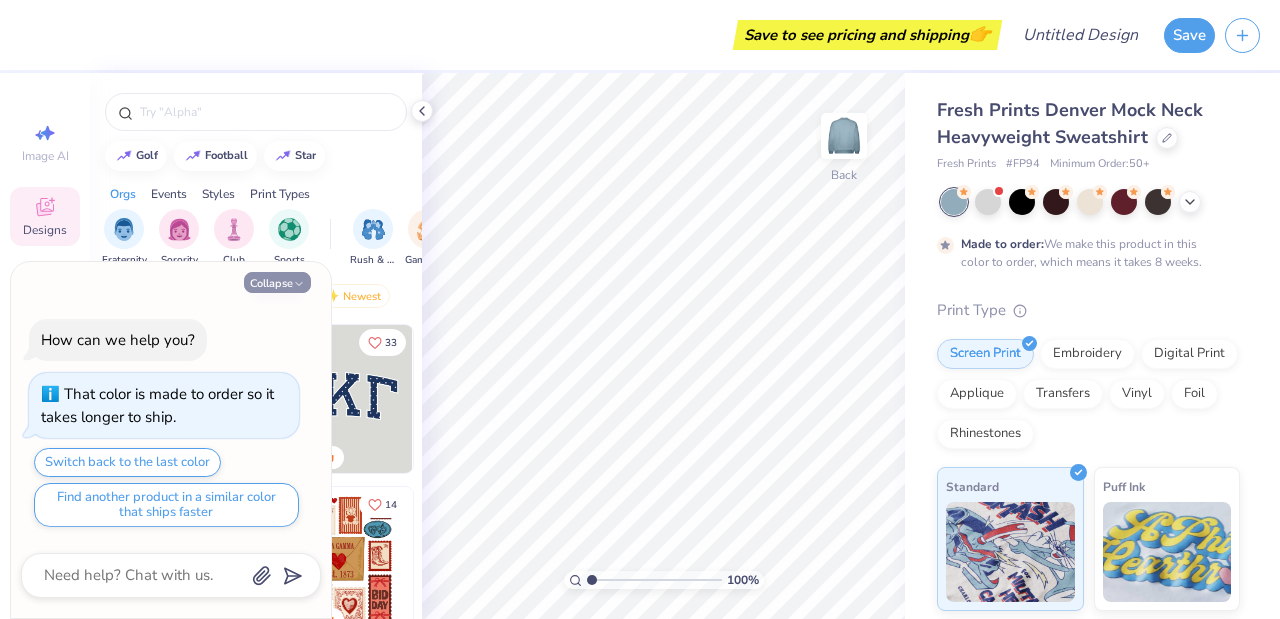 click on "Collapse" at bounding box center (277, 282) 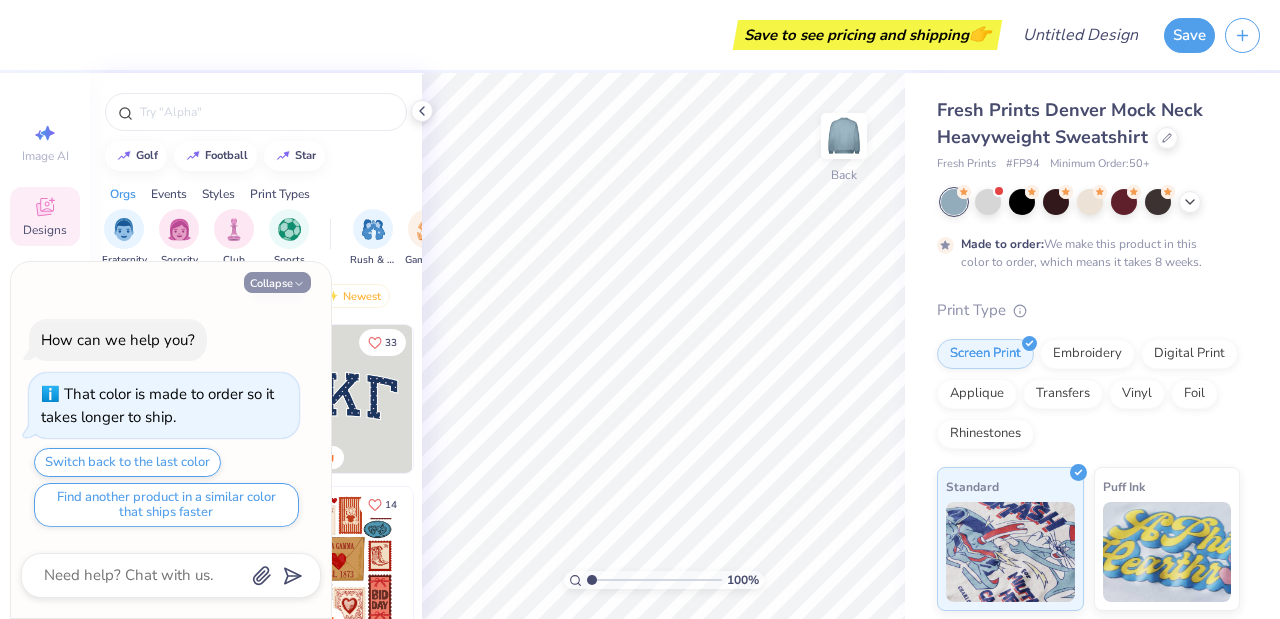 type on "x" 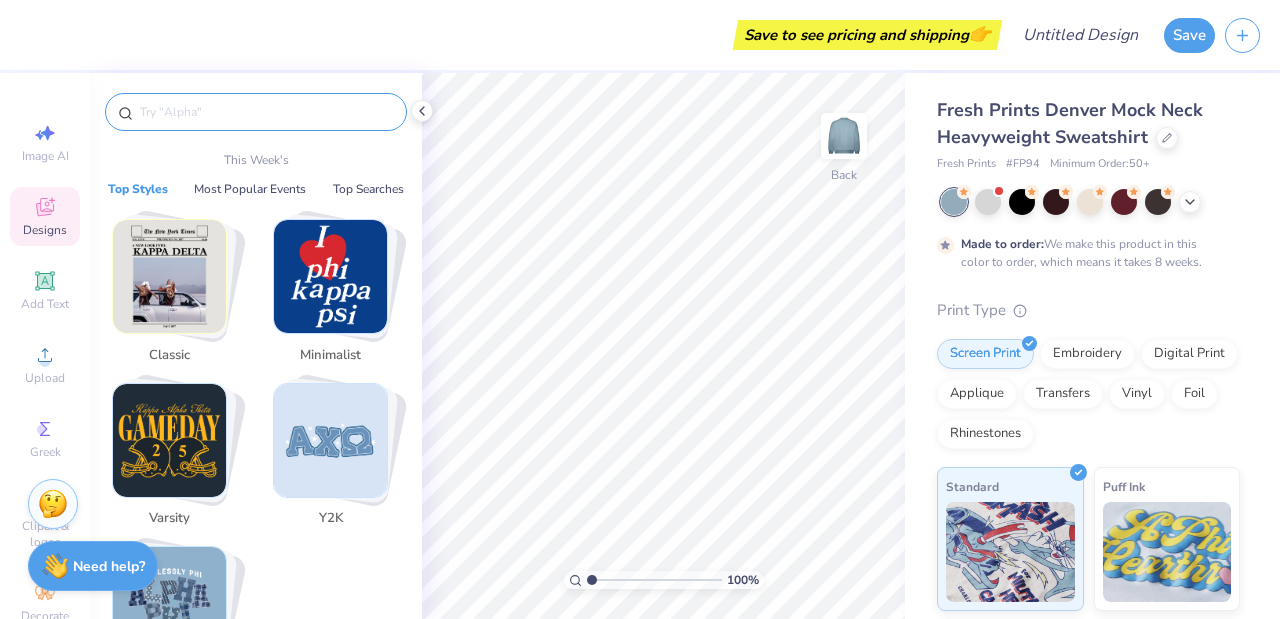 click at bounding box center (266, 112) 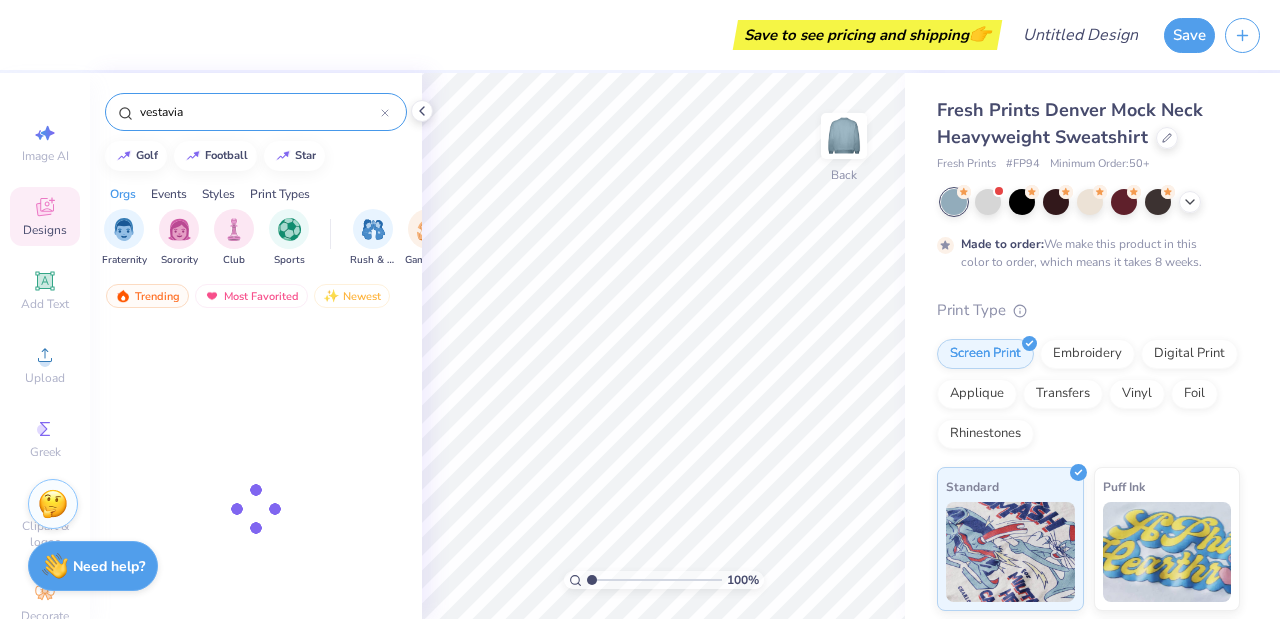 type on "vestavia" 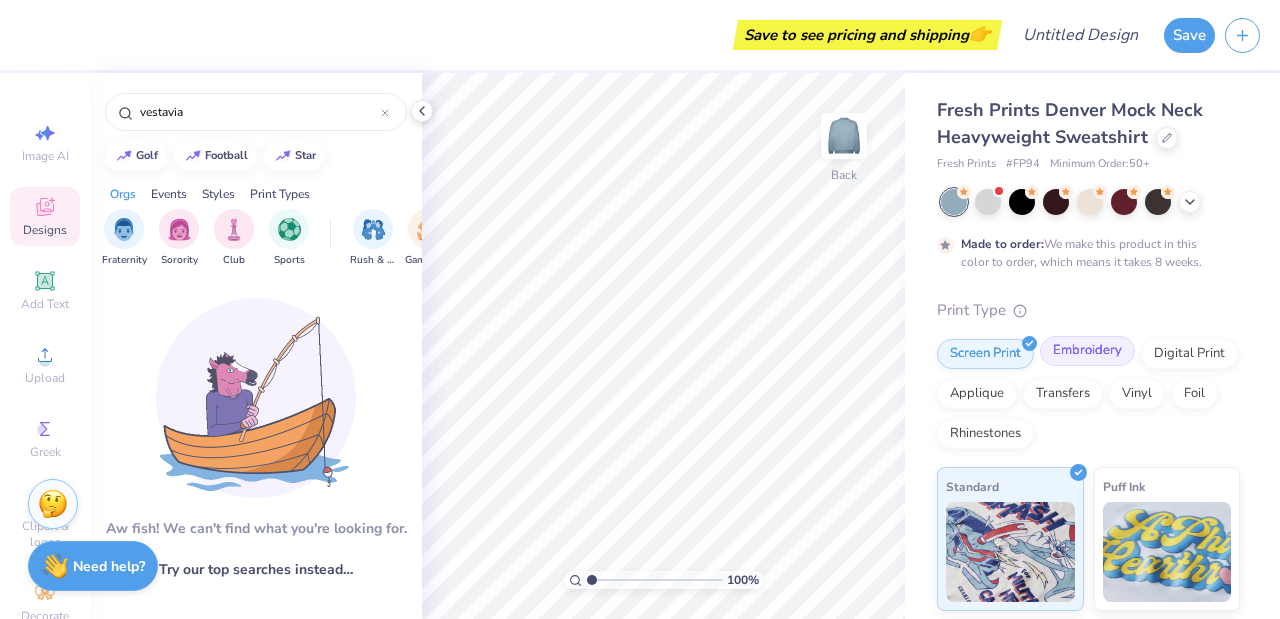 click on "Embroidery" at bounding box center [1087, 351] 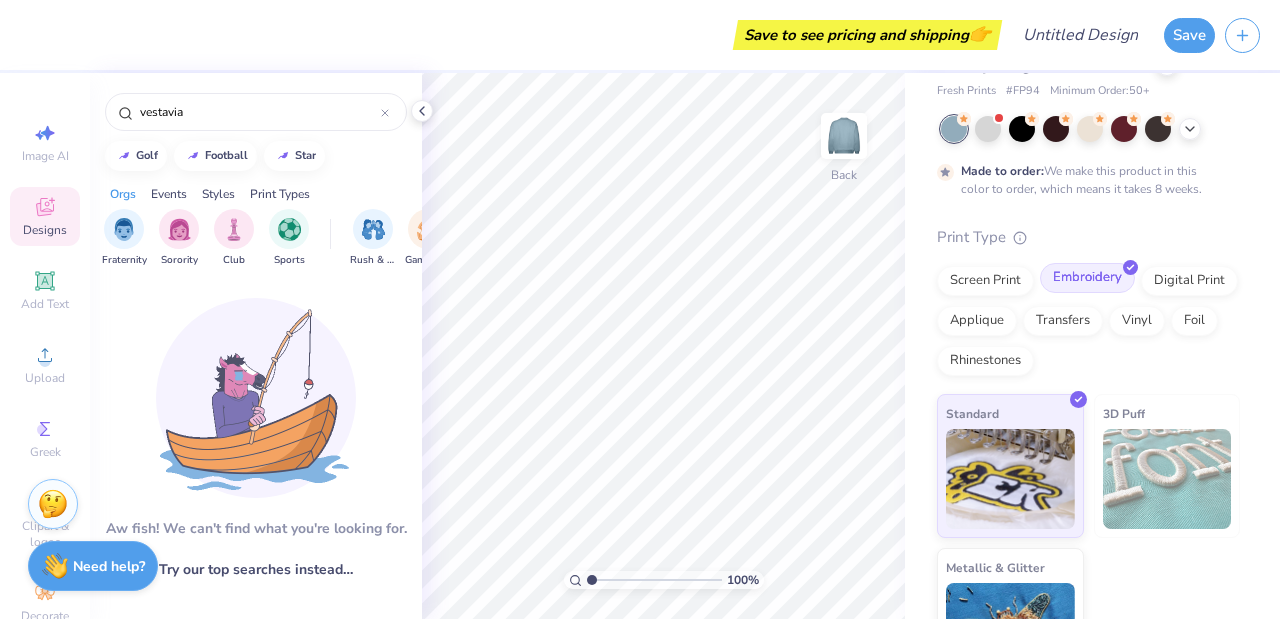 scroll, scrollTop: 64, scrollLeft: 0, axis: vertical 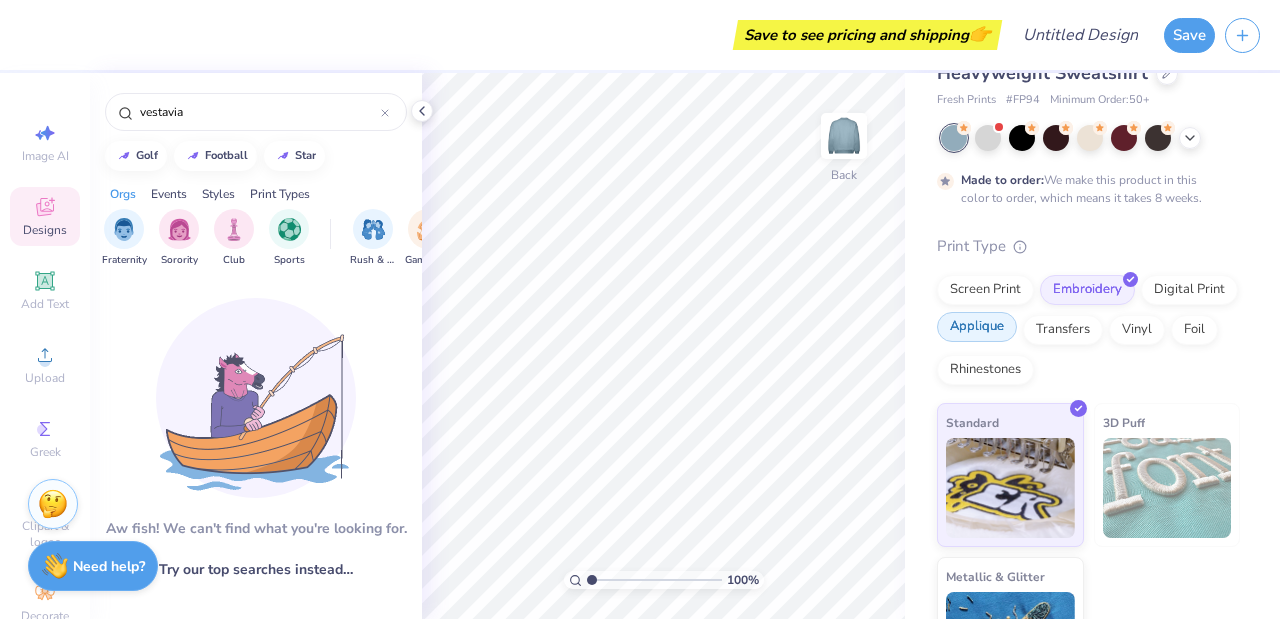 click on "Applique" at bounding box center [977, 327] 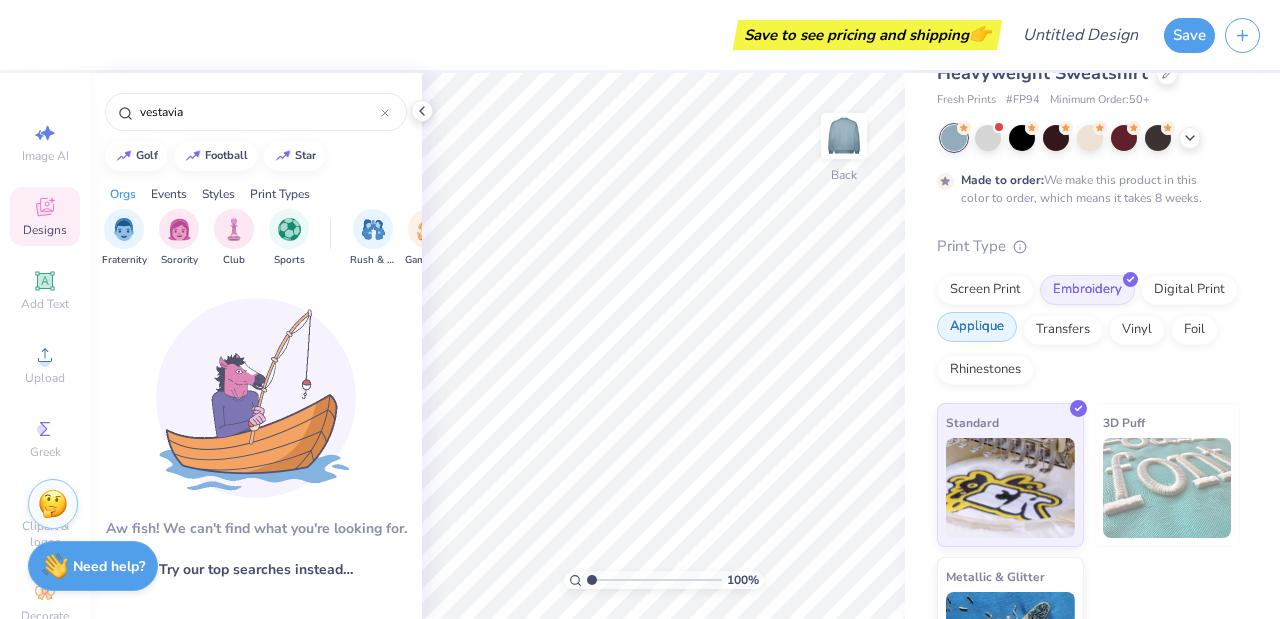 scroll, scrollTop: 0, scrollLeft: 0, axis: both 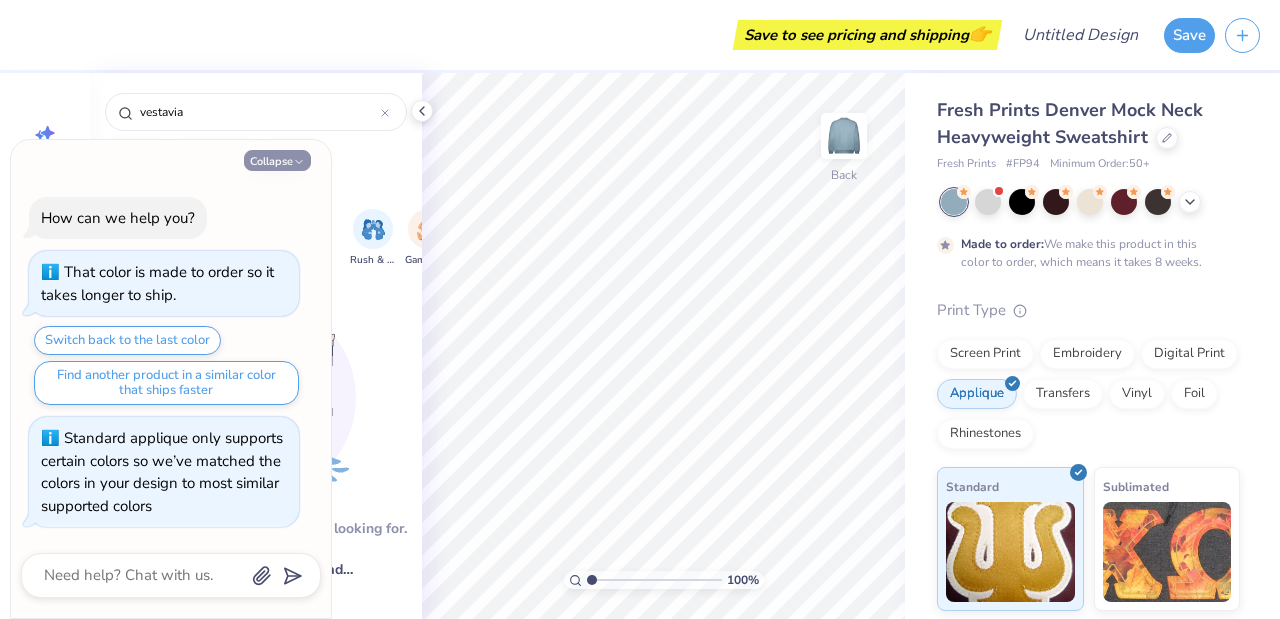 click on "Collapse" at bounding box center [277, 160] 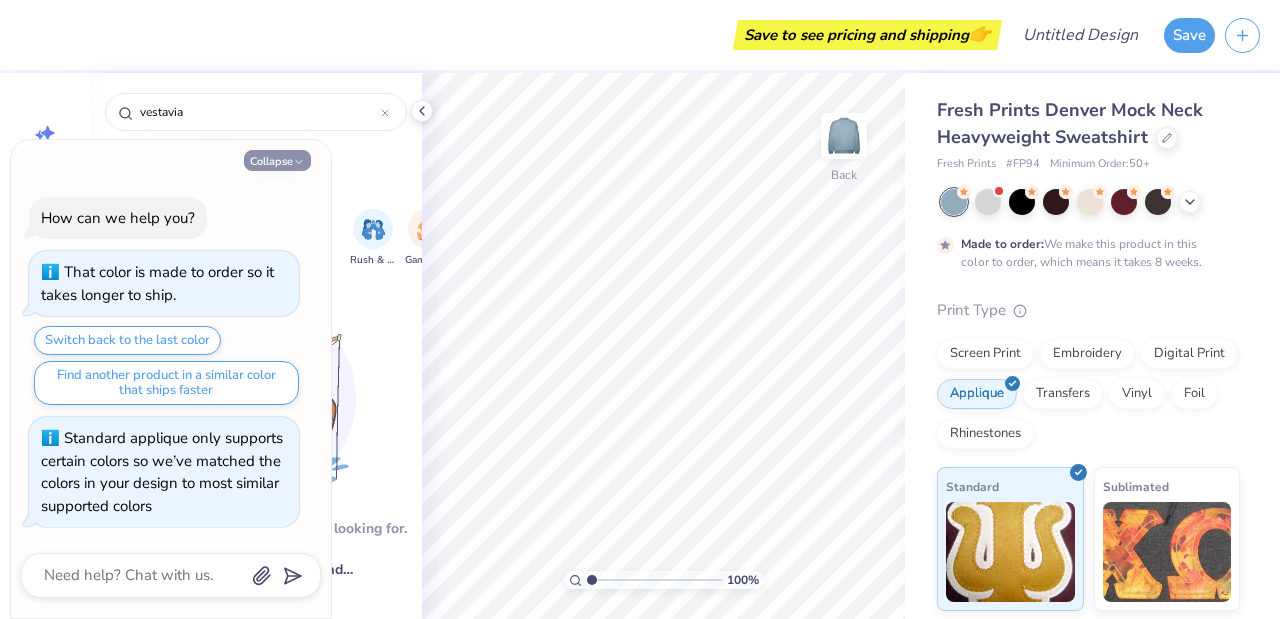 type on "x" 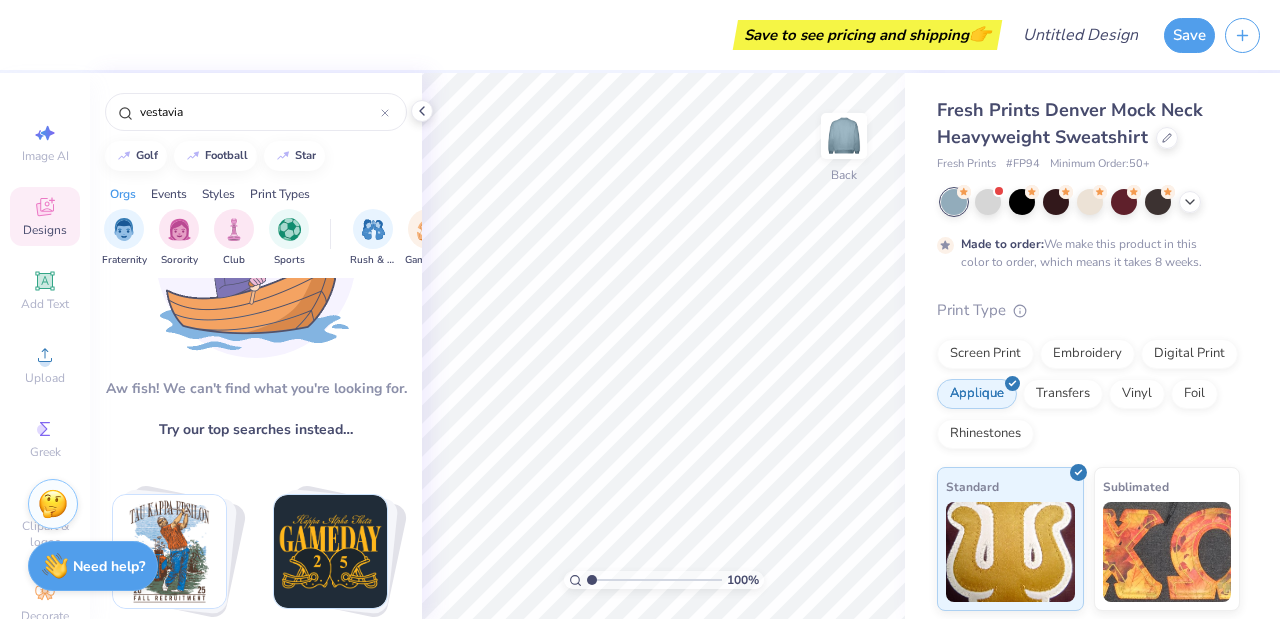 scroll, scrollTop: 141, scrollLeft: 0, axis: vertical 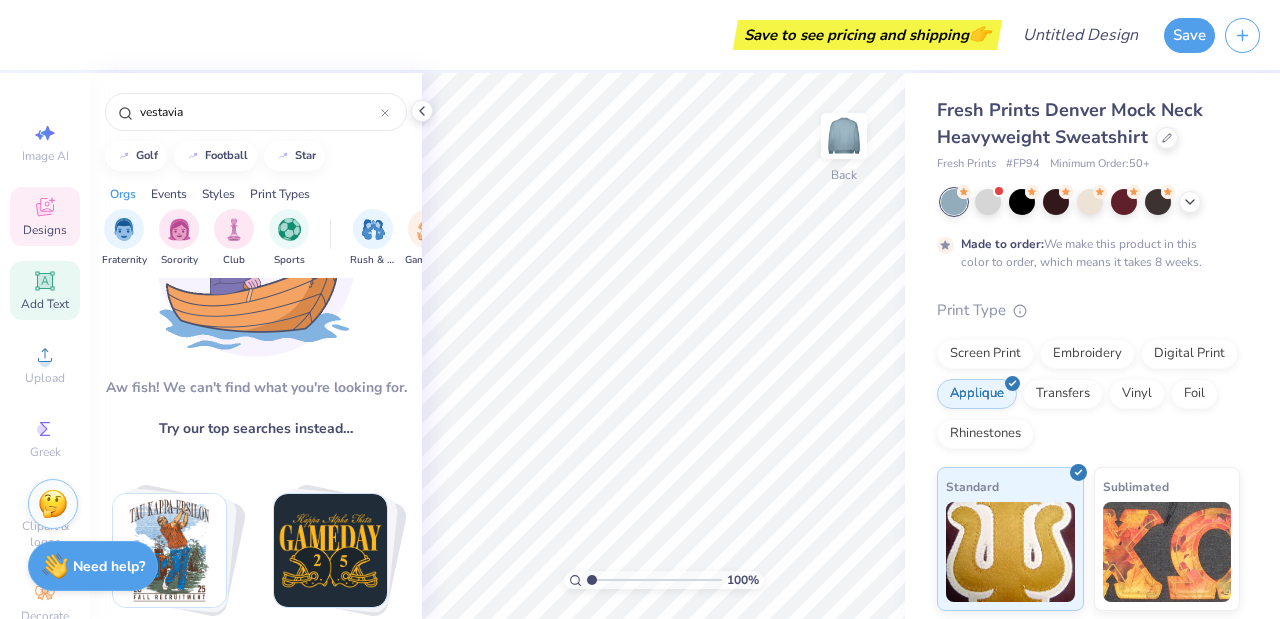 click on "Add Text" at bounding box center [45, 290] 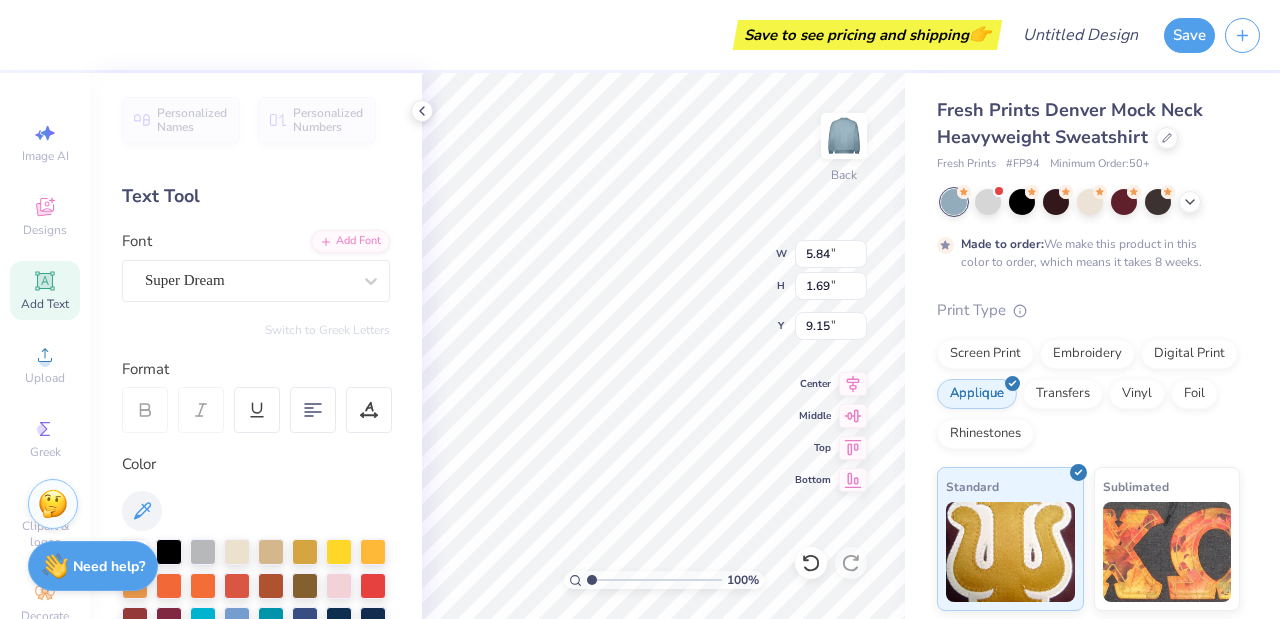 click on "Font Super Dream" at bounding box center (256, 266) 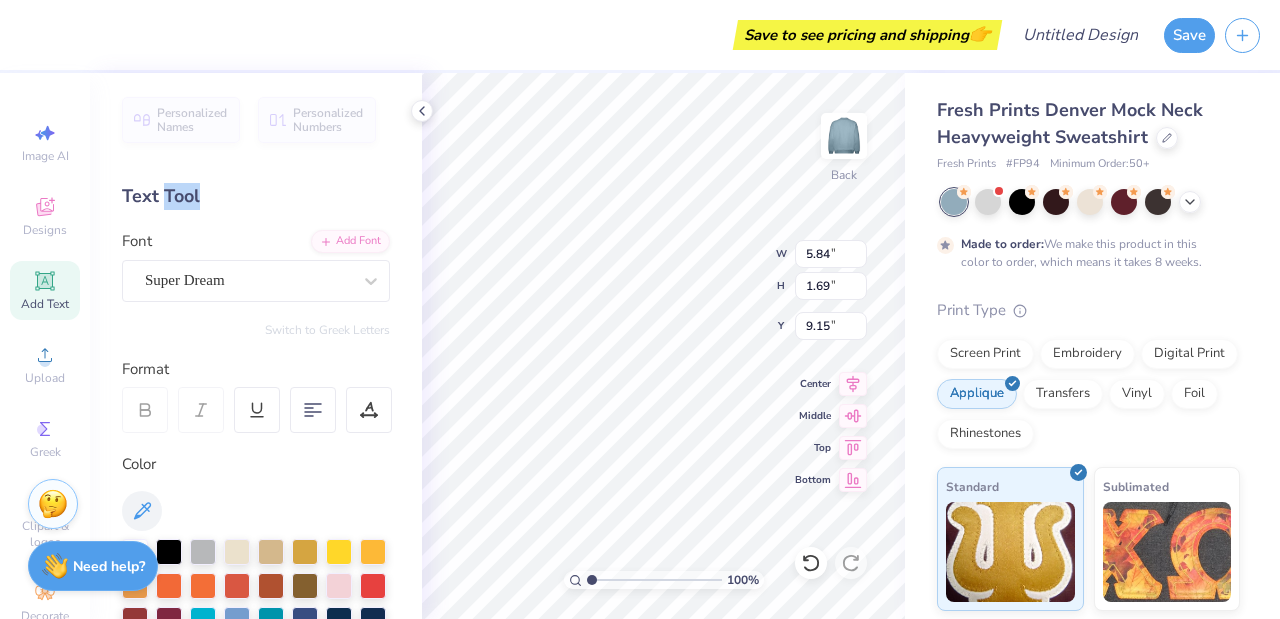 click on "Text Tool" at bounding box center [256, 196] 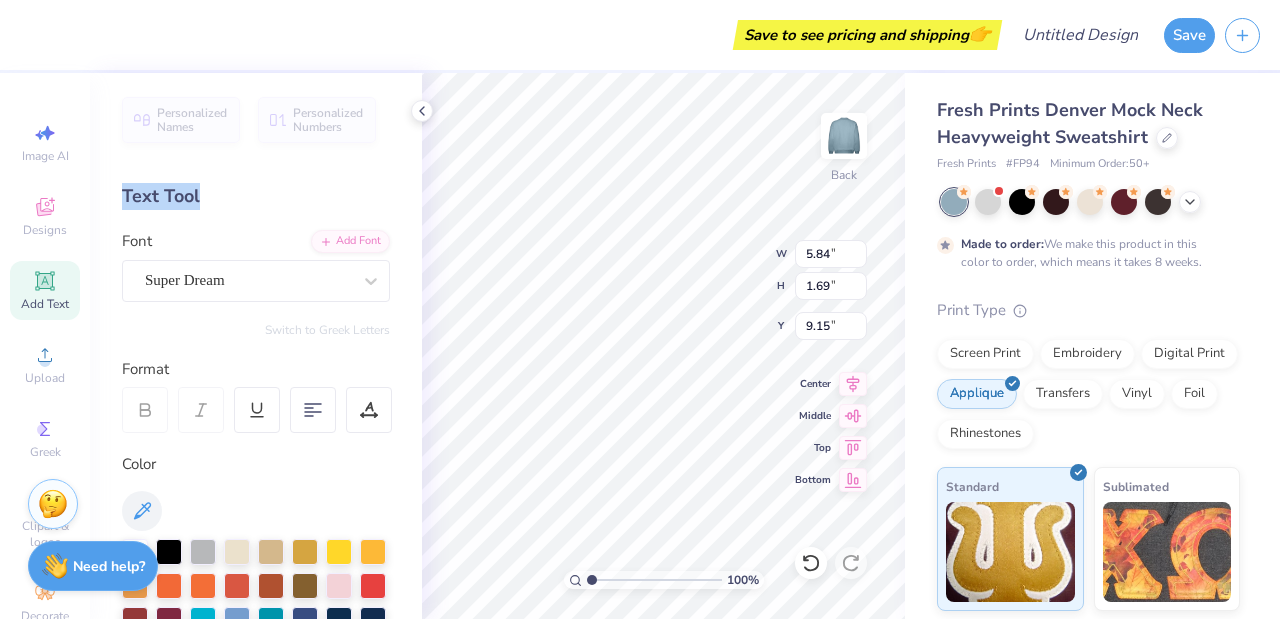click on "Text Tool" at bounding box center (256, 196) 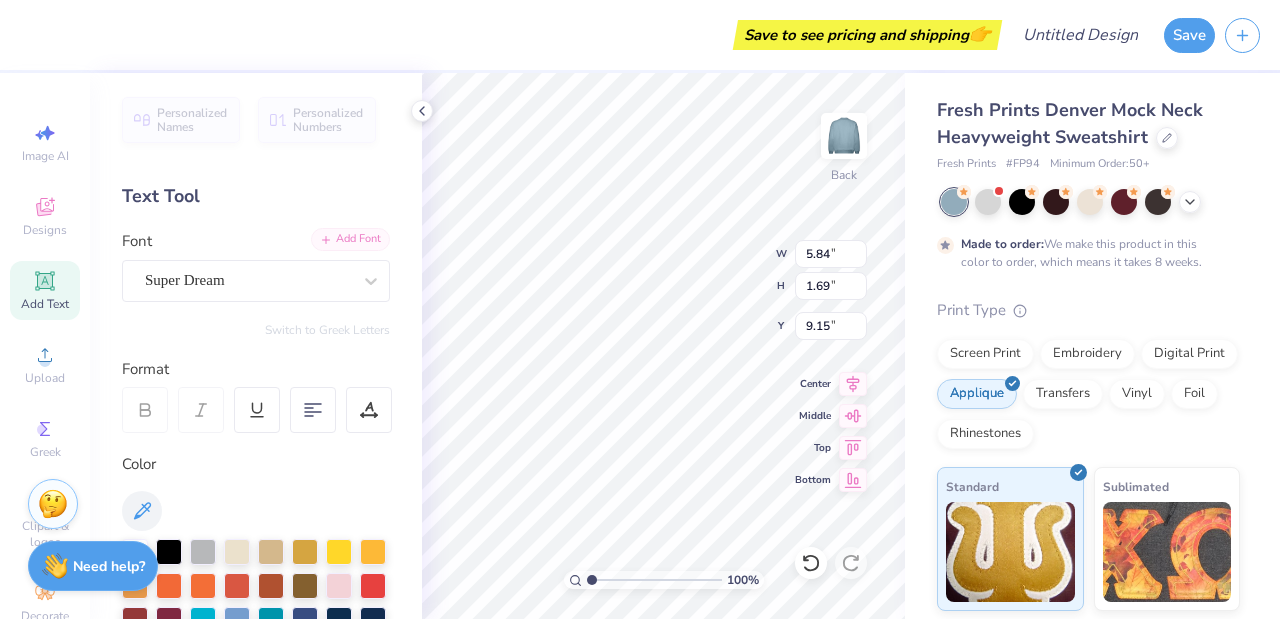 click on "Add Font" at bounding box center (350, 239) 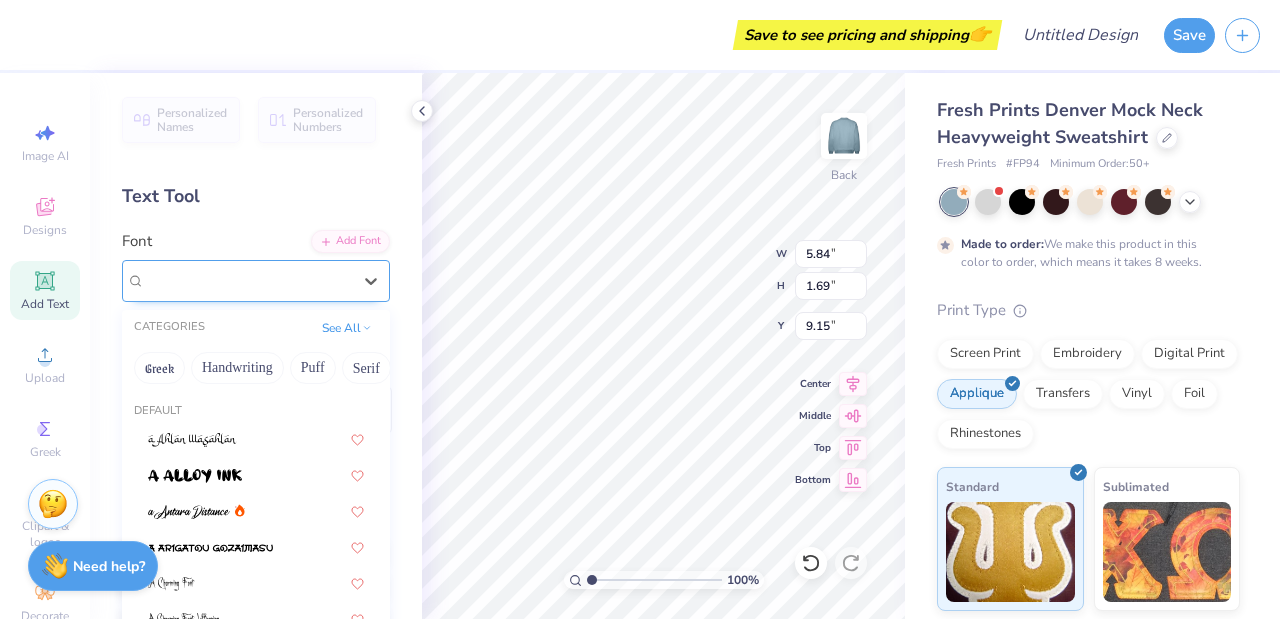 click on "Super Dream" at bounding box center [256, 281] 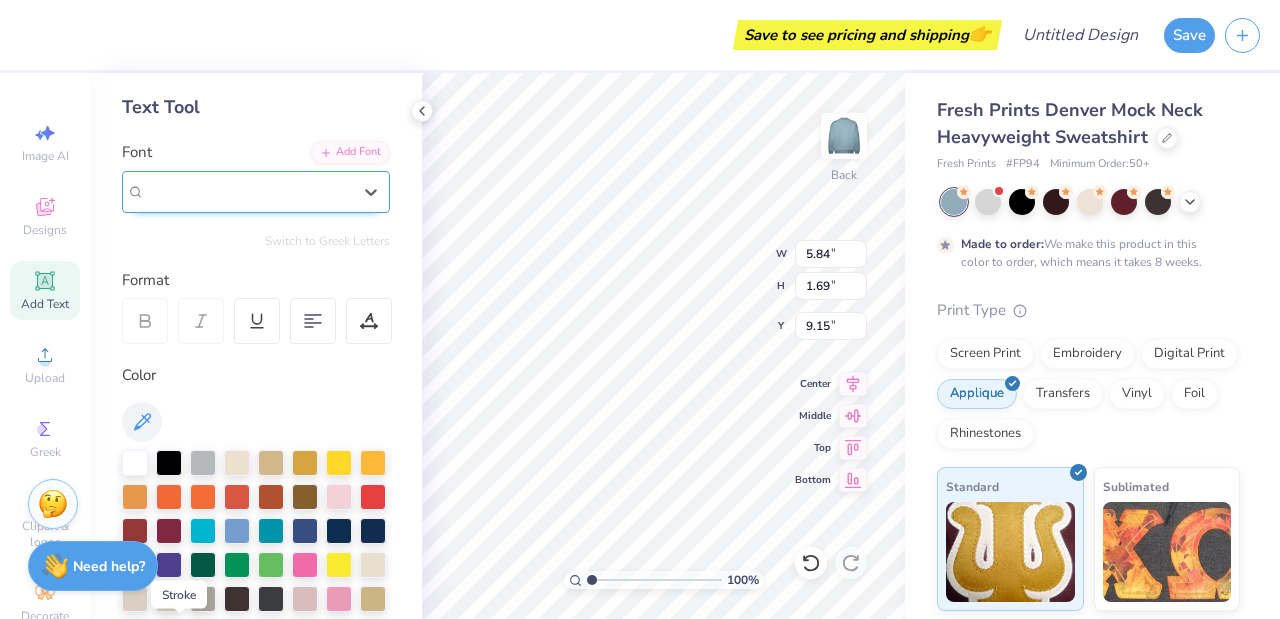 scroll, scrollTop: 0, scrollLeft: 0, axis: both 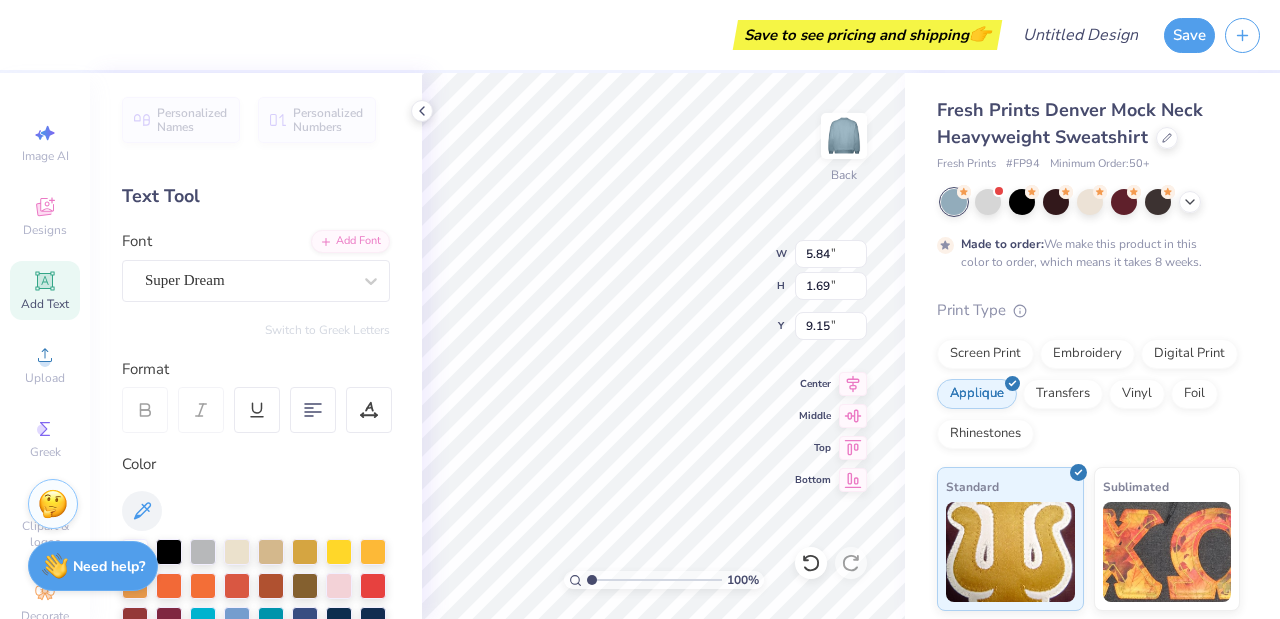 type on "VESTAVIA" 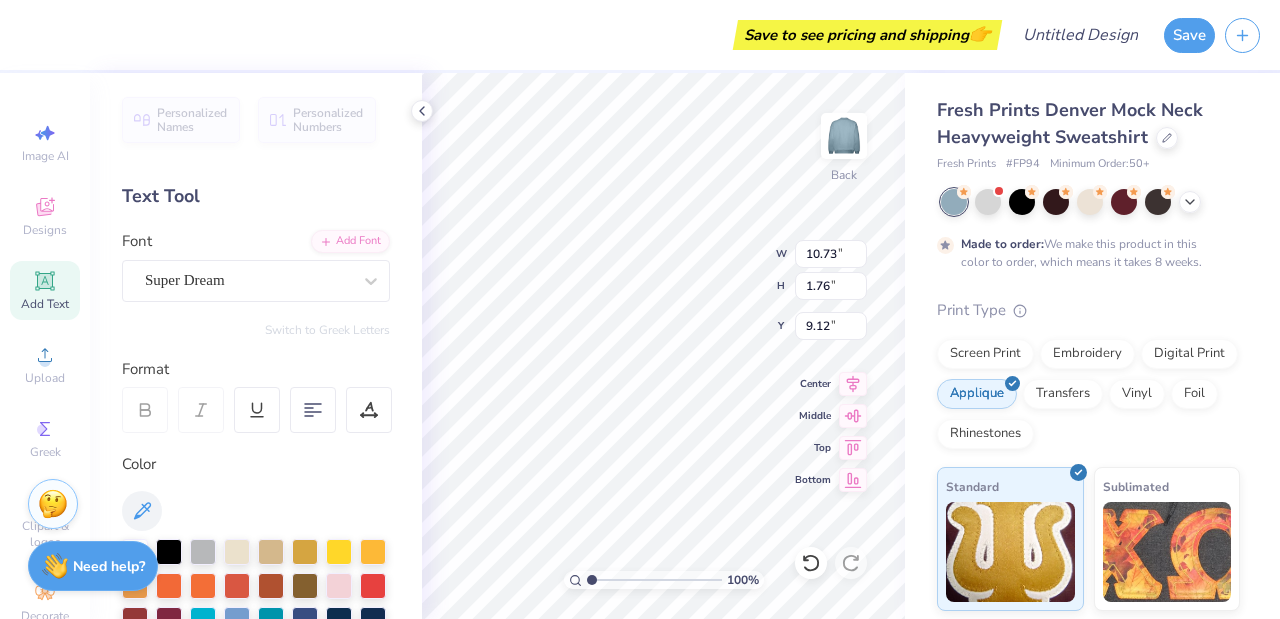 type on "2.12" 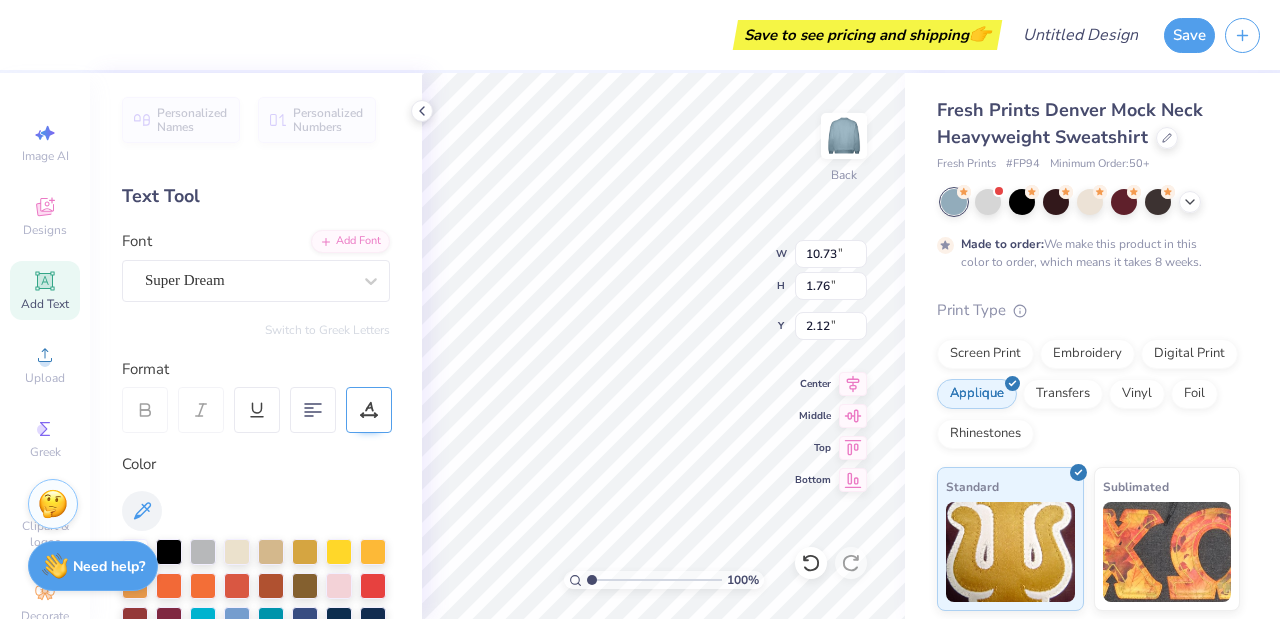 click 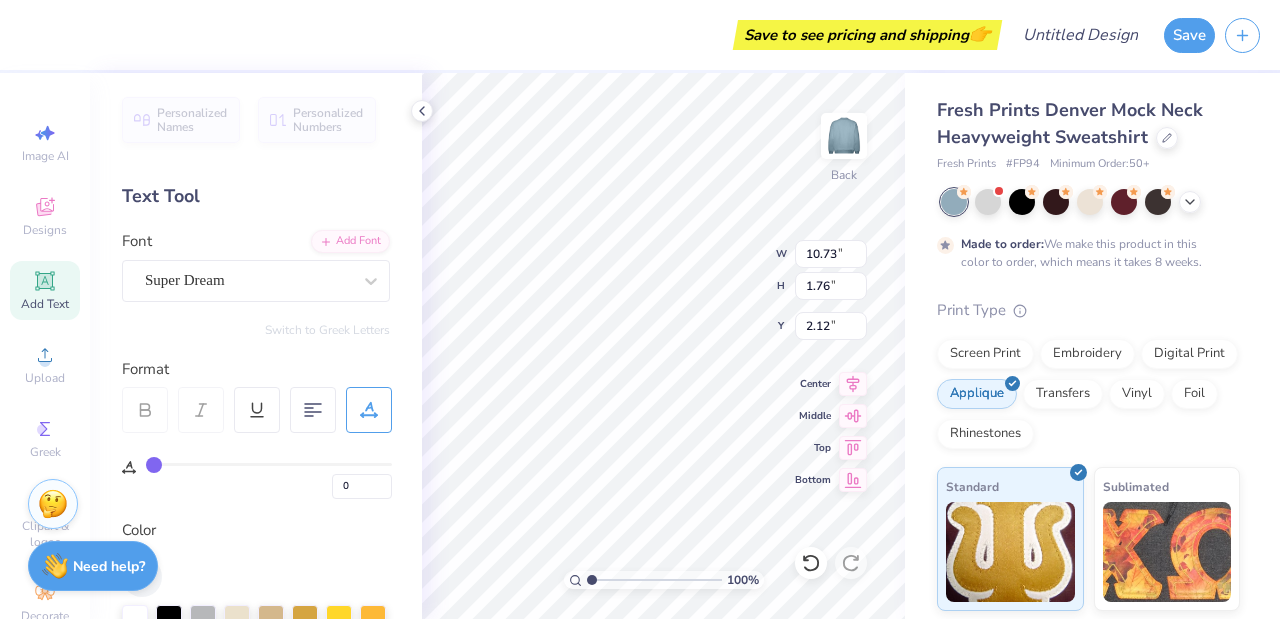 click 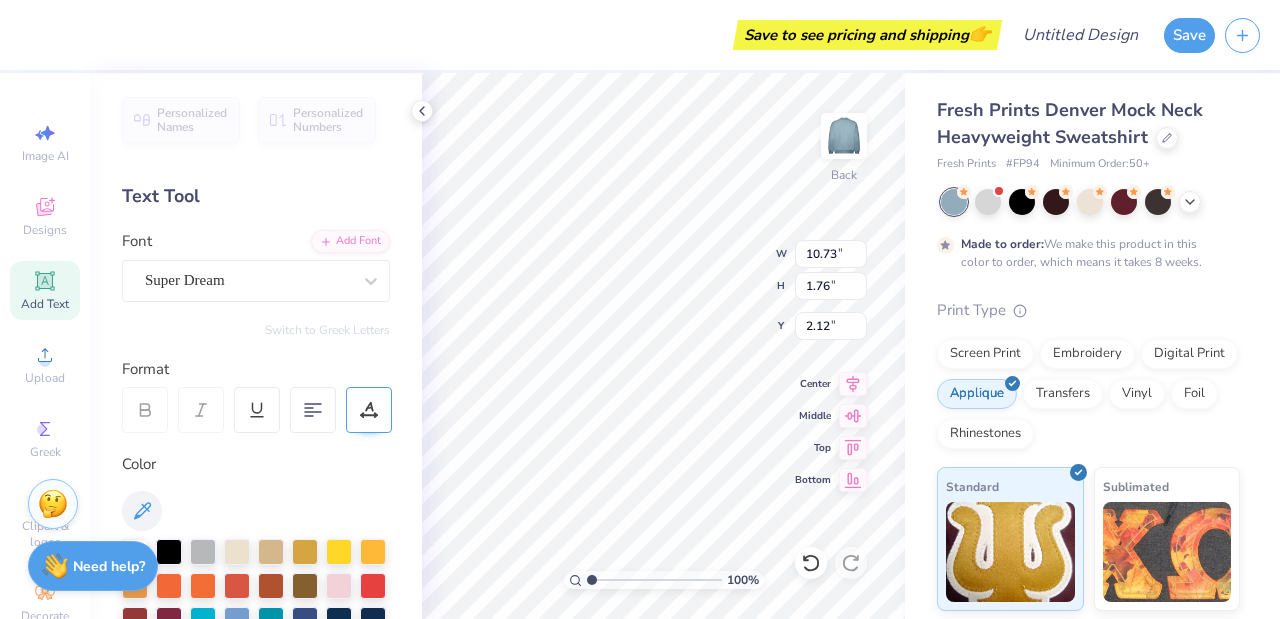 click 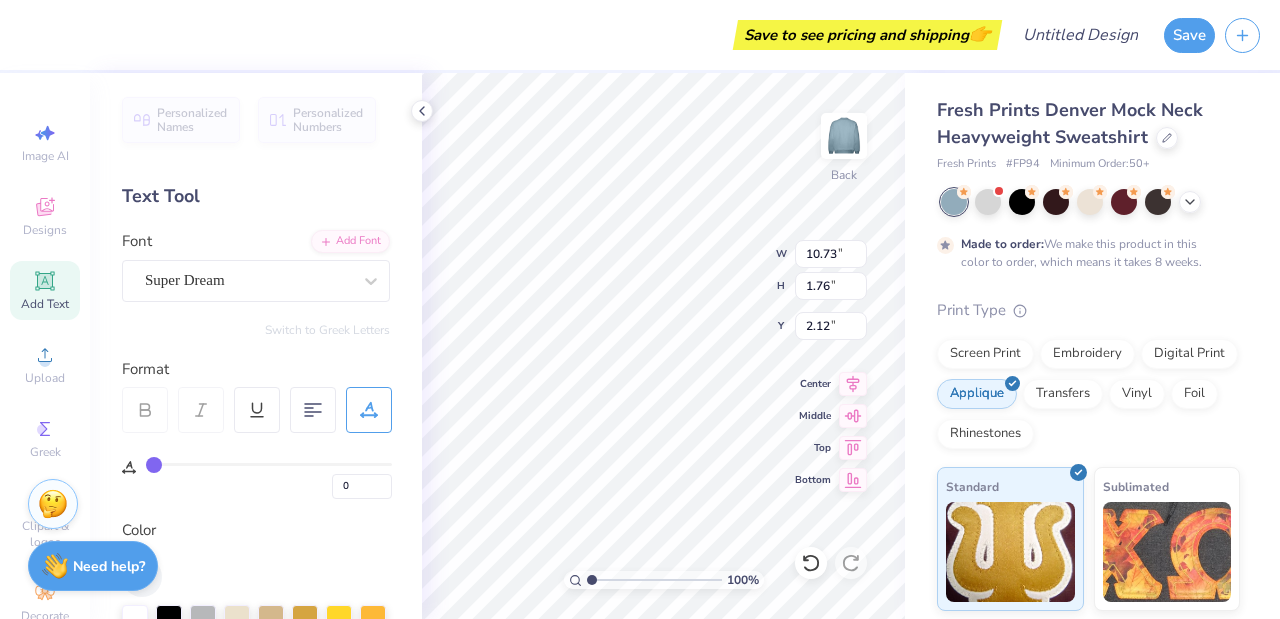 click 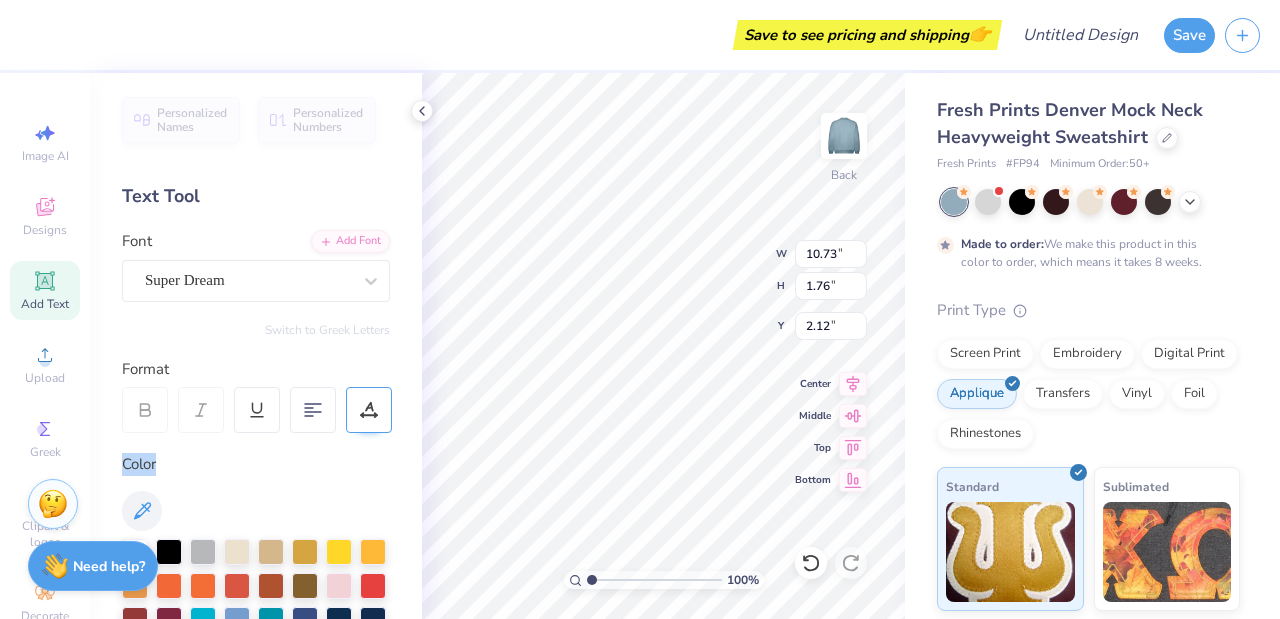 click 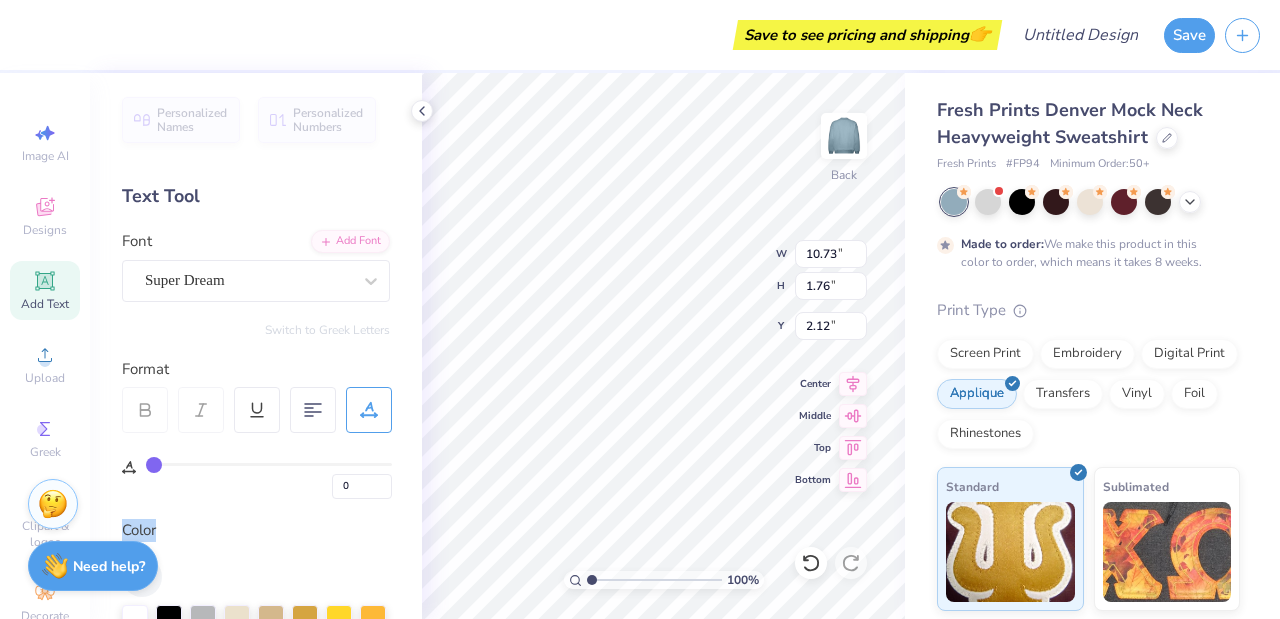 type on "1" 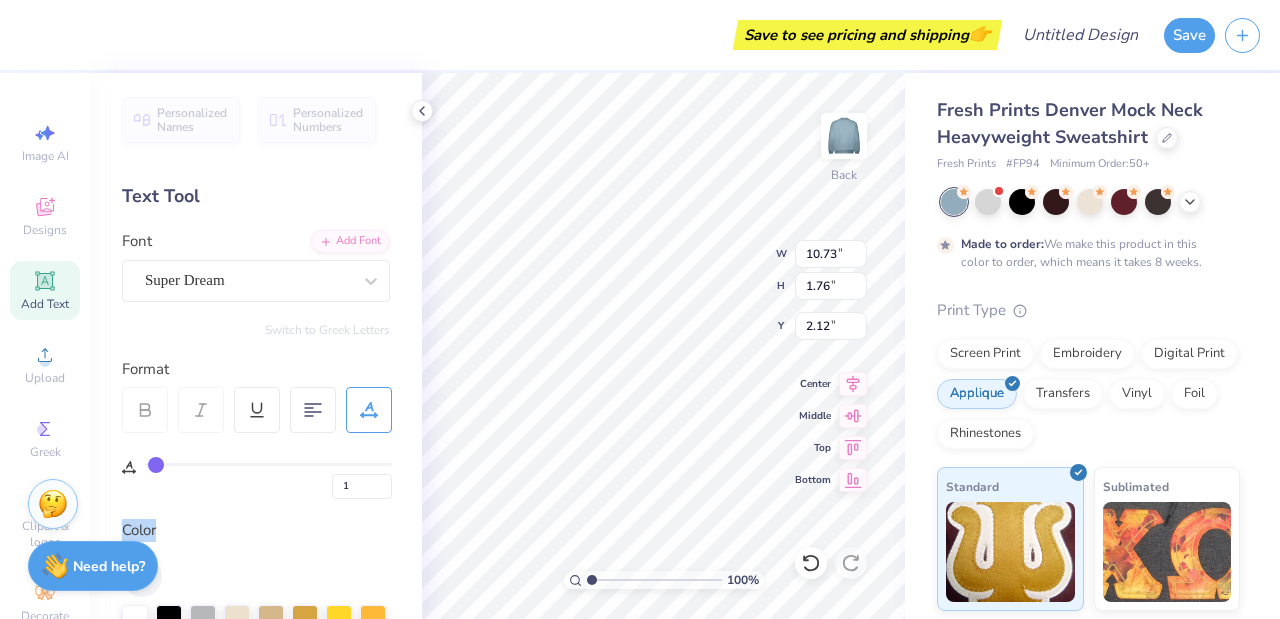 type on "2" 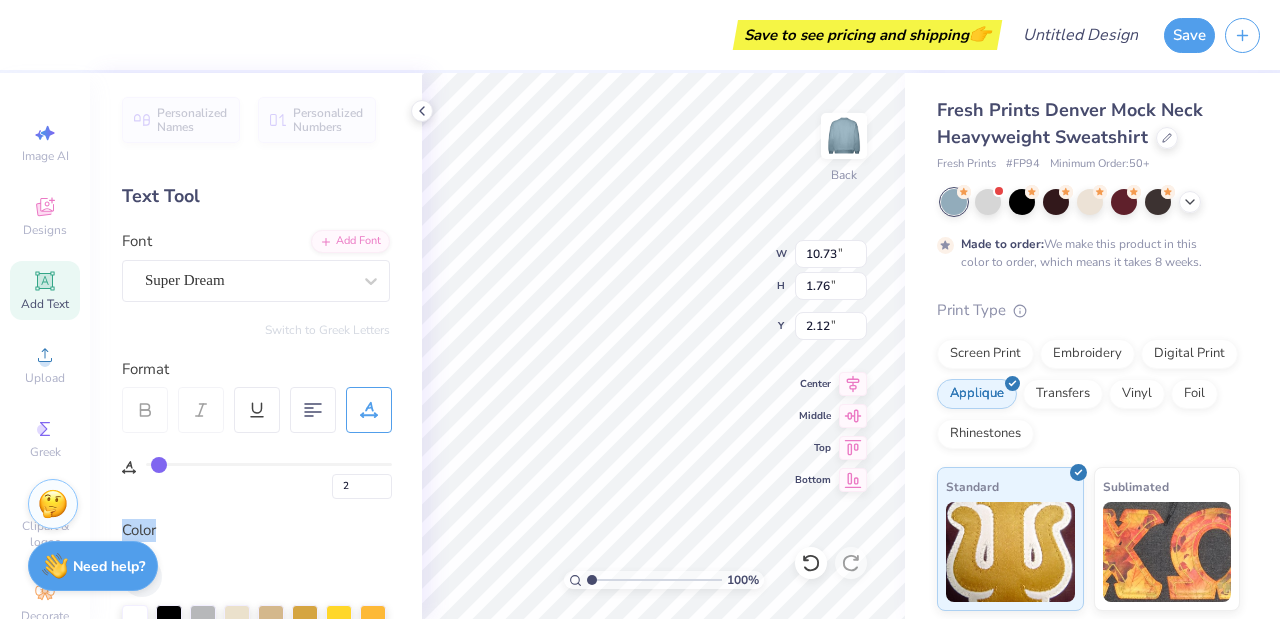 type on "3" 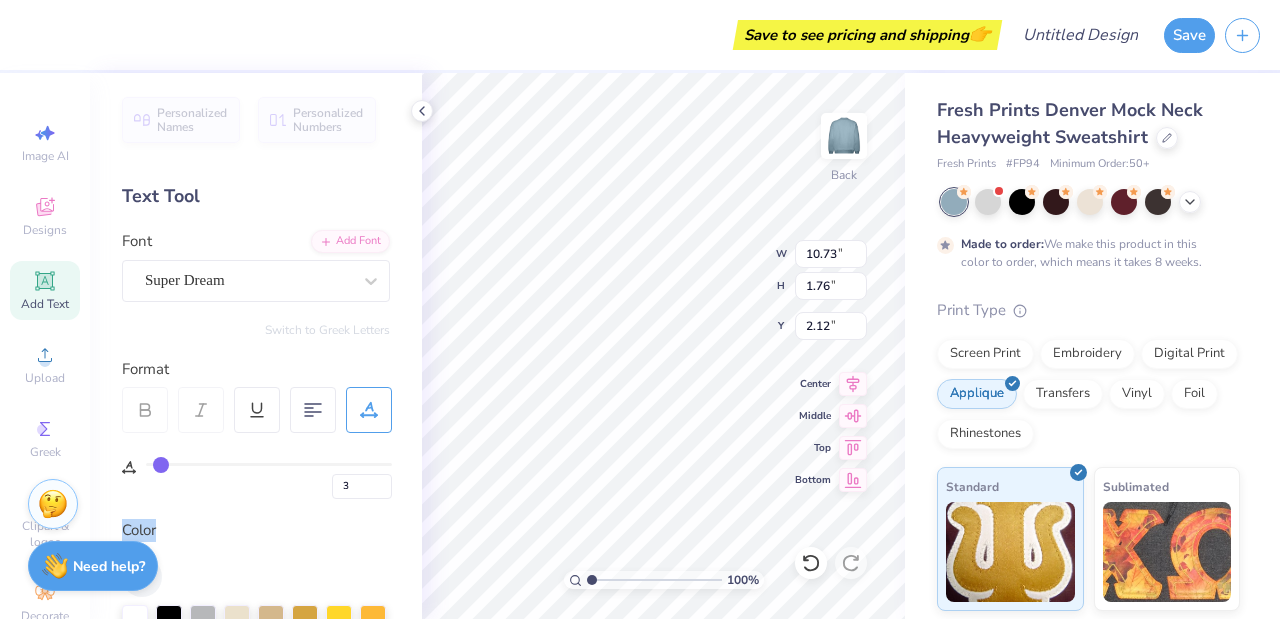 type on "4" 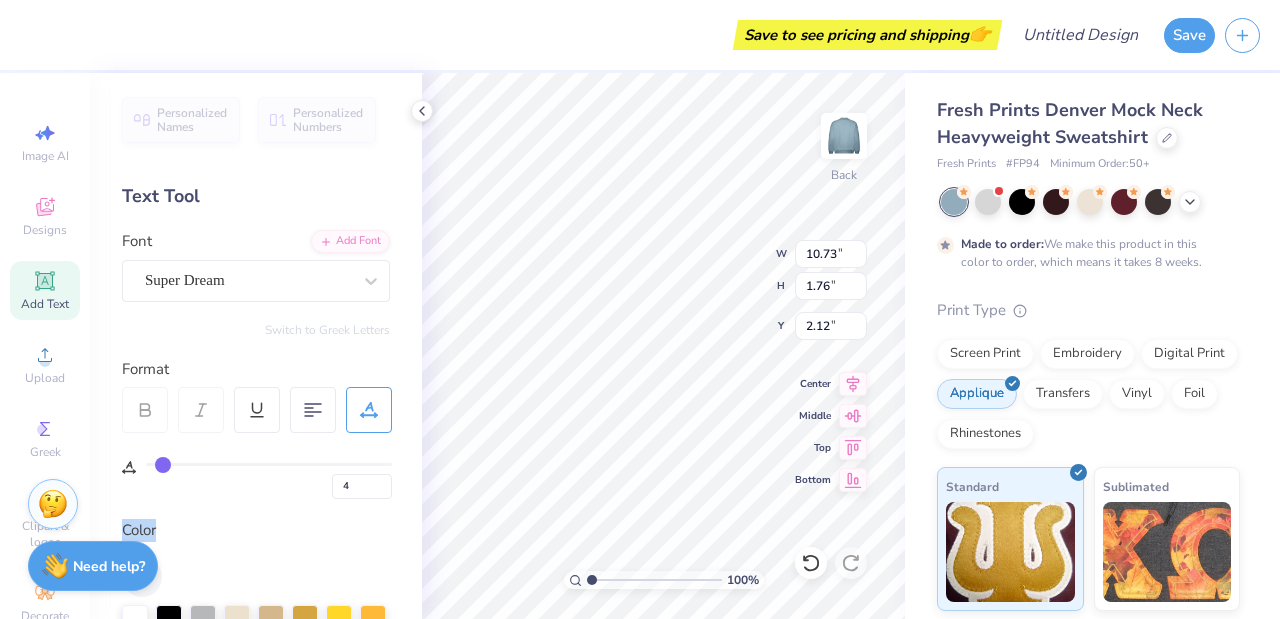 type on "5" 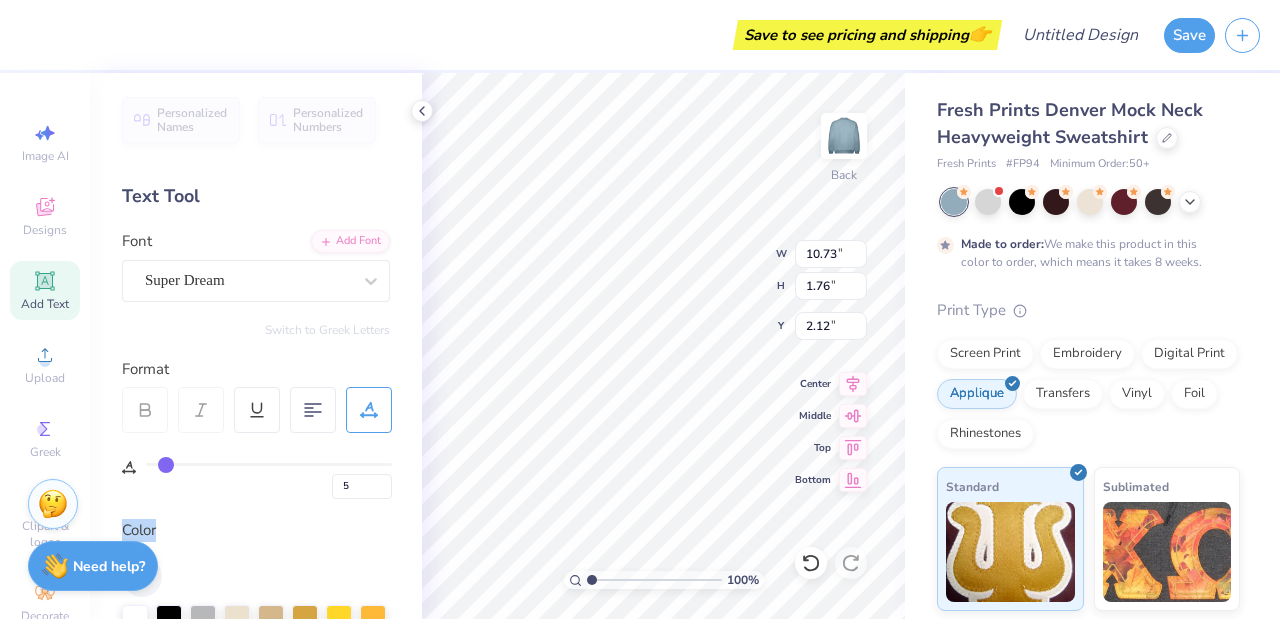 type on "6" 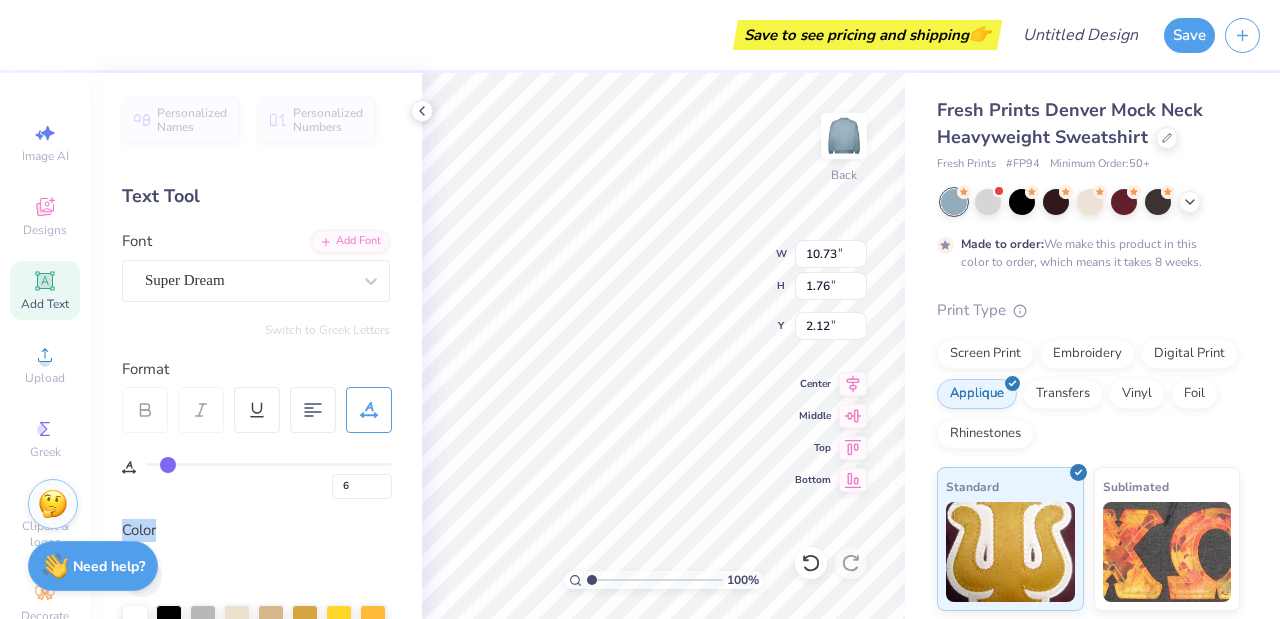 type on "7" 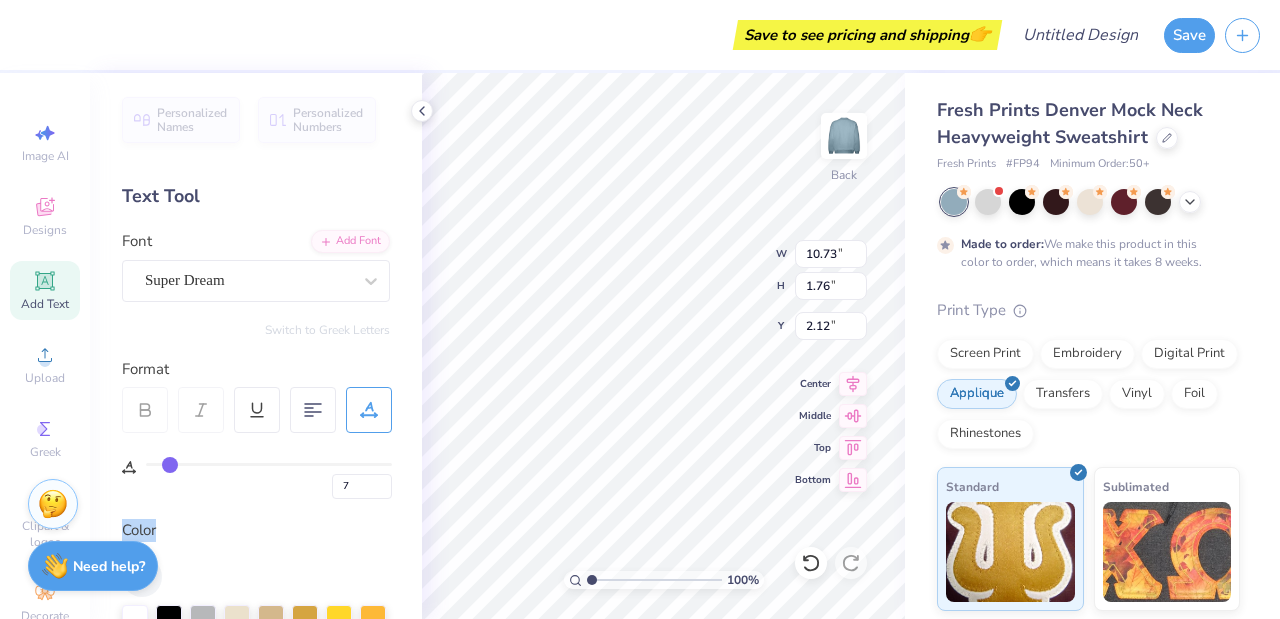 type on "8" 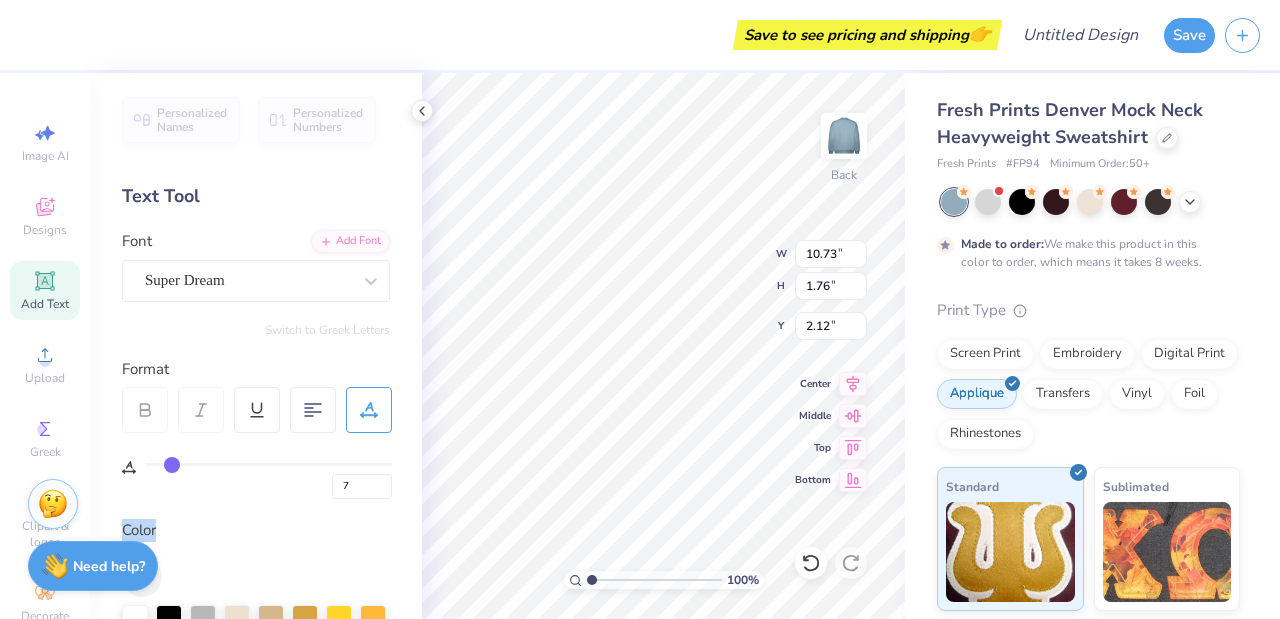 type on "8" 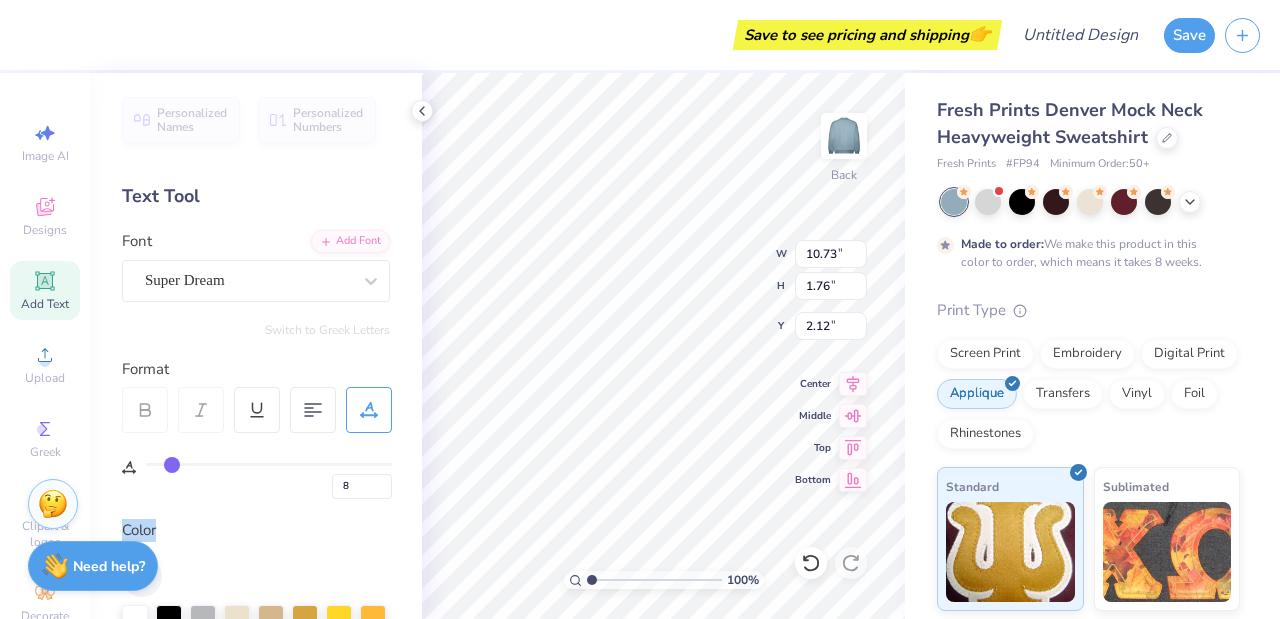 type on "9" 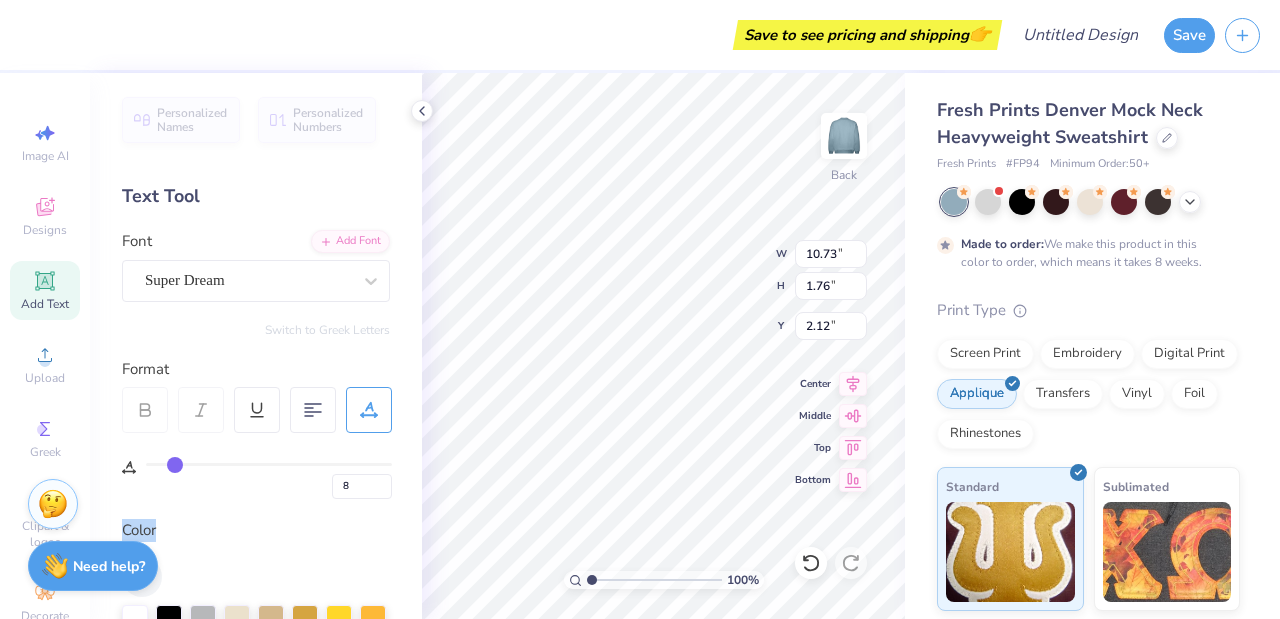 type on "9" 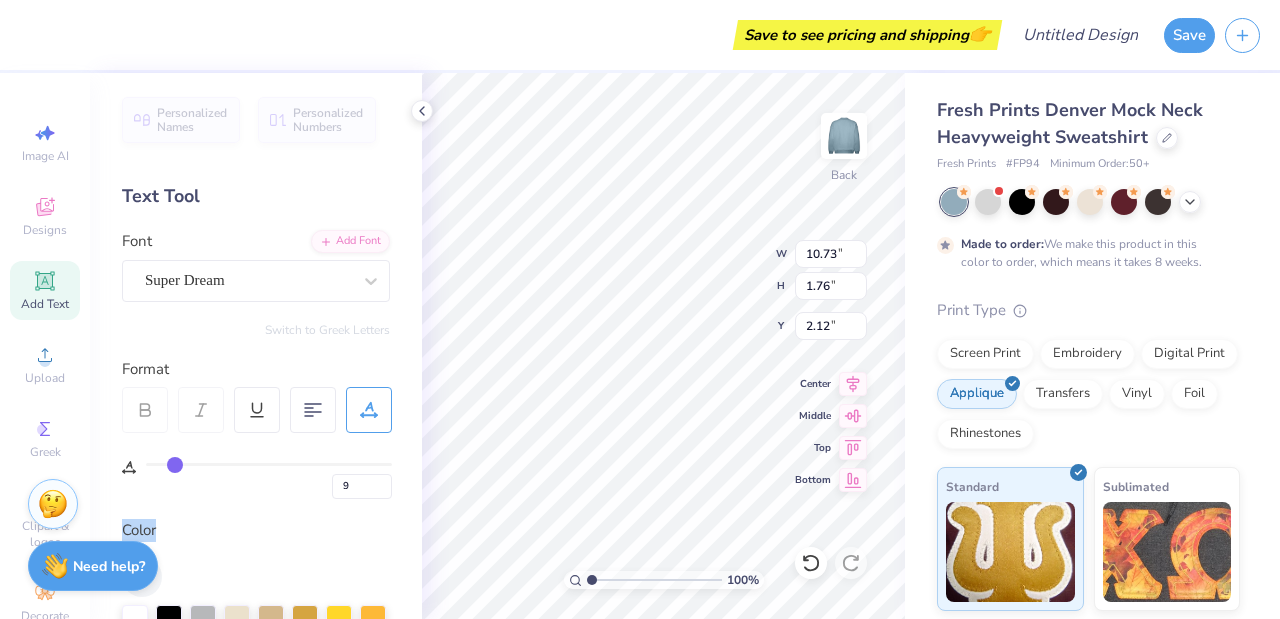 type on "11" 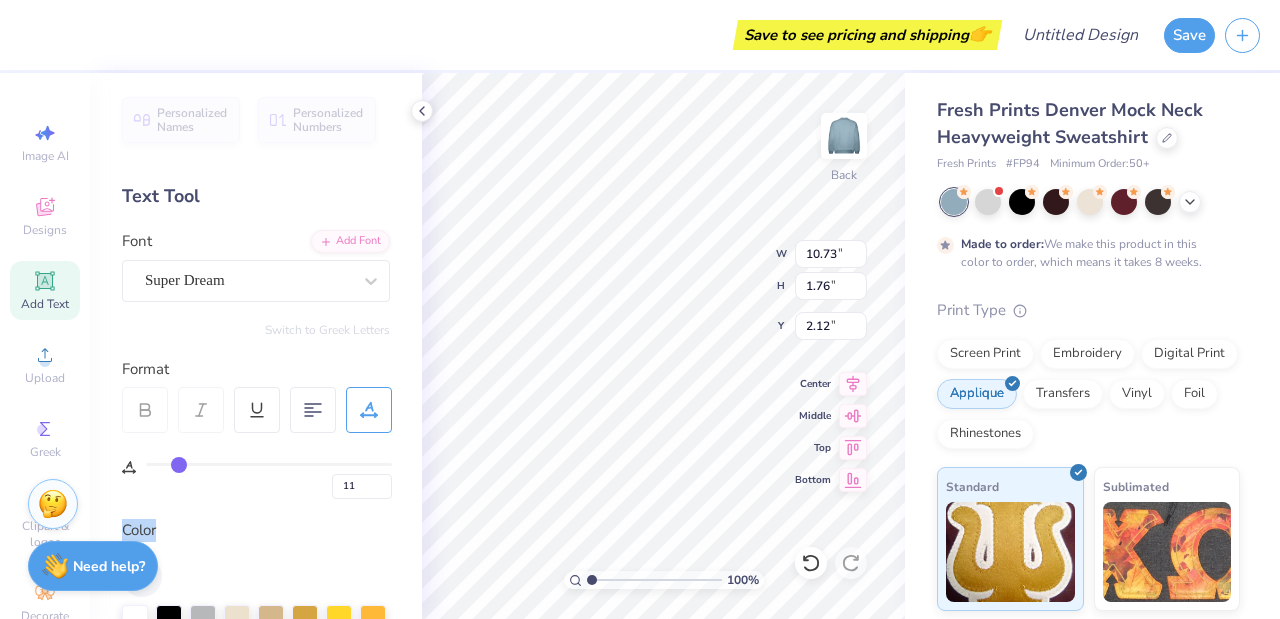 type on "12" 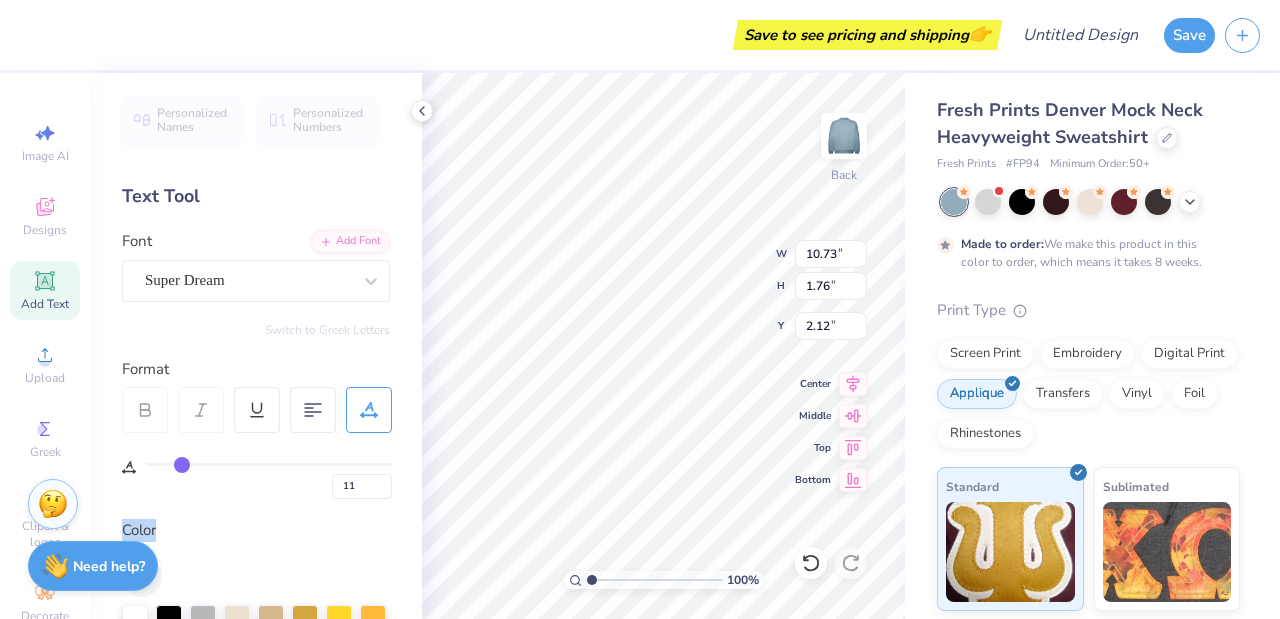 type on "12" 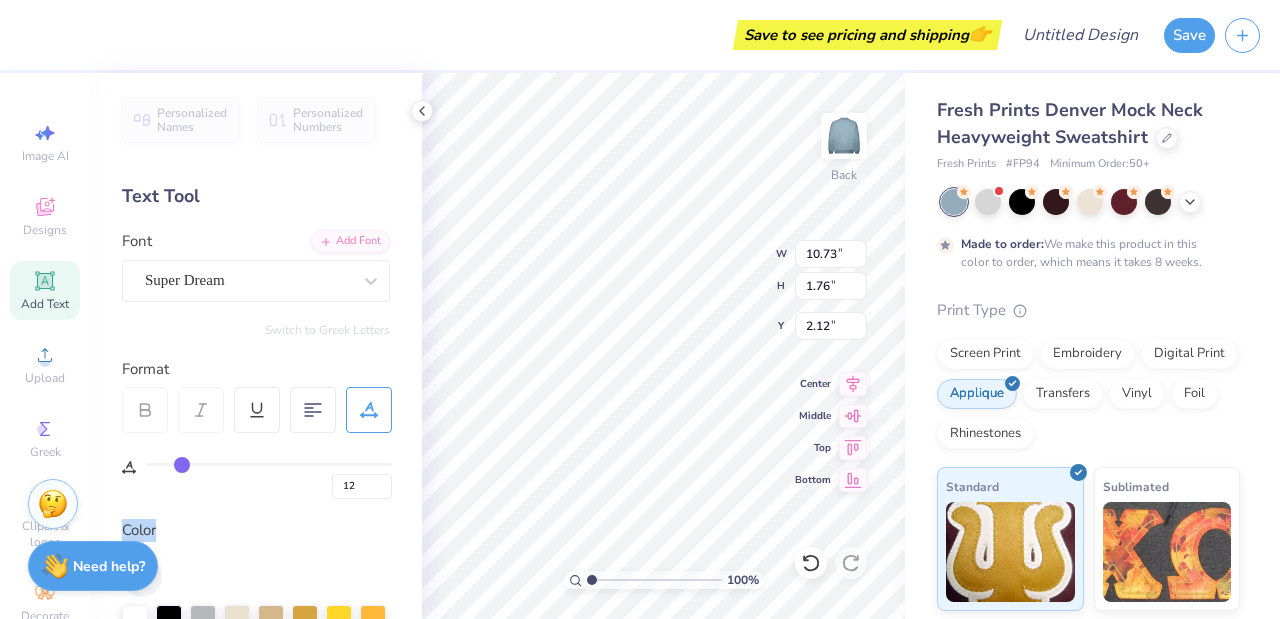 type on "13" 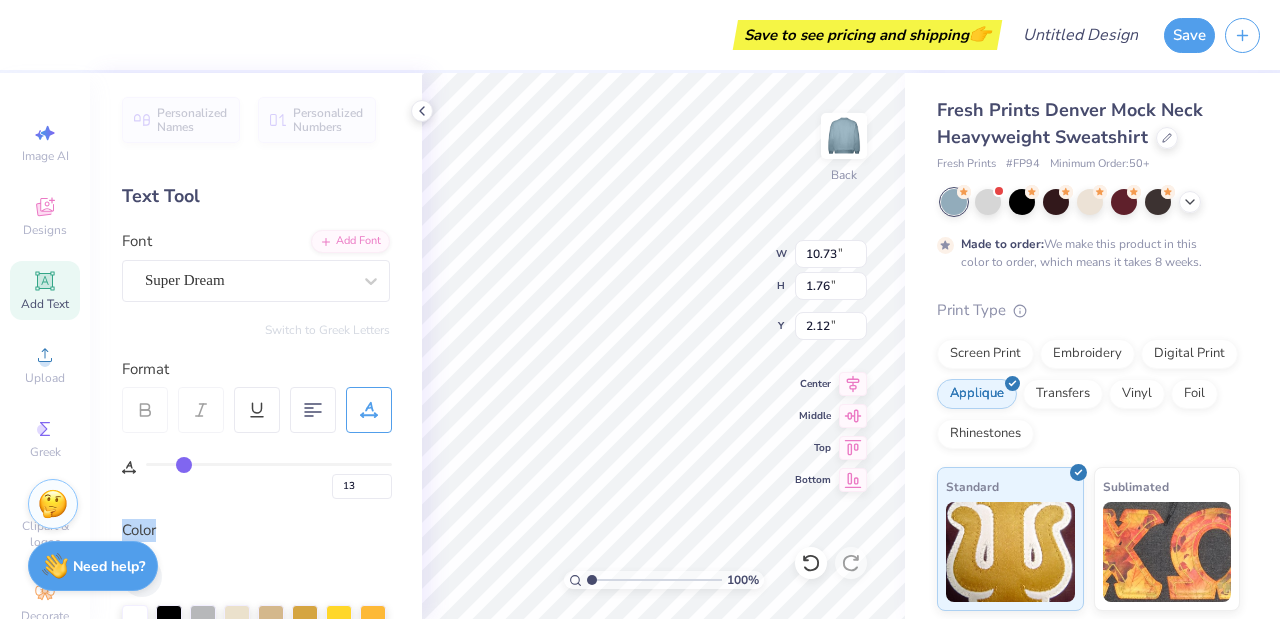 type on "14" 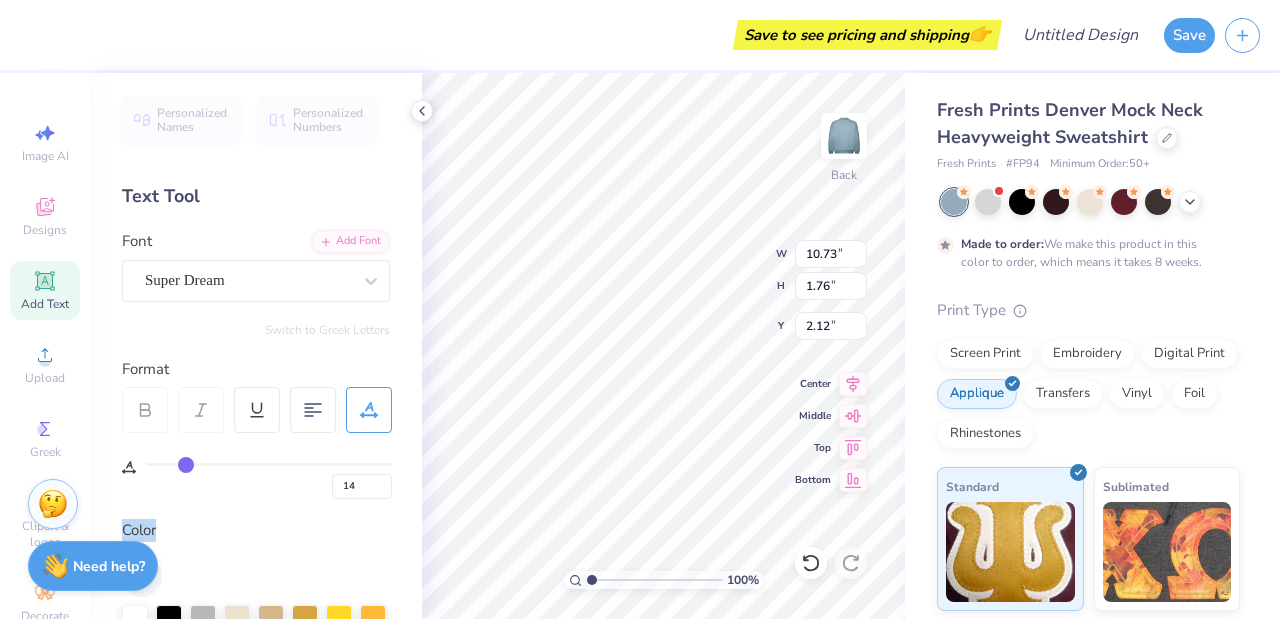 type on "15" 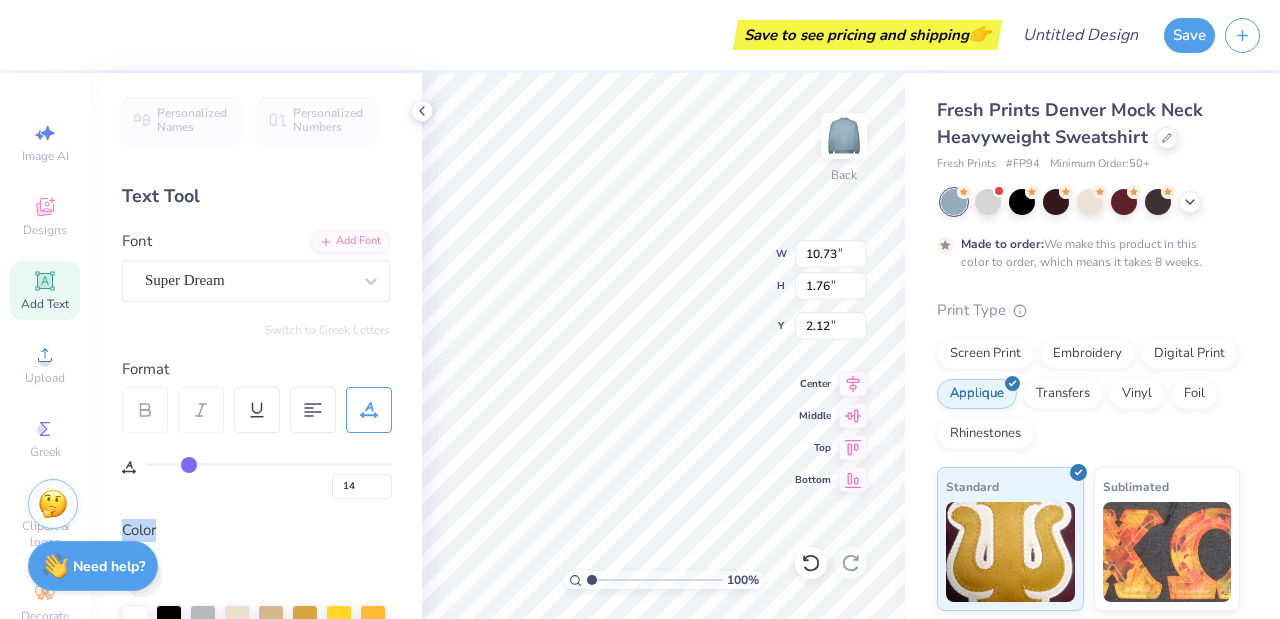 type on "15" 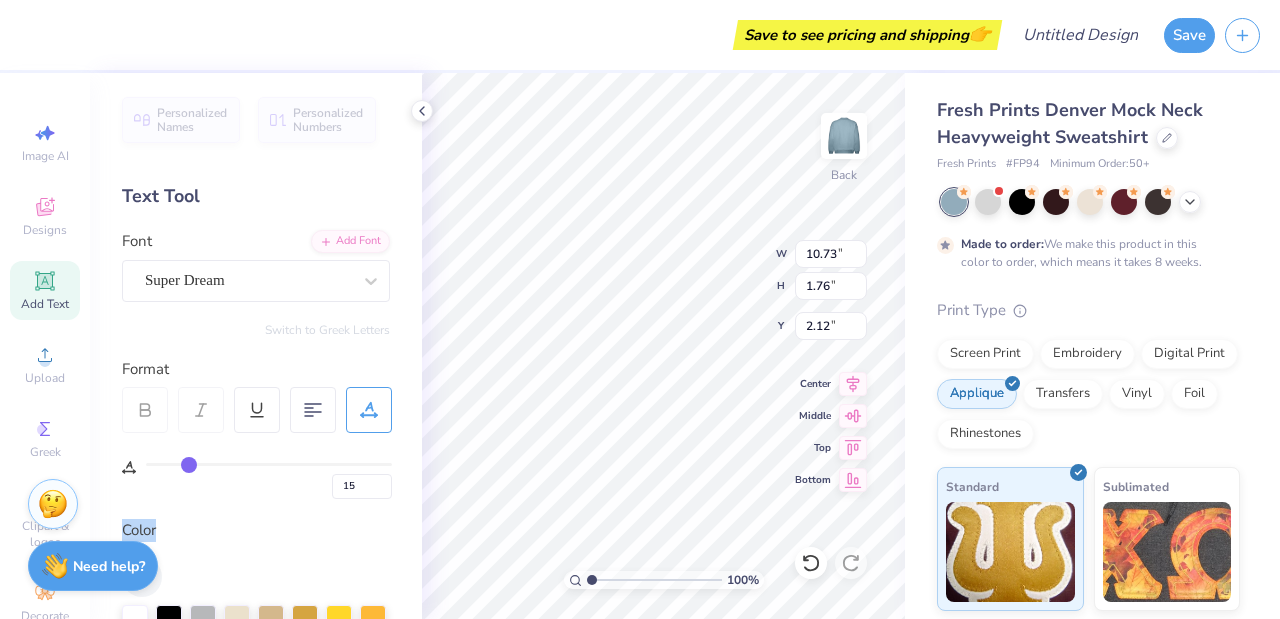 type on "16" 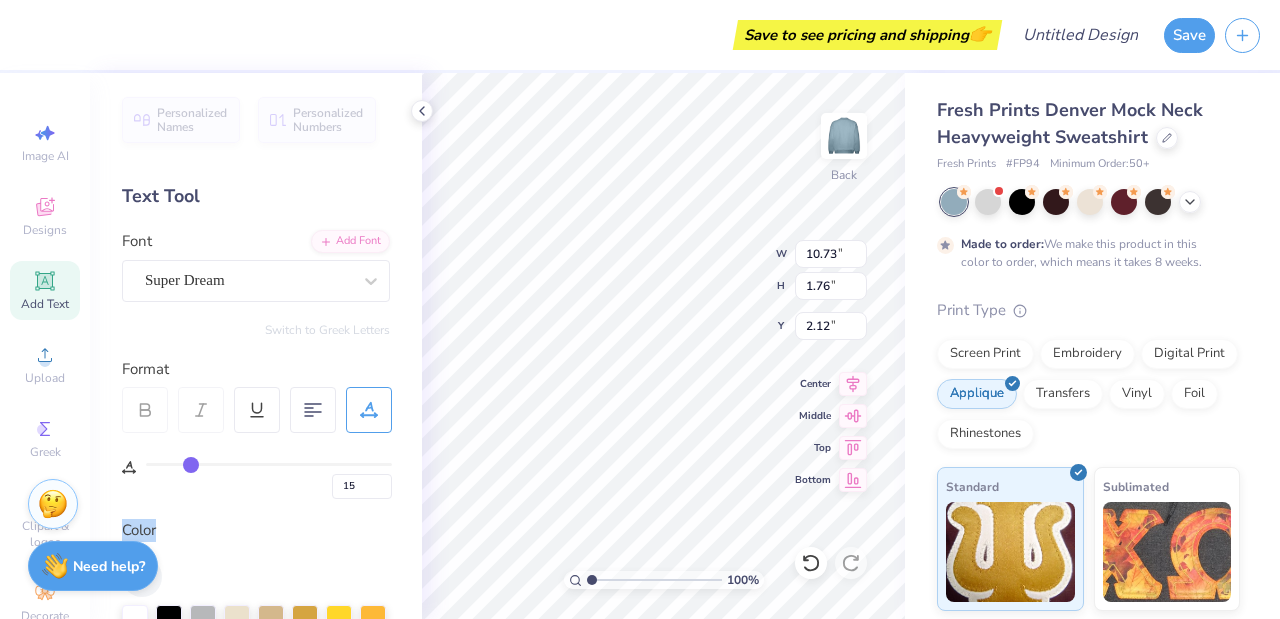 type on "16" 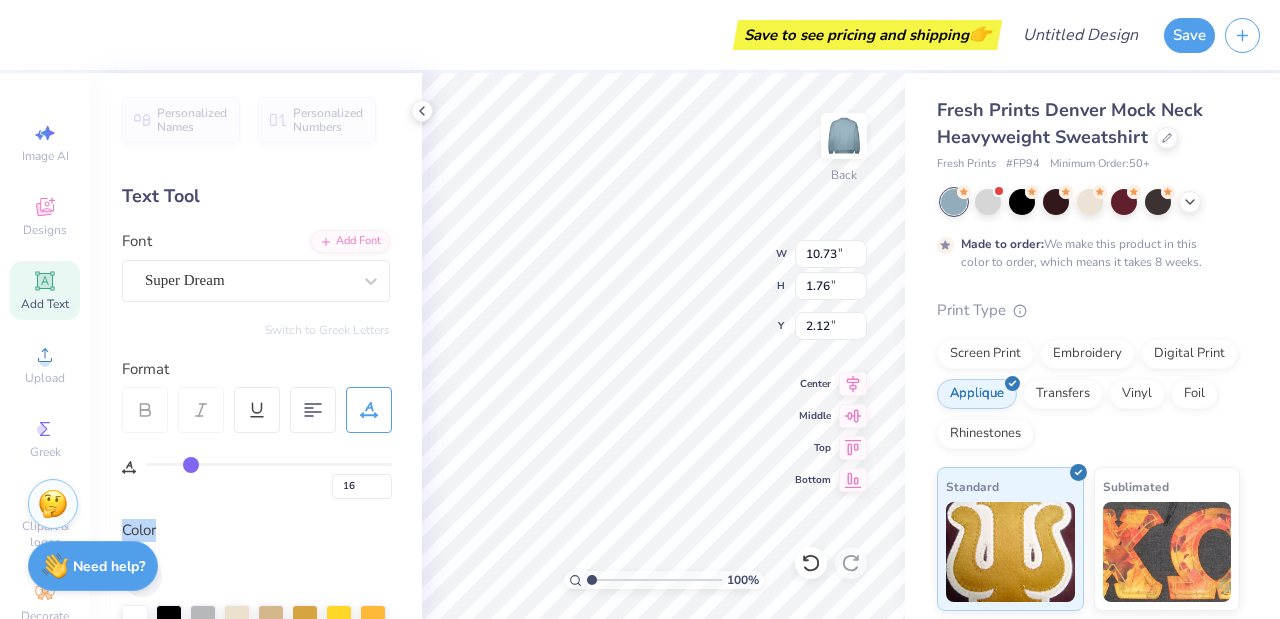 type on "17" 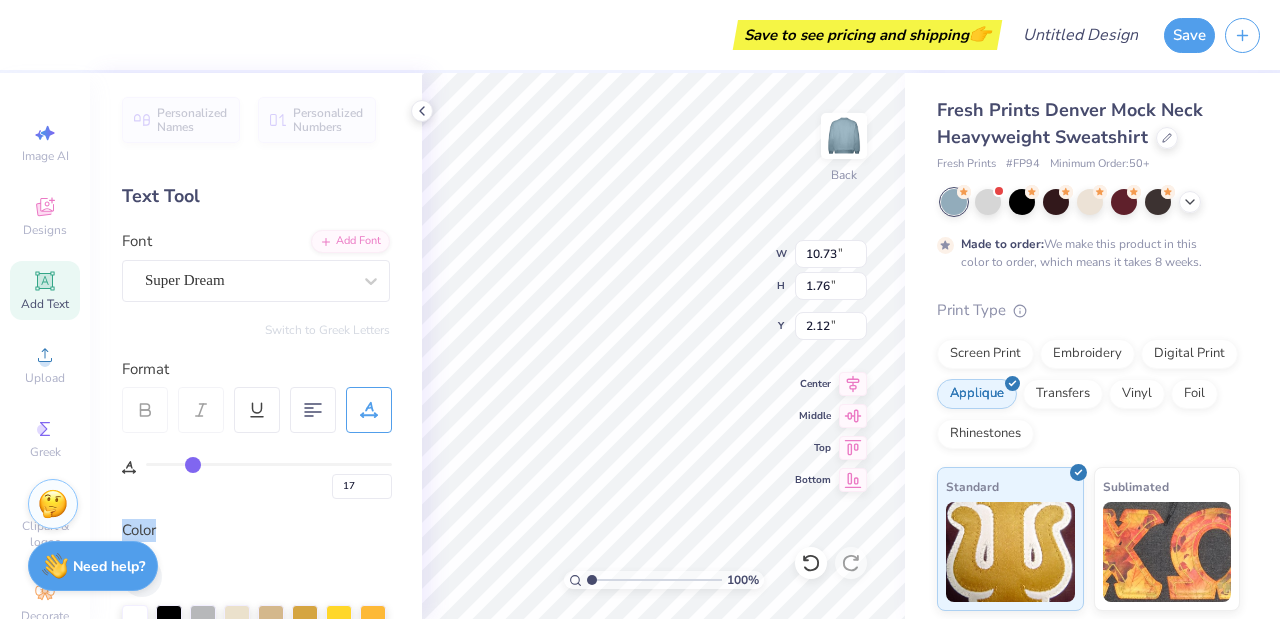 type on "19" 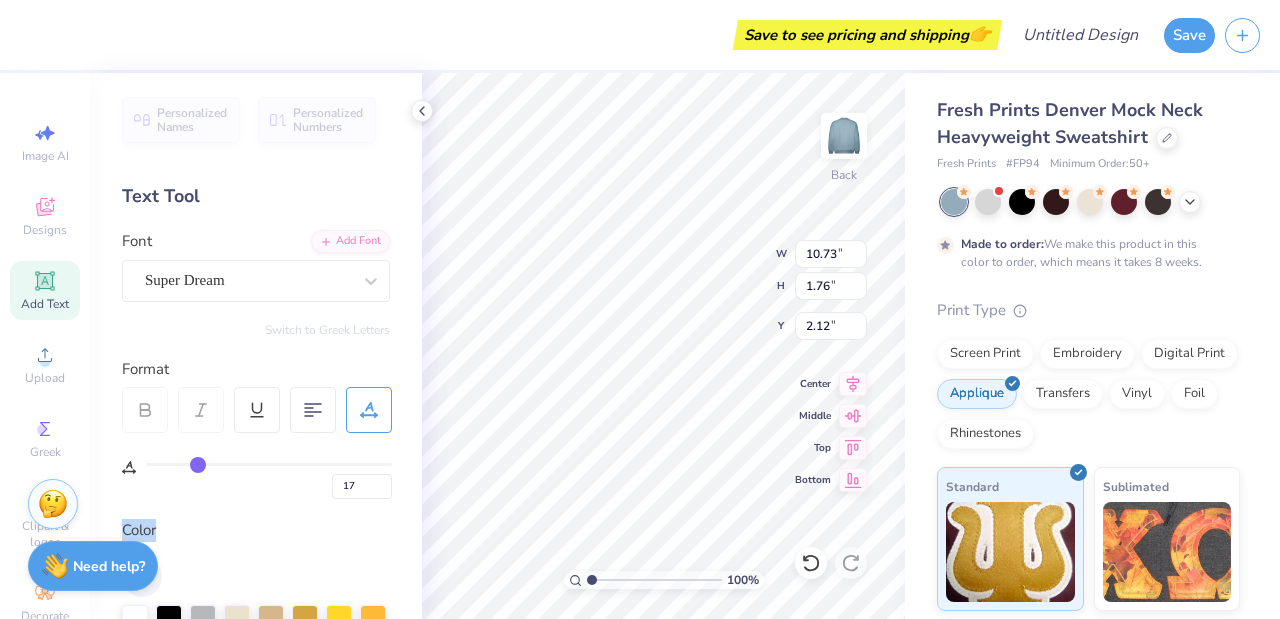 type on "19" 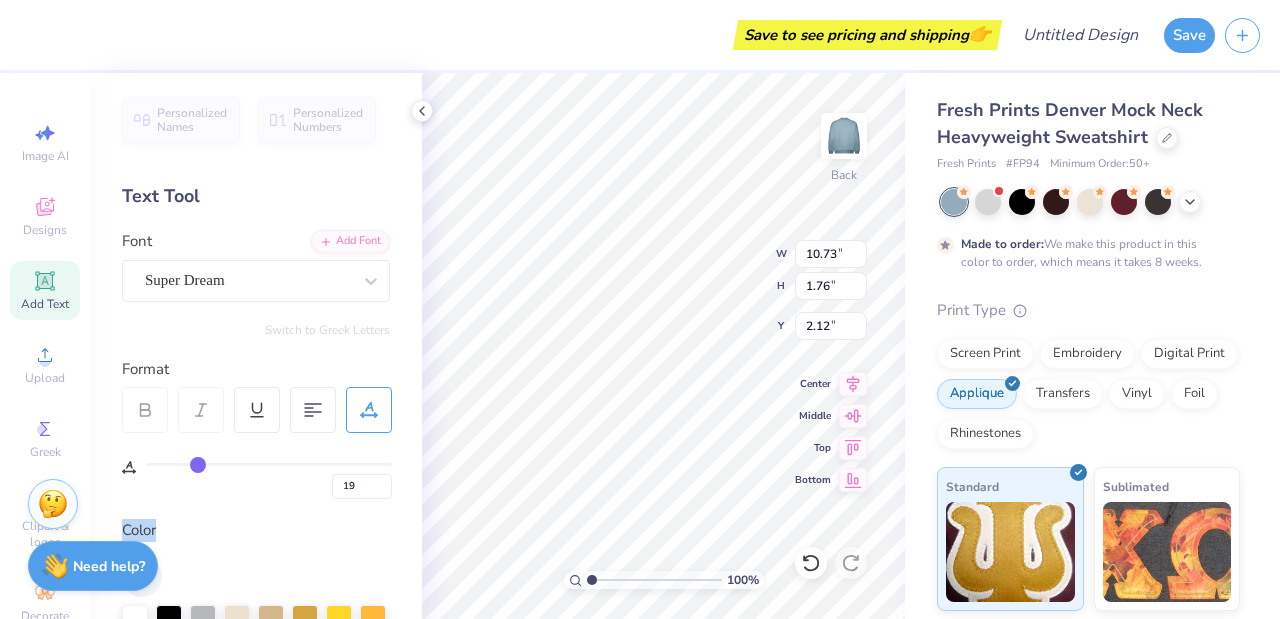 type on "20" 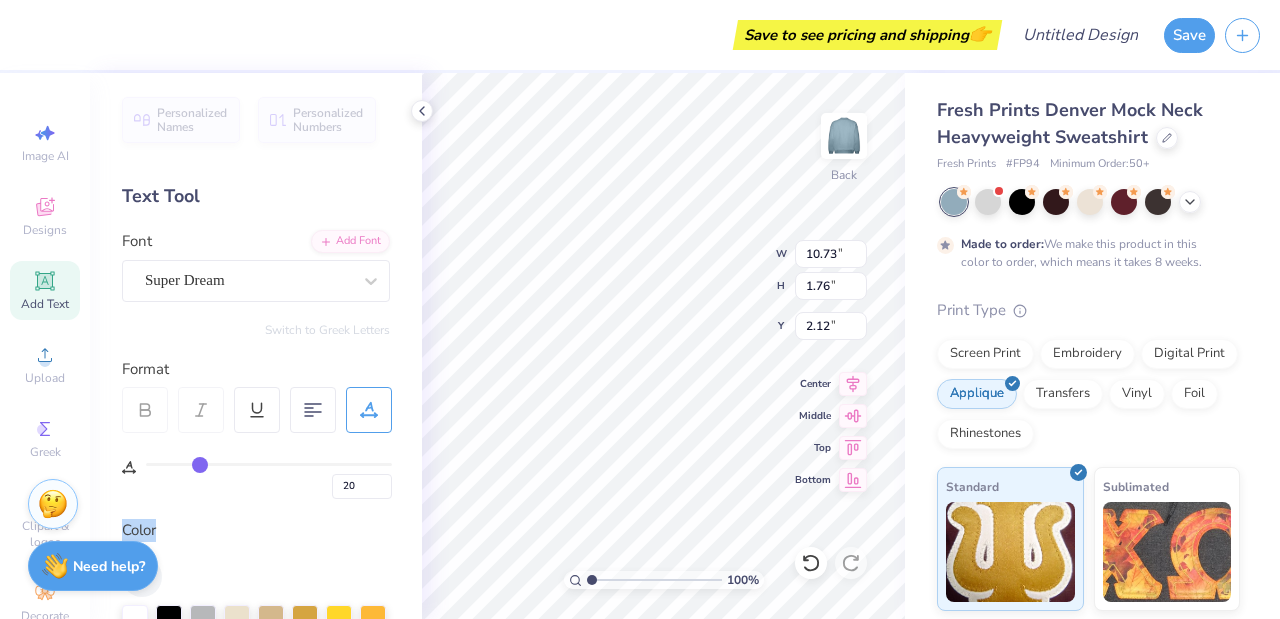 type on "21" 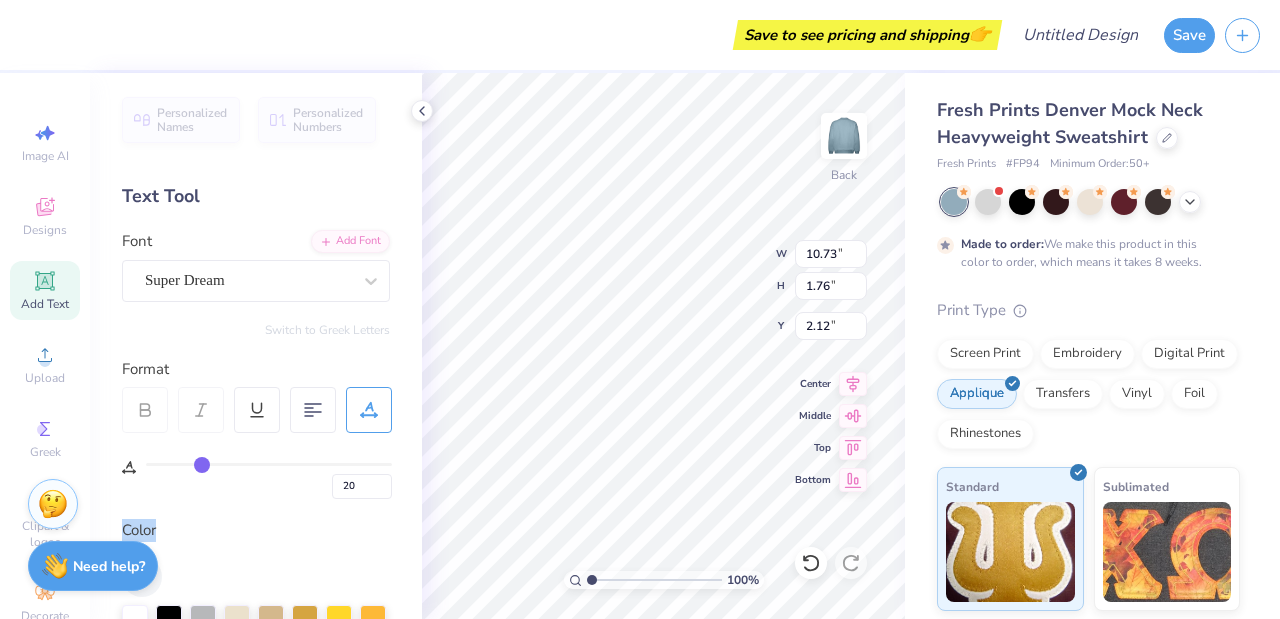type on "21" 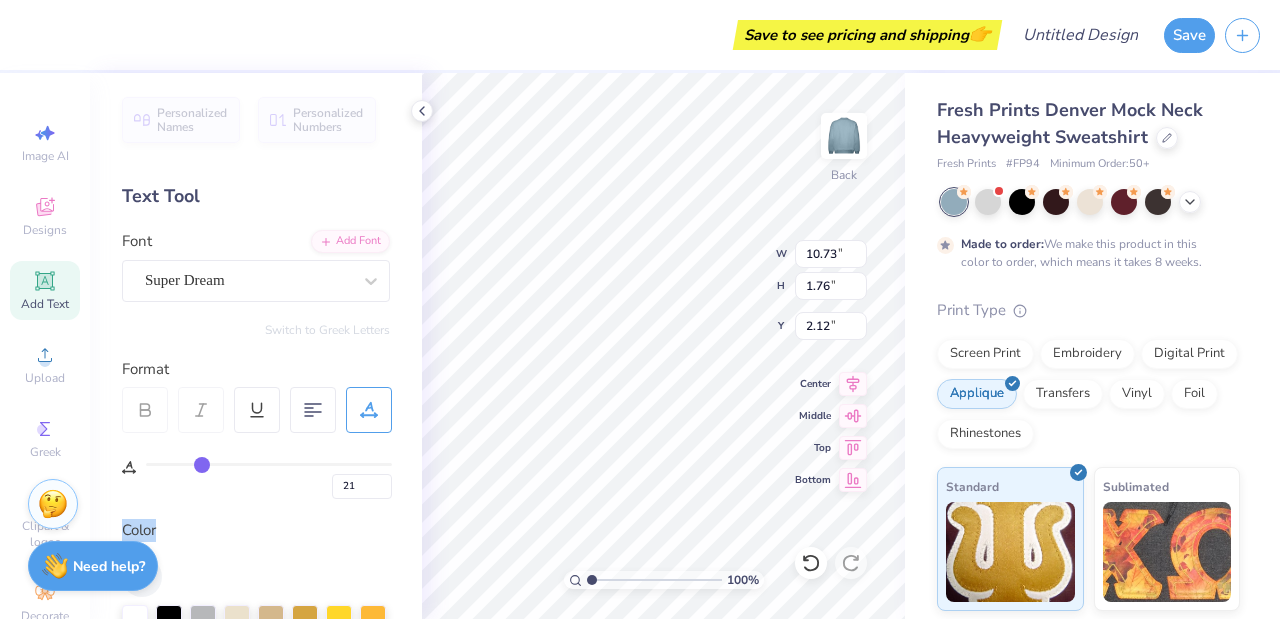 type on "22" 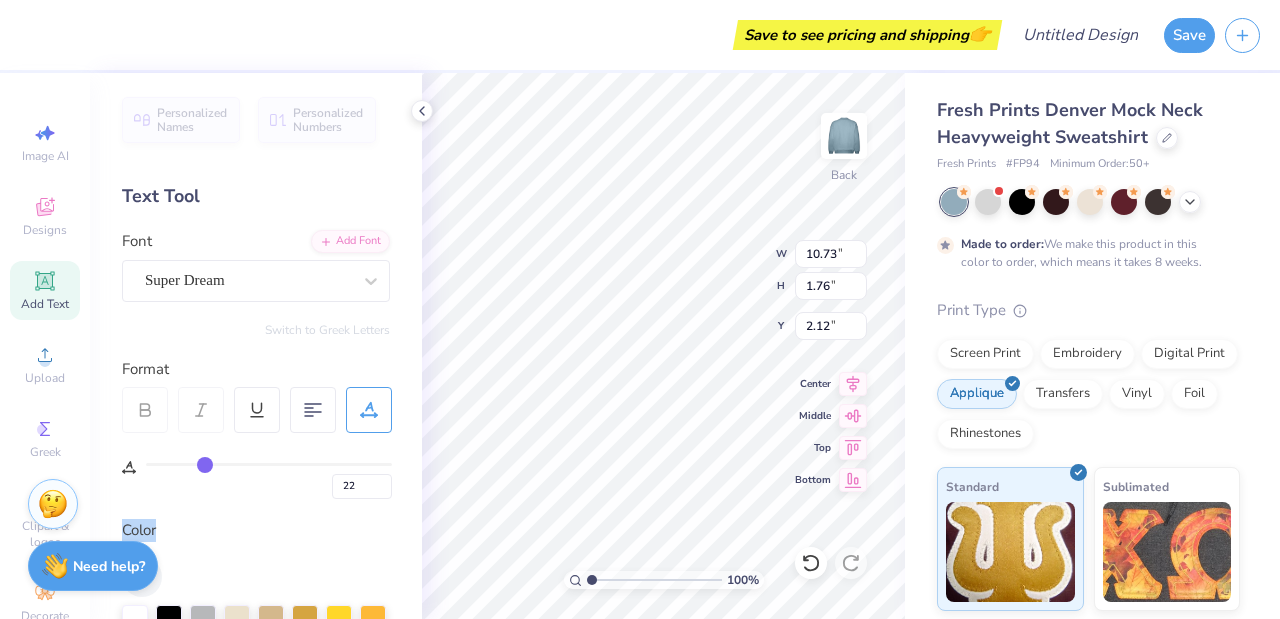 type on "23" 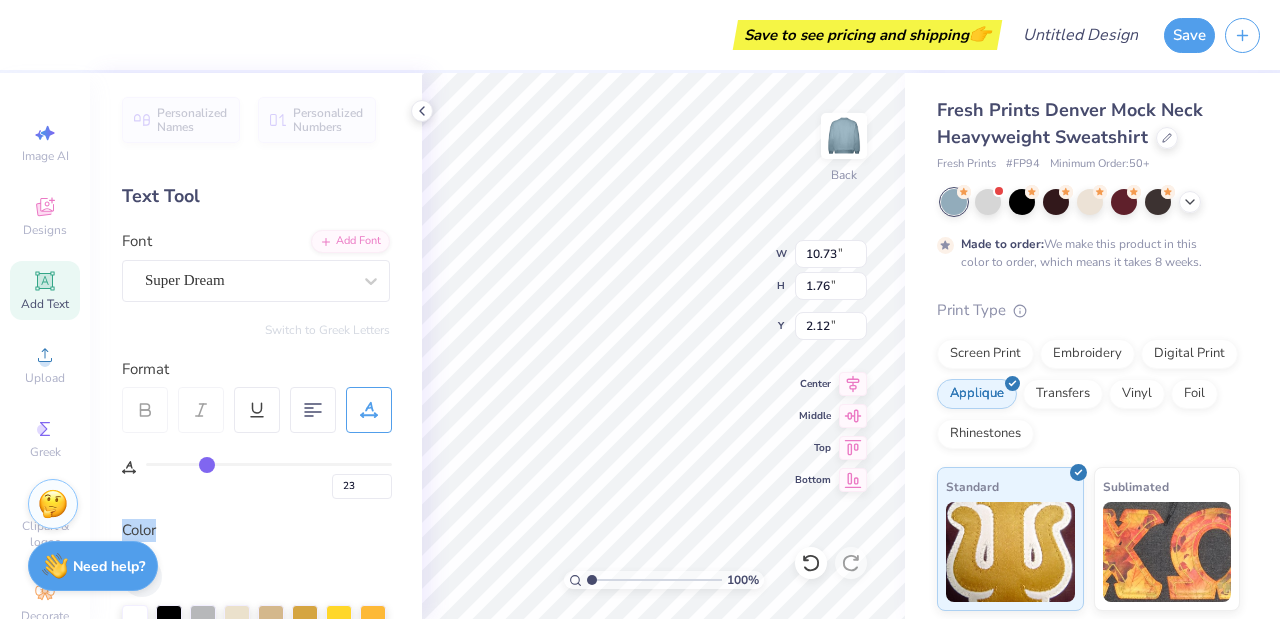 type on "24" 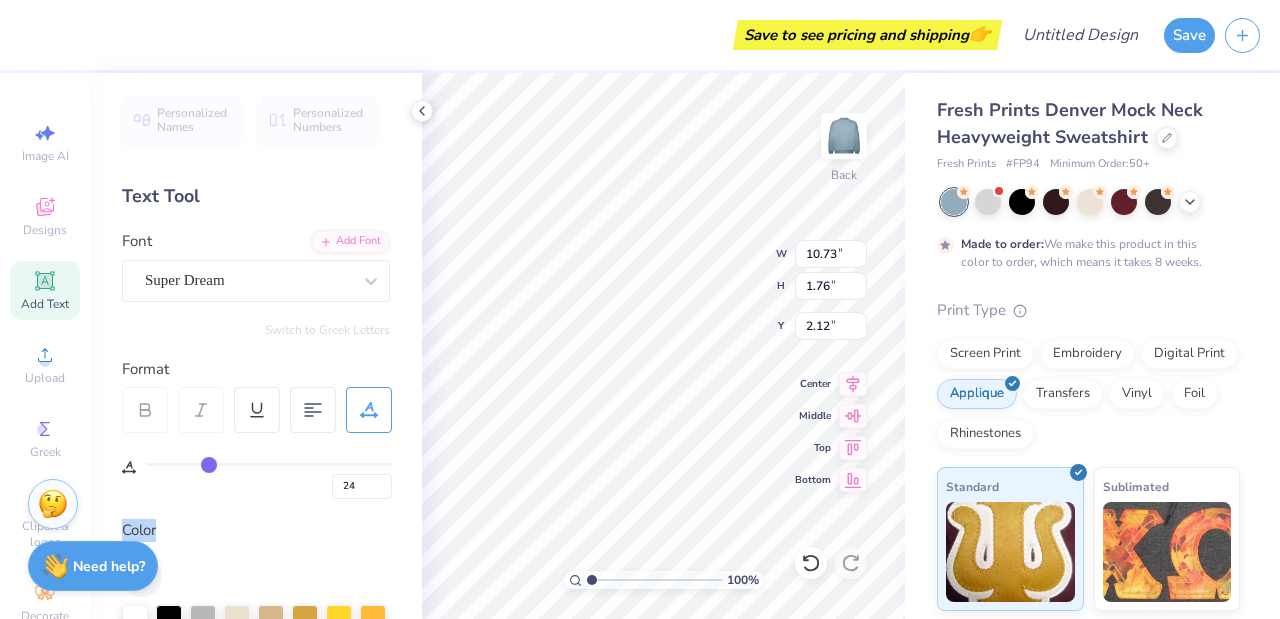 type on "25" 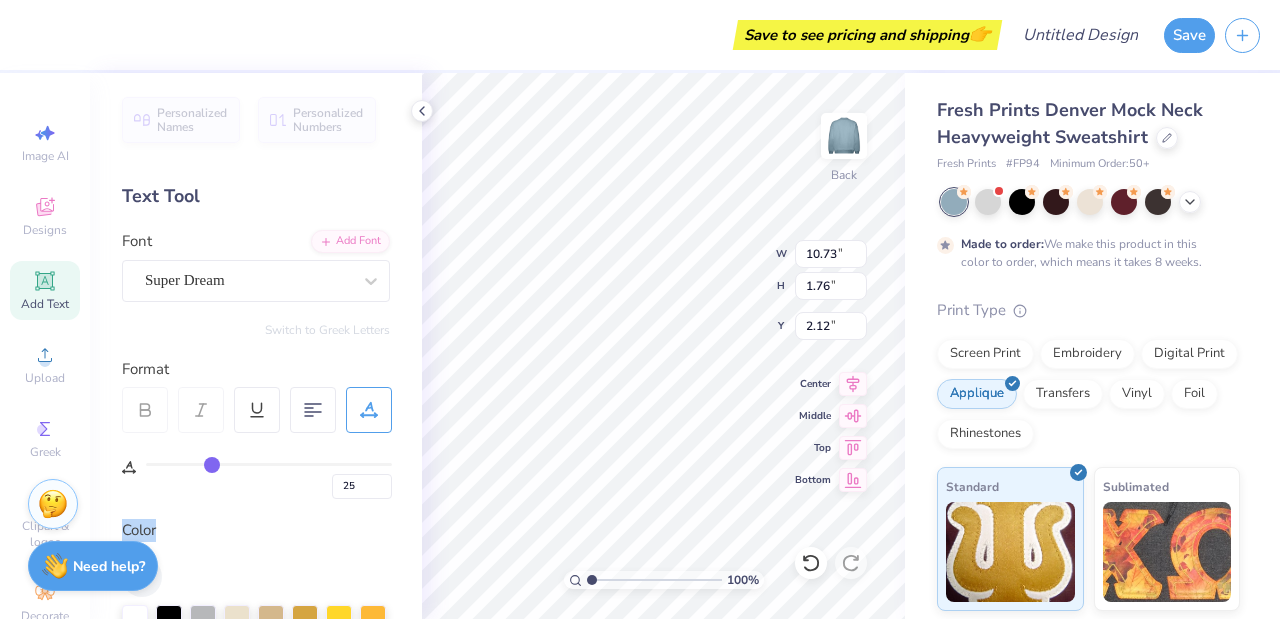 type on "26" 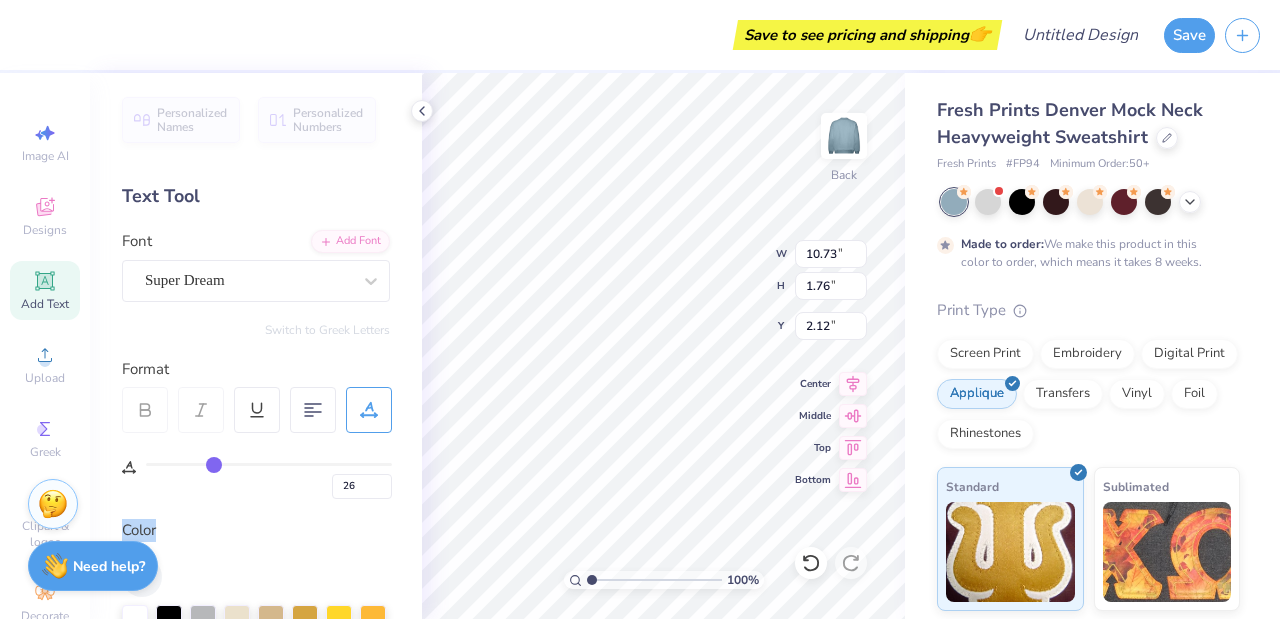 type on "27" 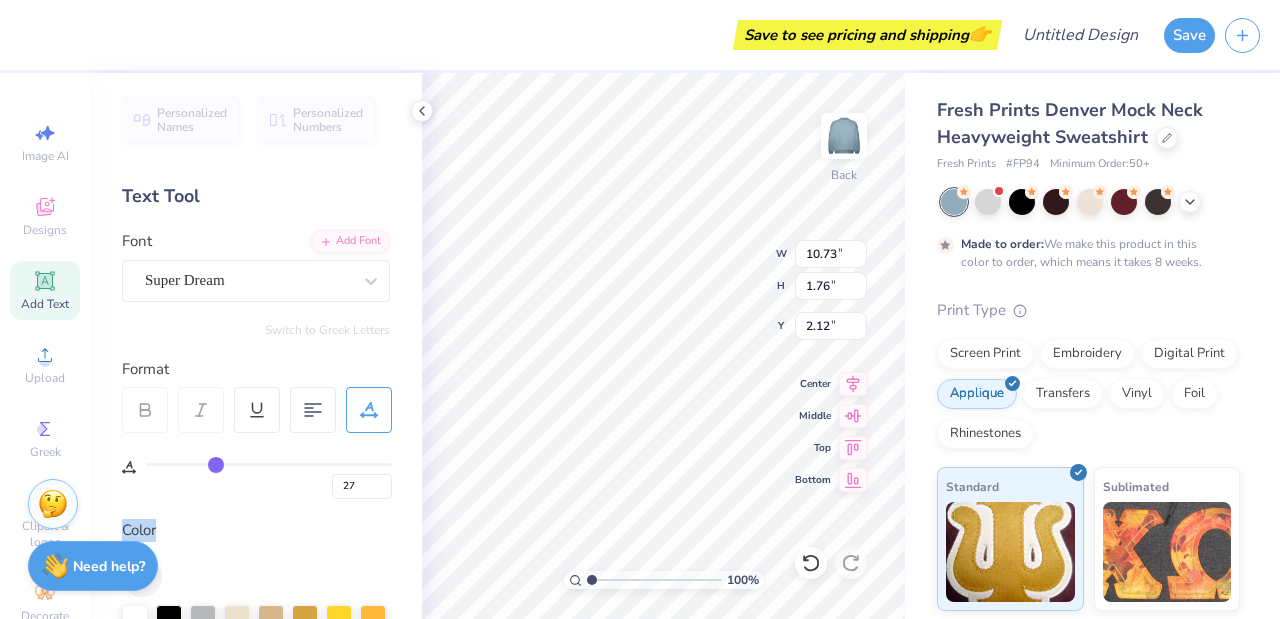 type on "28" 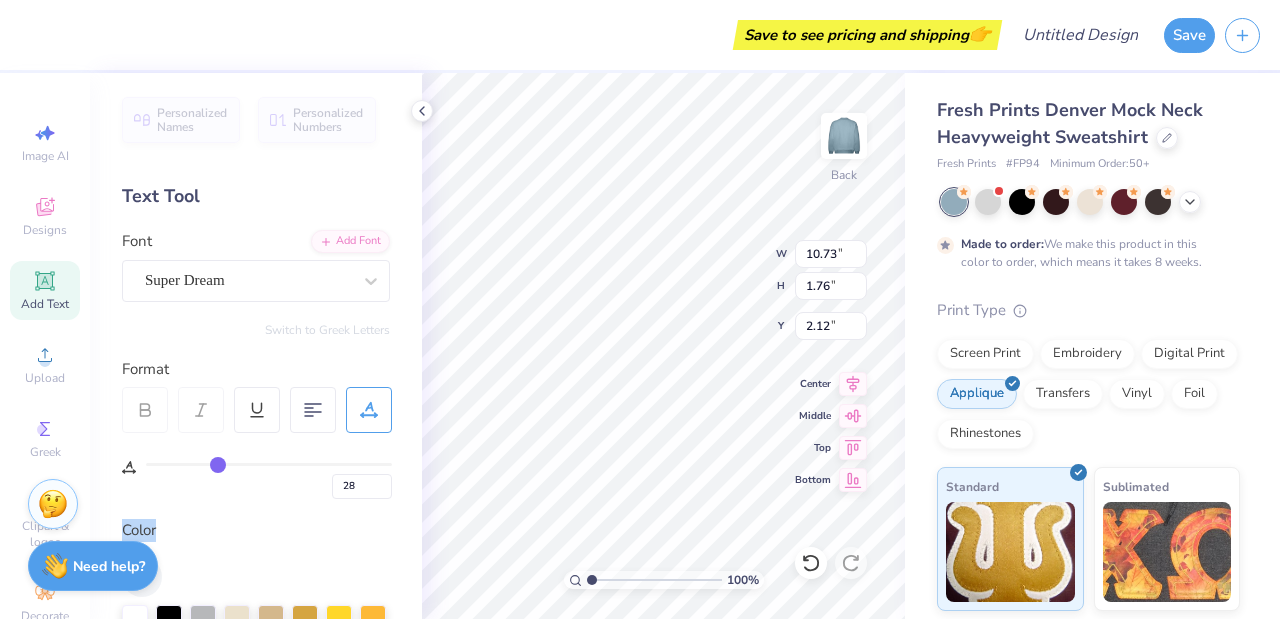 type on "29" 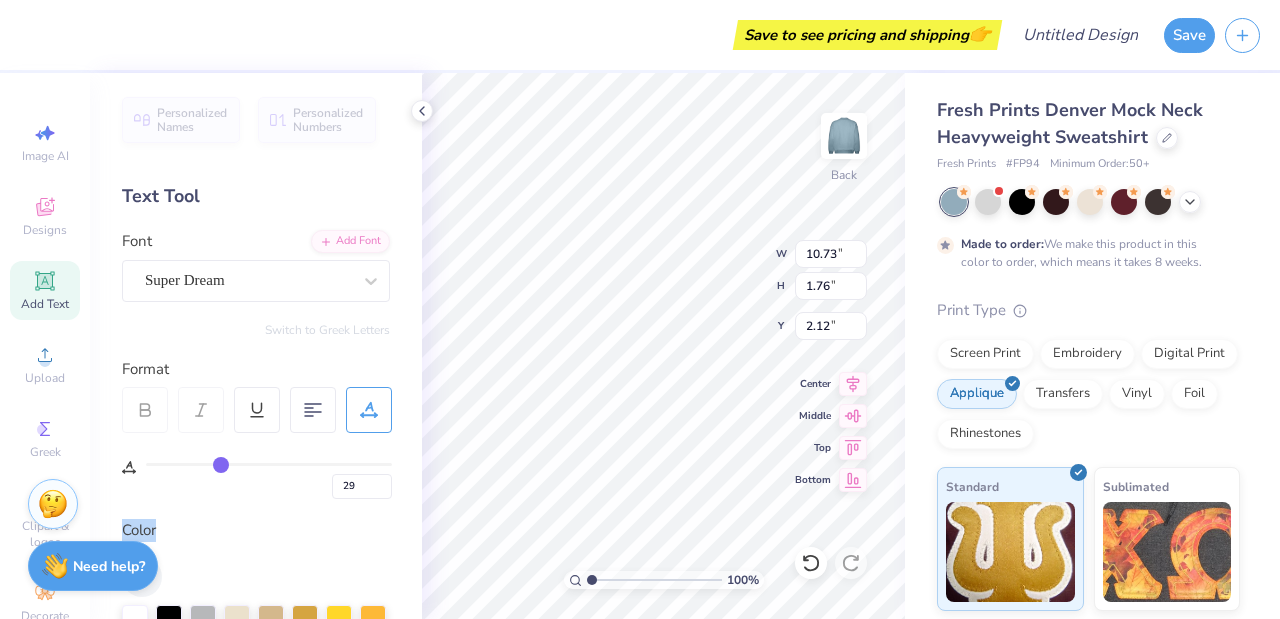 type on "30" 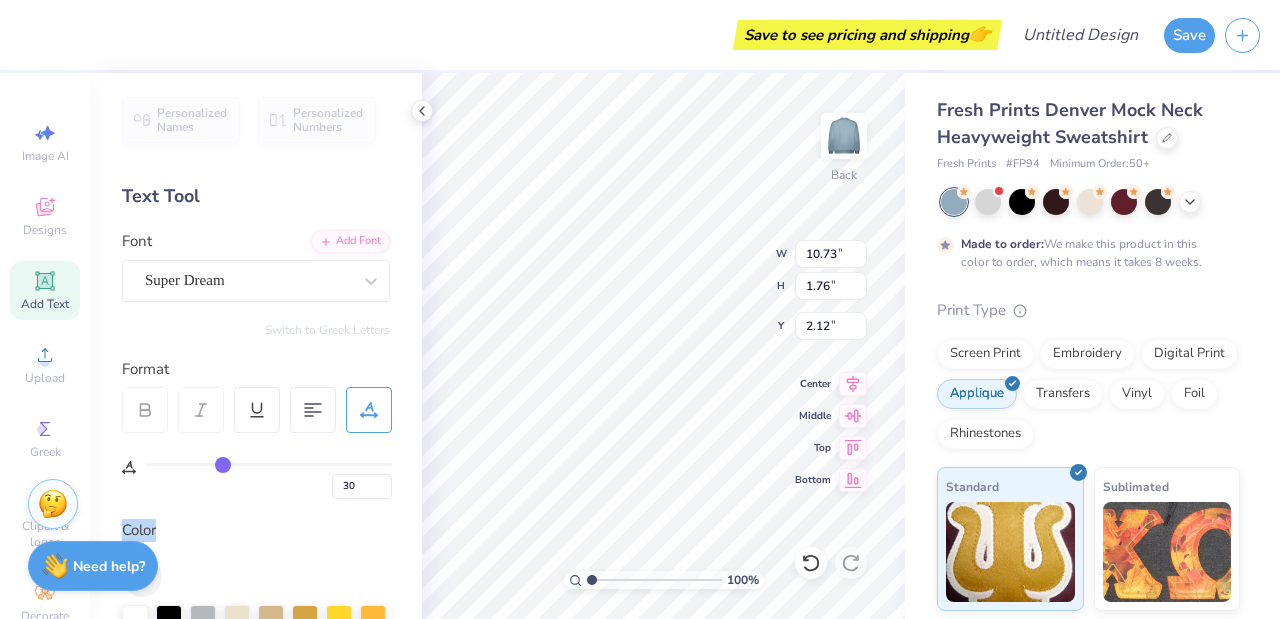type on "31" 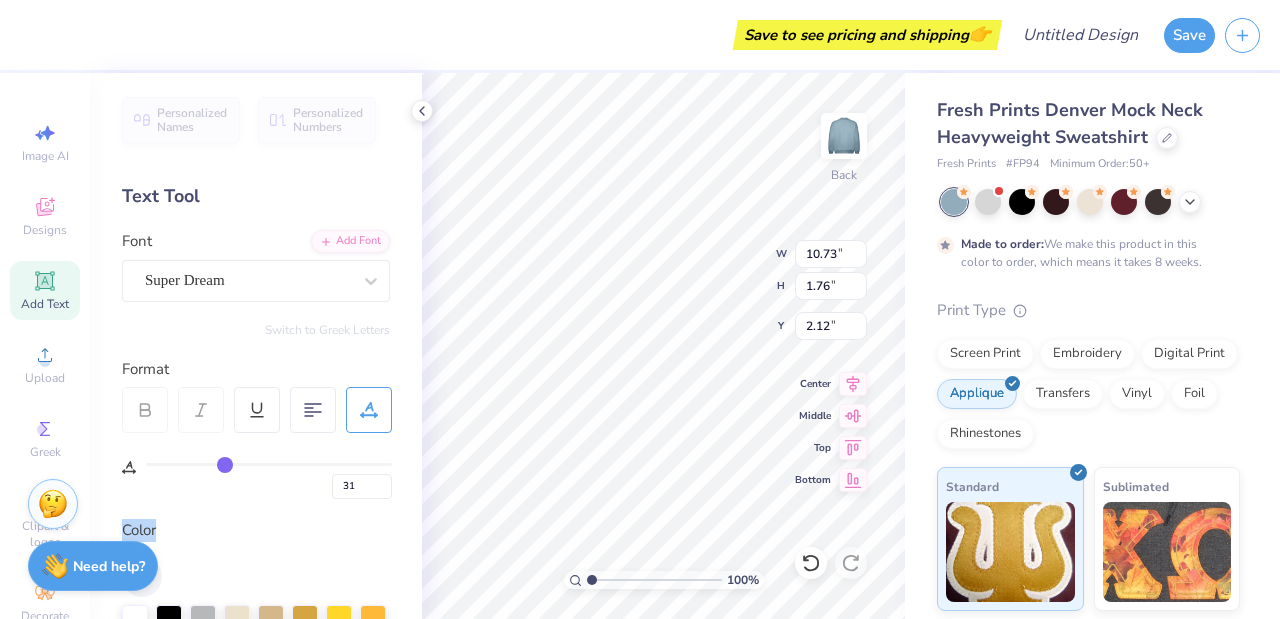 type on "32" 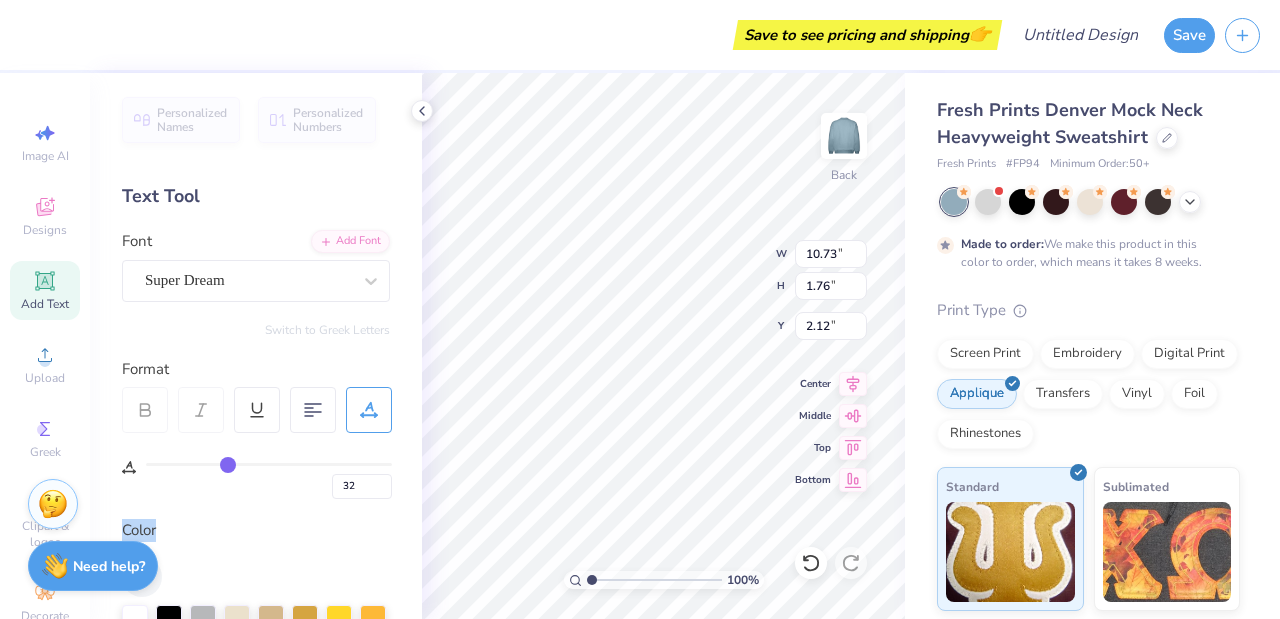 type on "33" 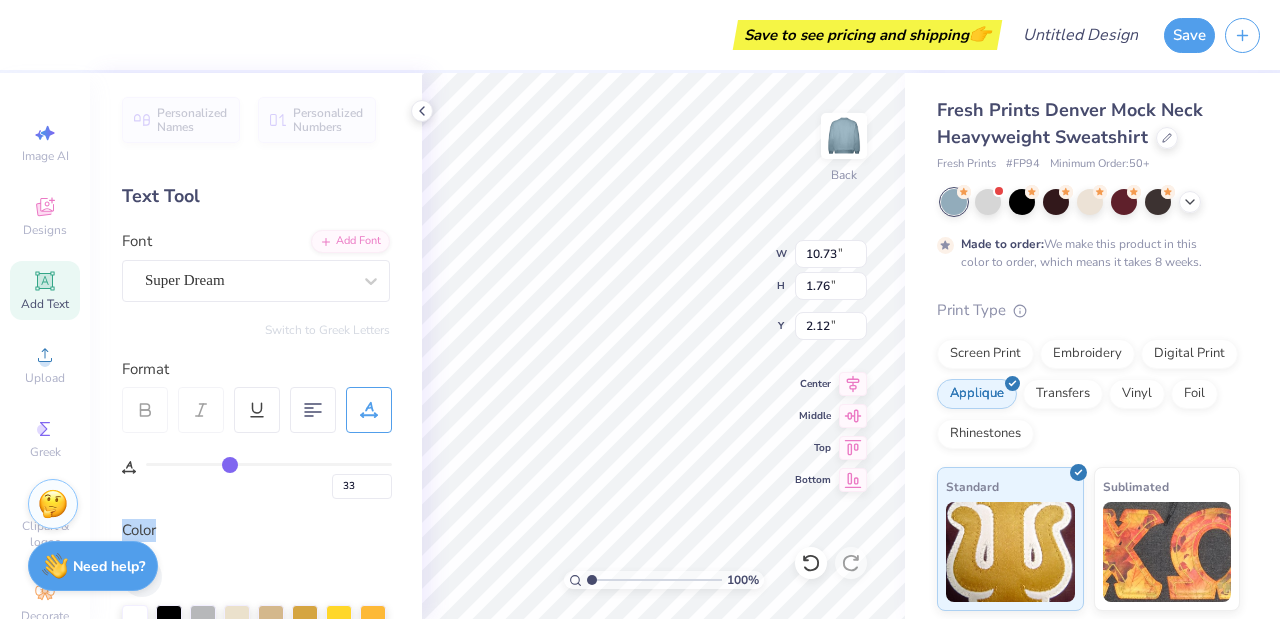 type on "34" 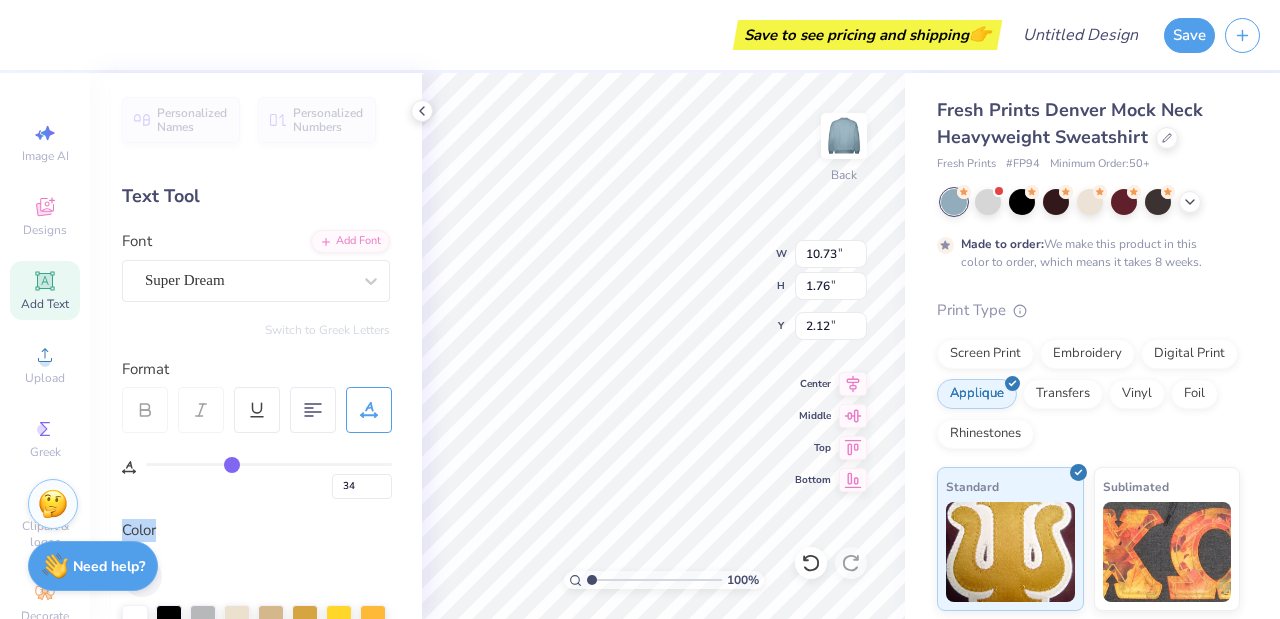 type on "36" 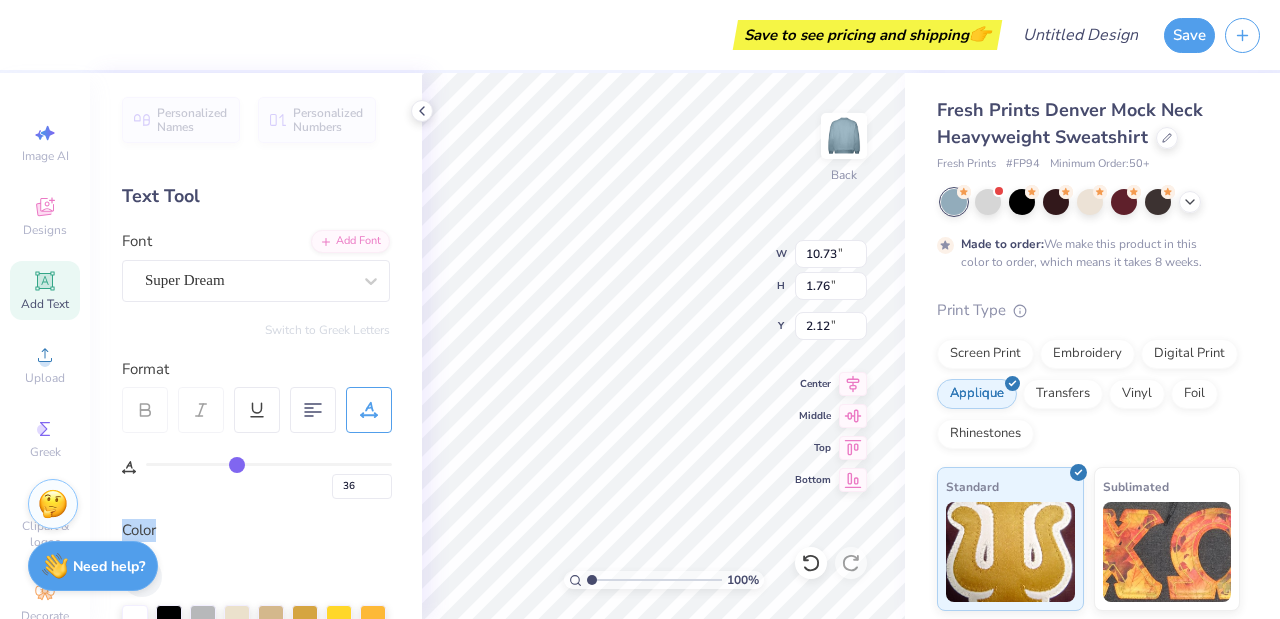 type on "37" 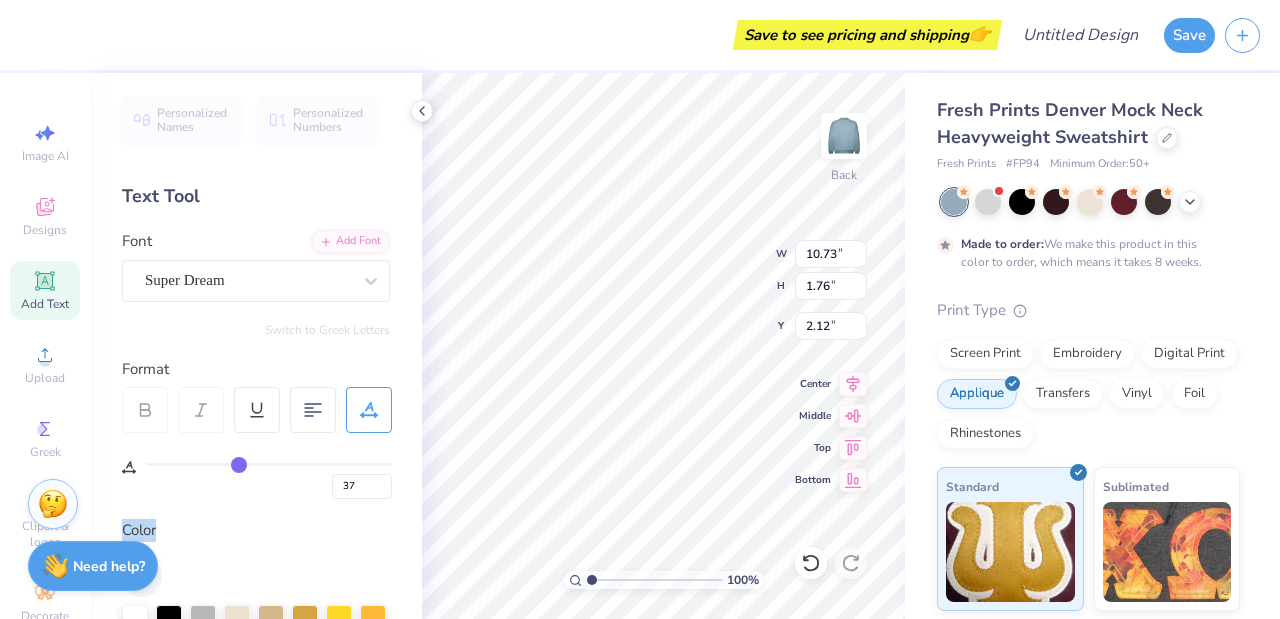 type on "38" 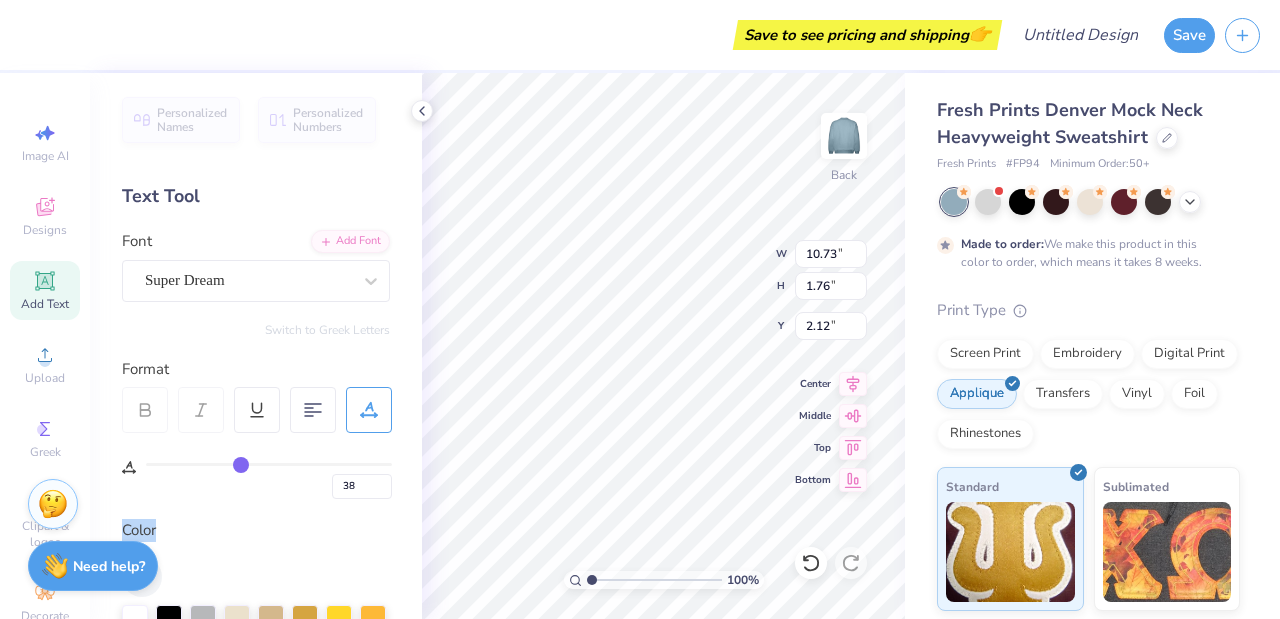 type on "39" 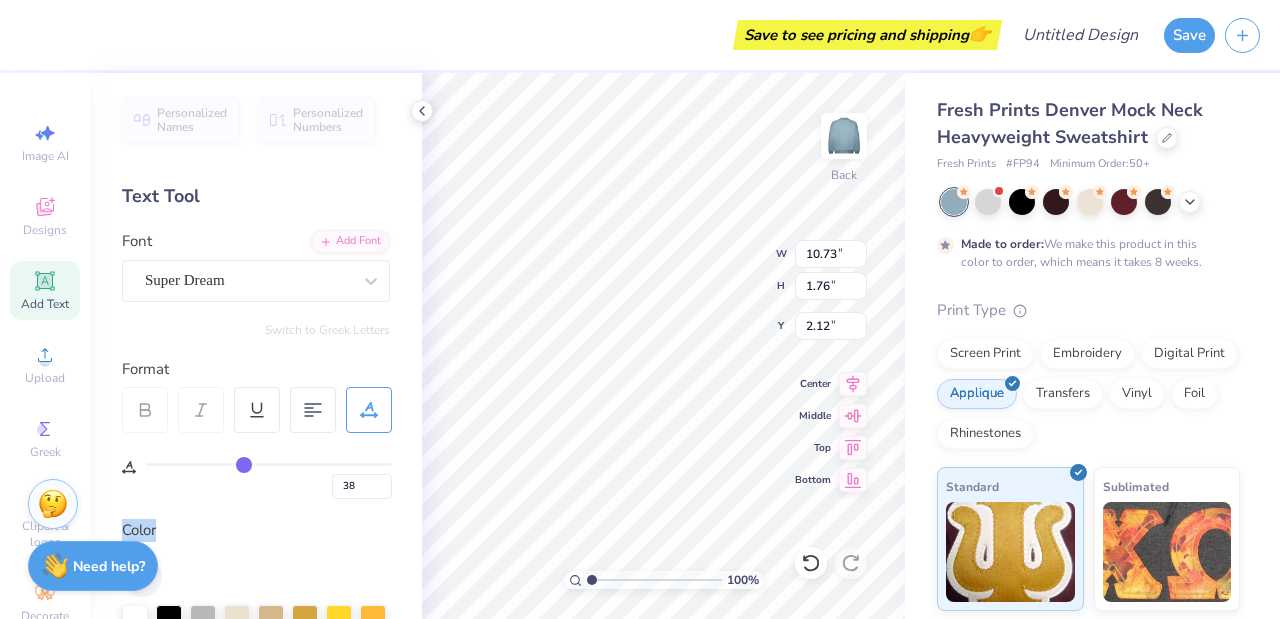 type on "39" 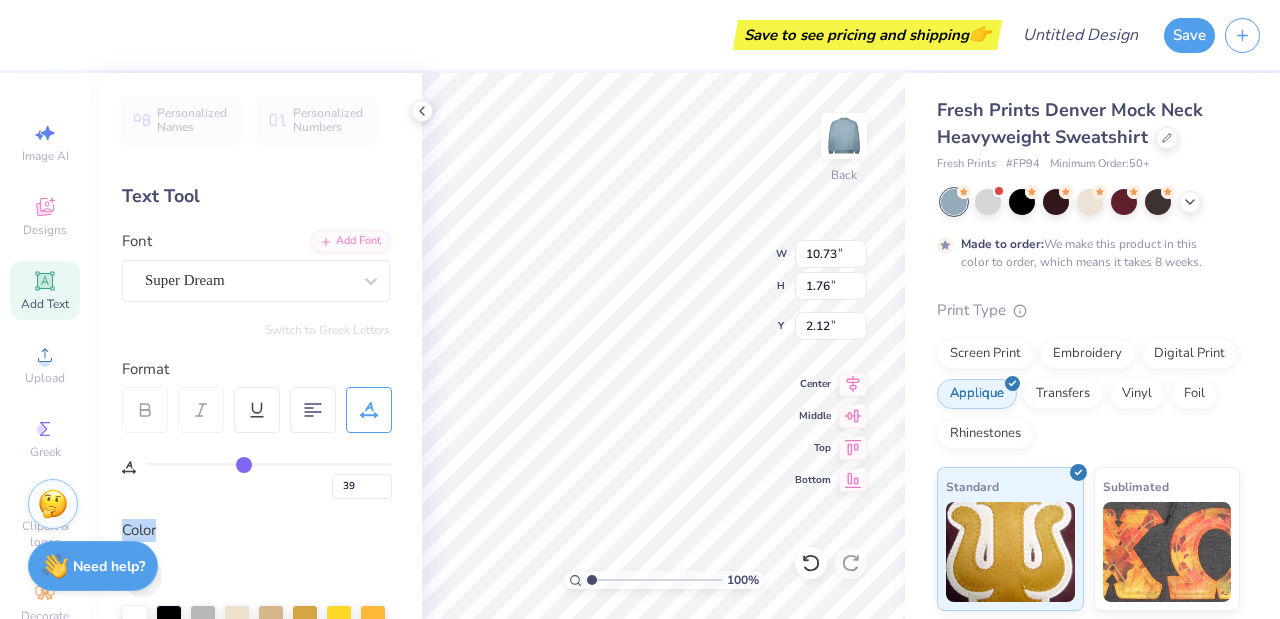 type on "40" 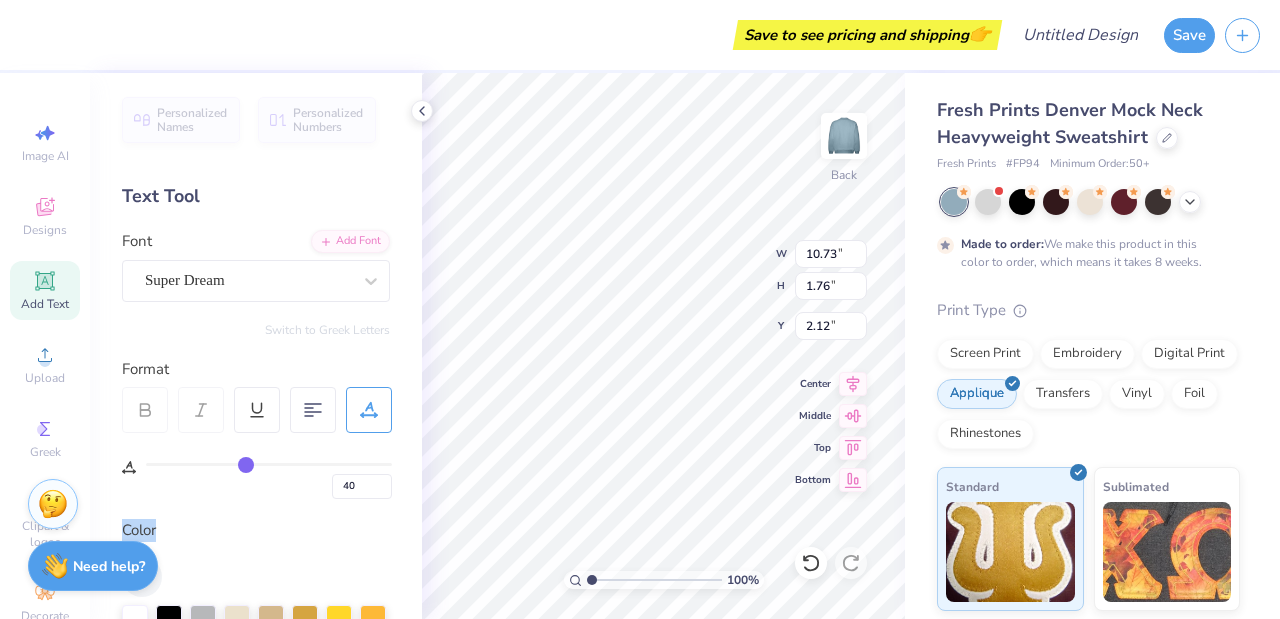 type on "41" 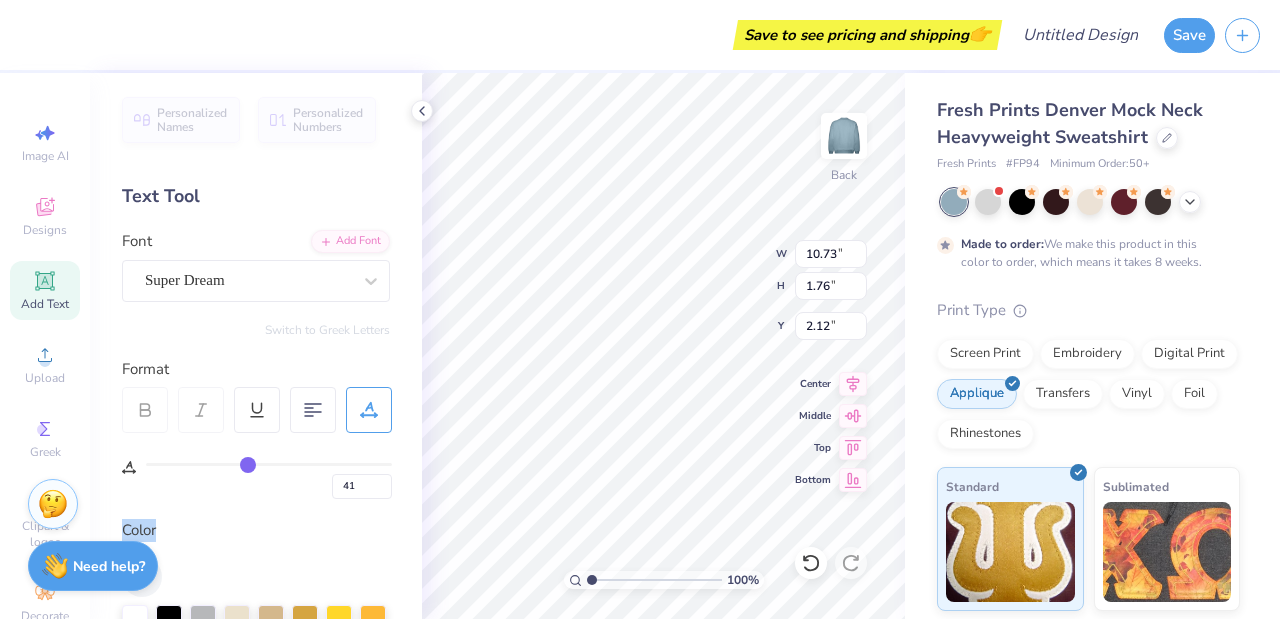 drag, startPoint x: 150, startPoint y: 467, endPoint x: 248, endPoint y: 469, distance: 98.02041 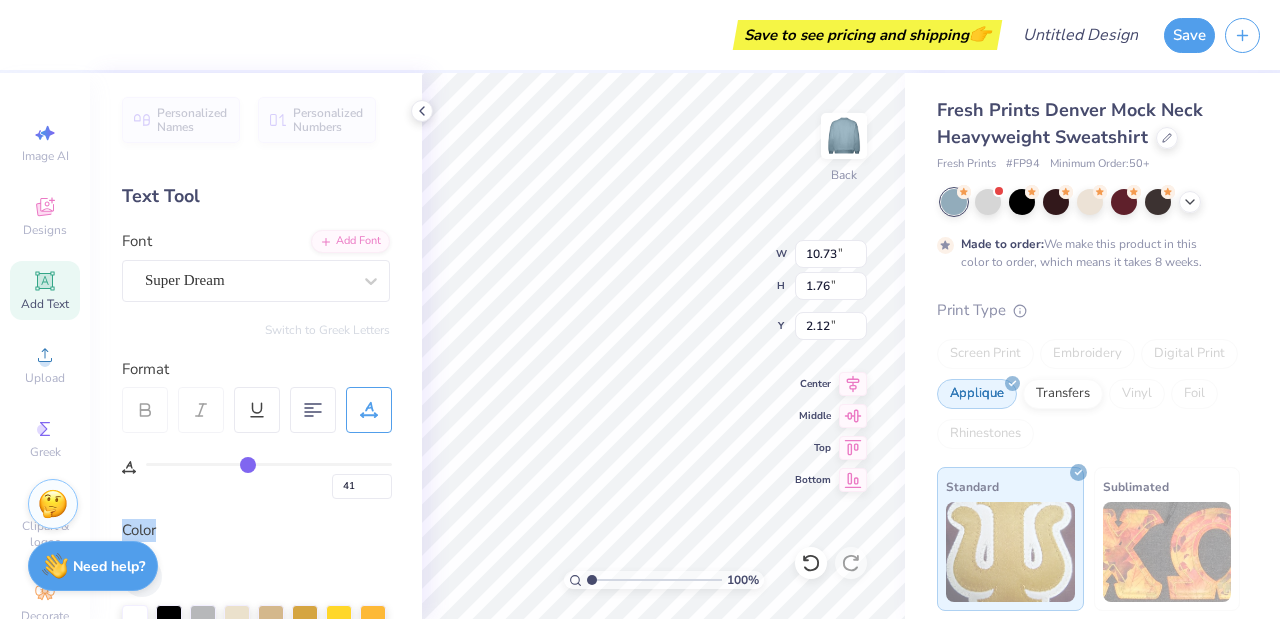 type on "16.27" 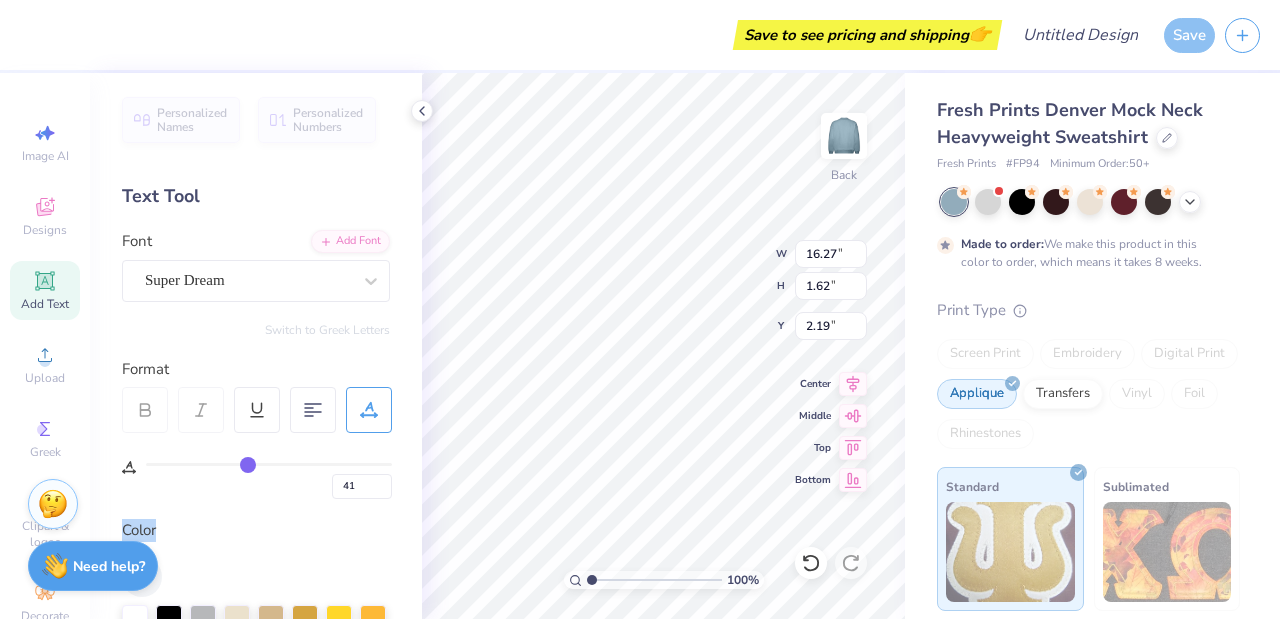 click at bounding box center (269, 464) 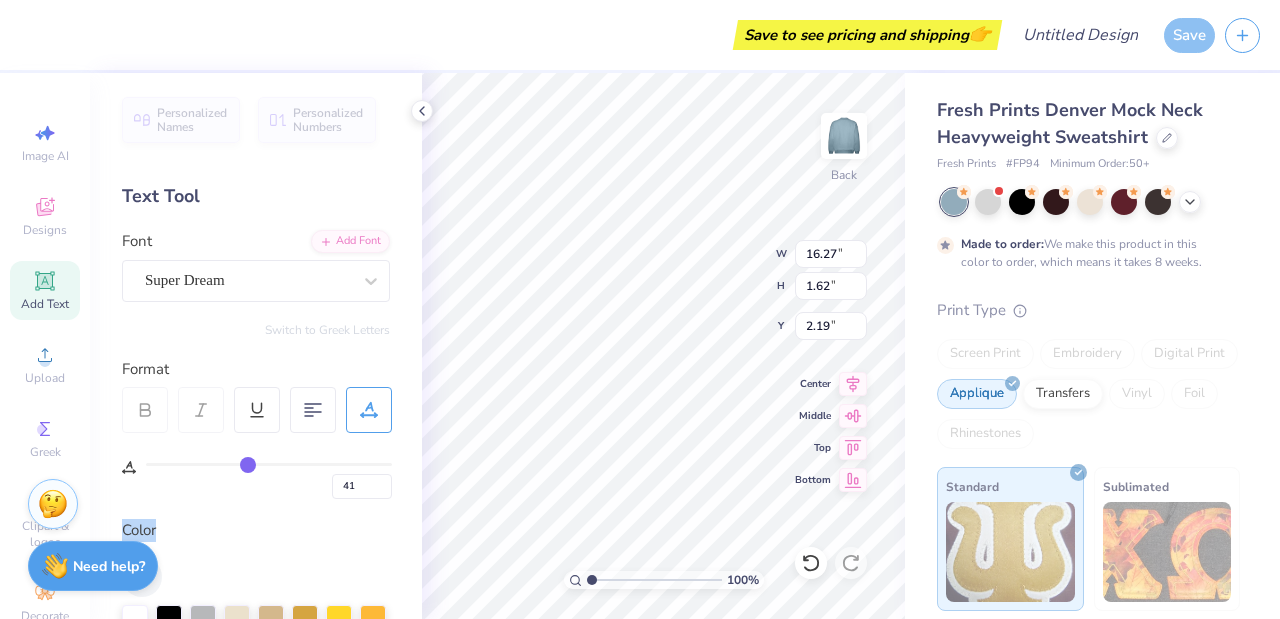 type on "43" 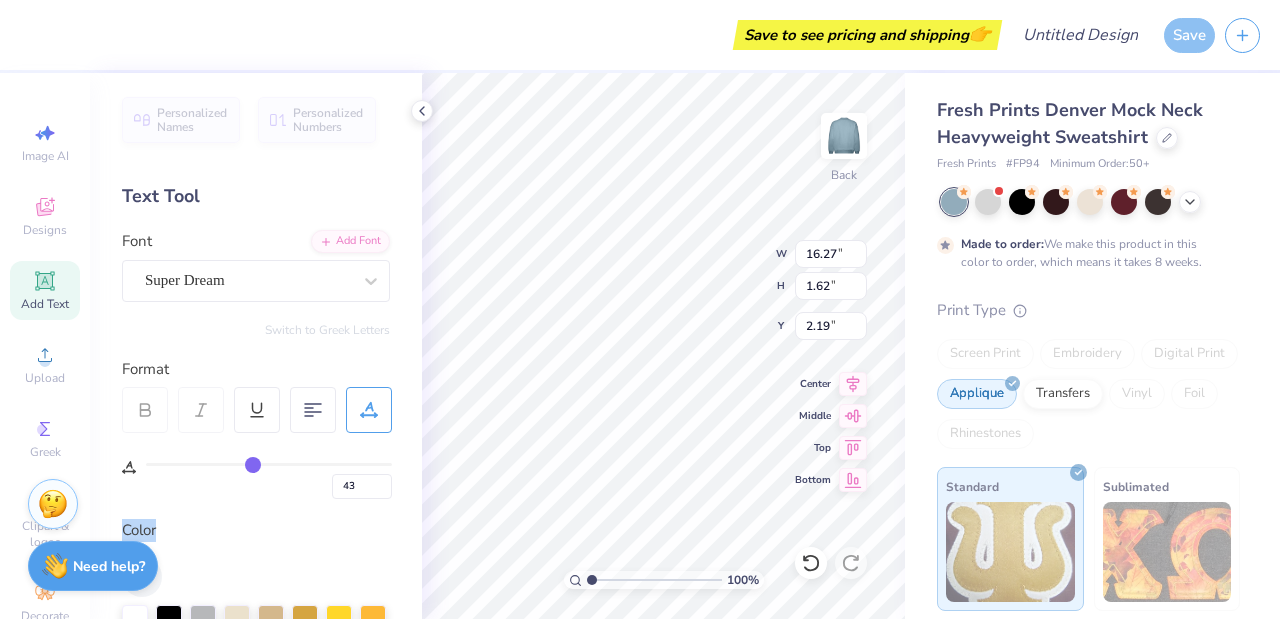 type on "42" 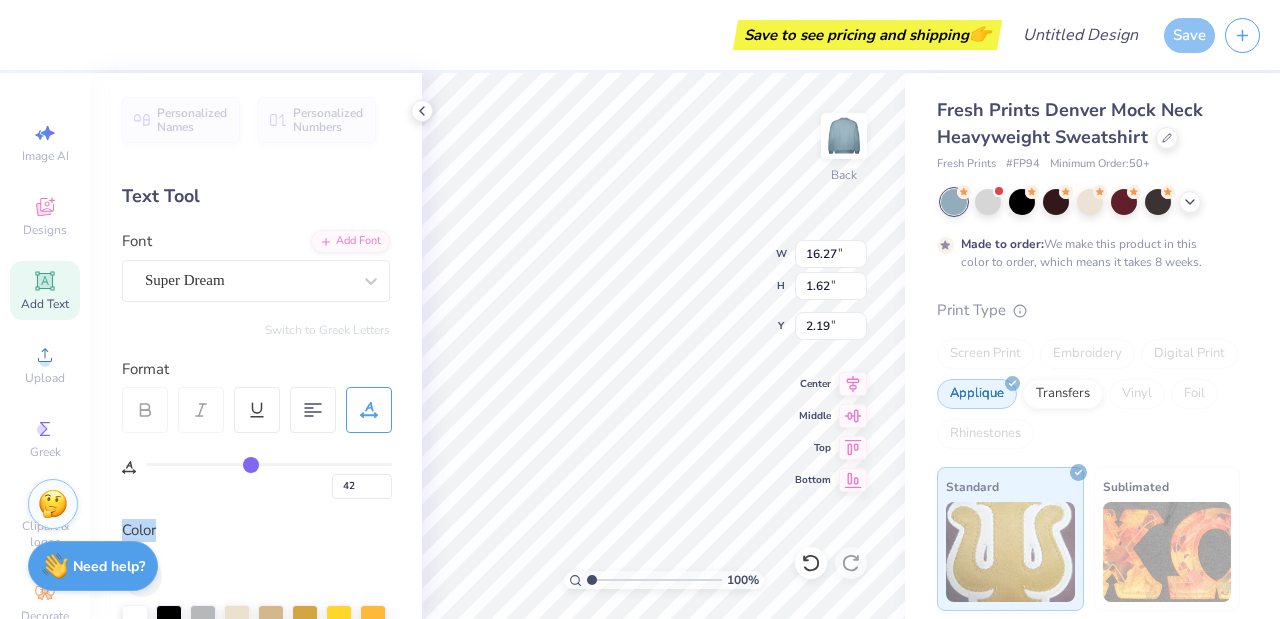 type on "40" 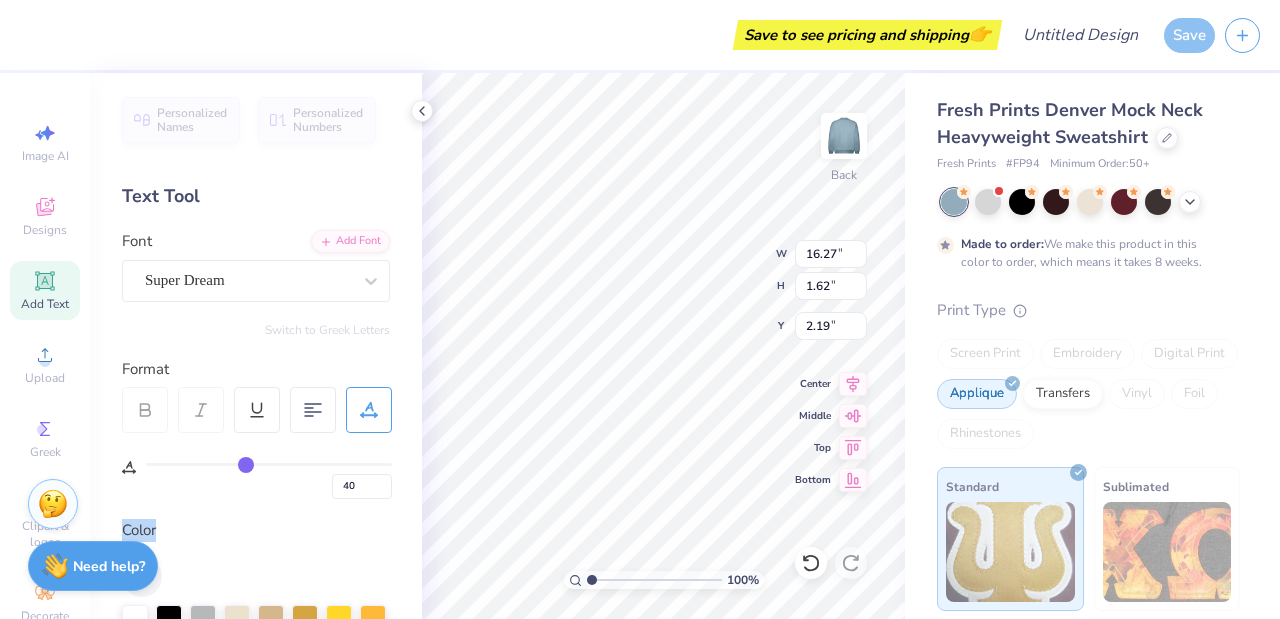 type on "39" 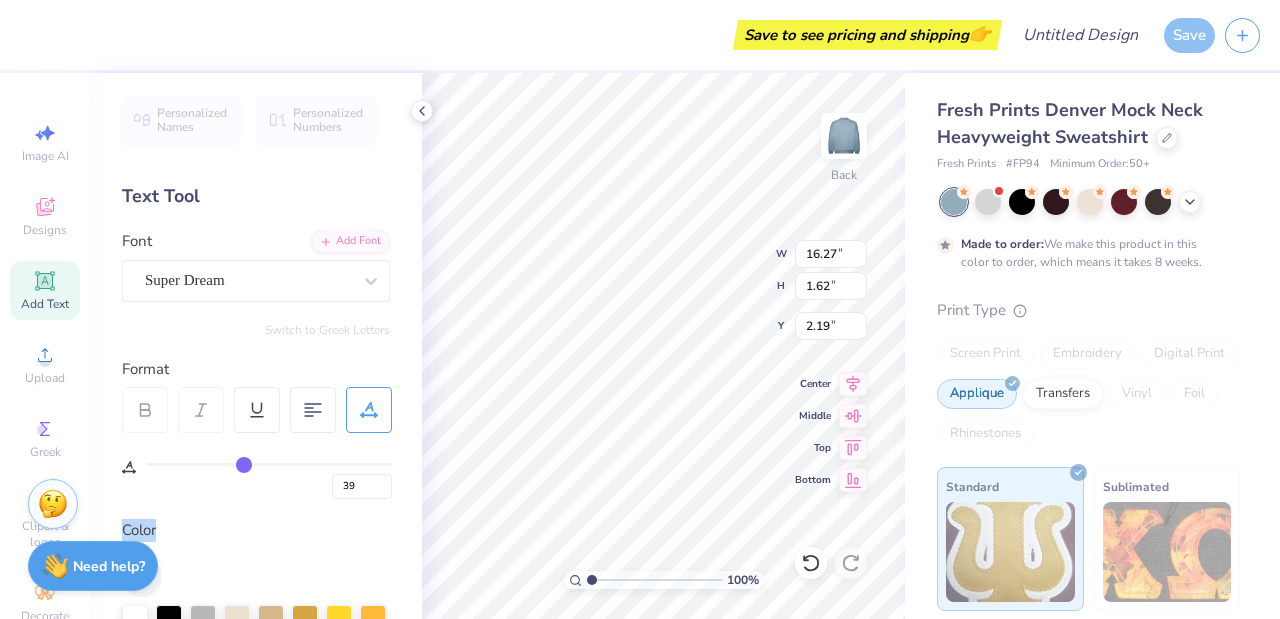 type on "37" 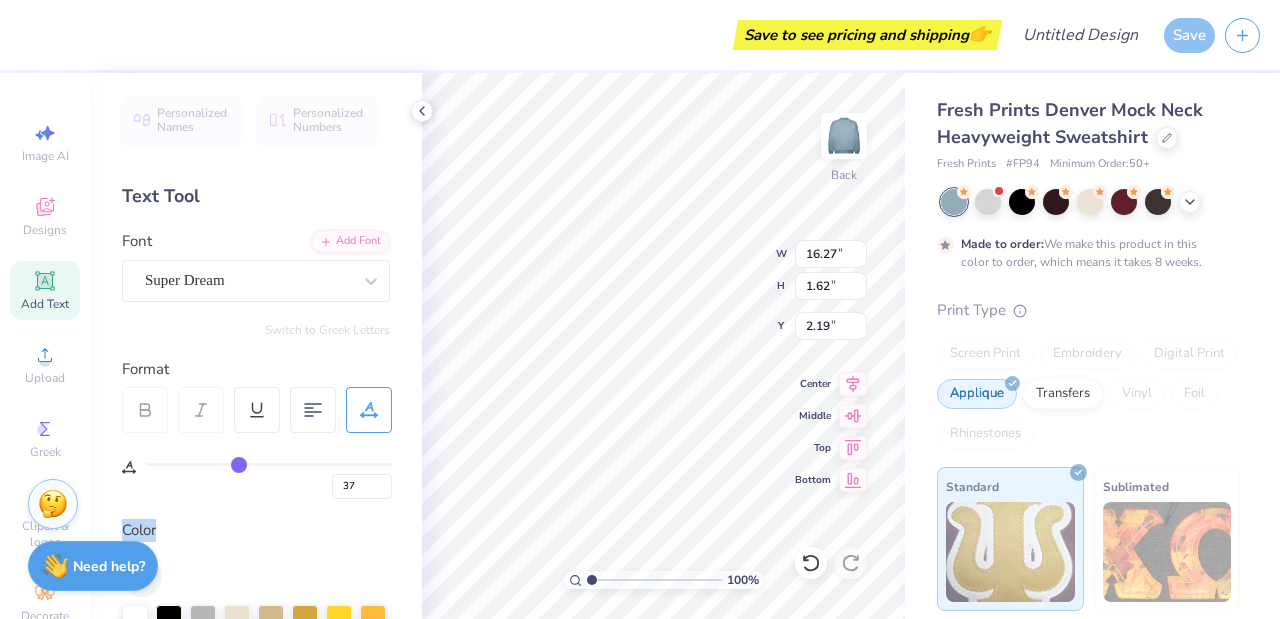 type on "36" 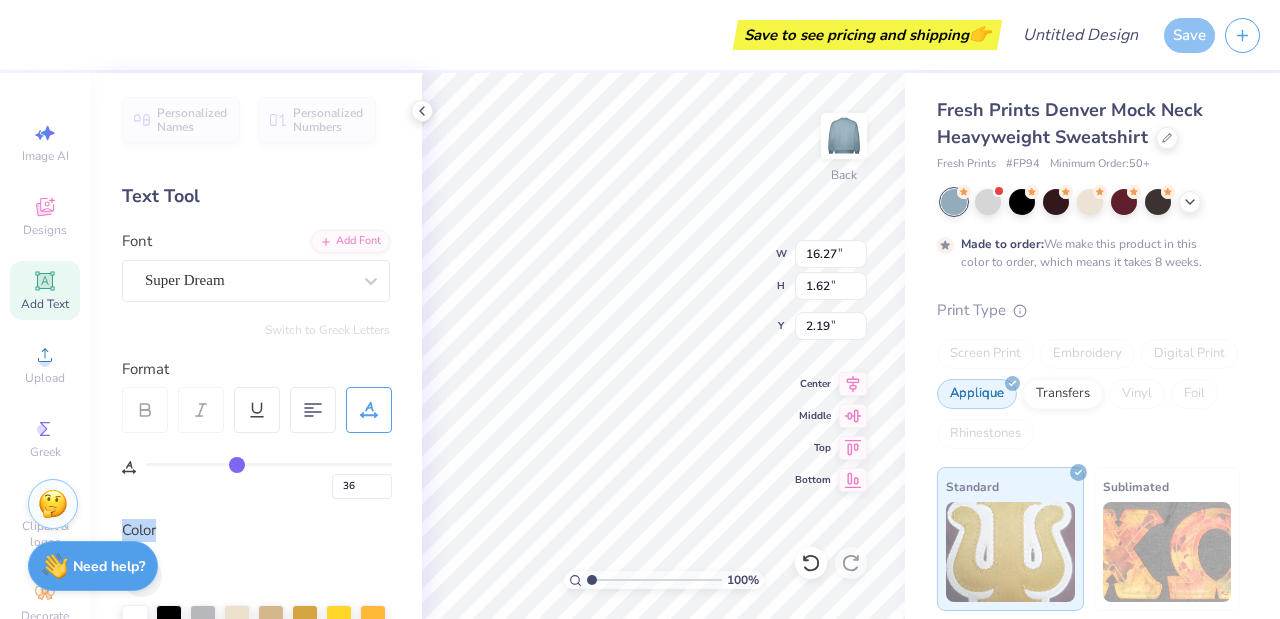 type on "35" 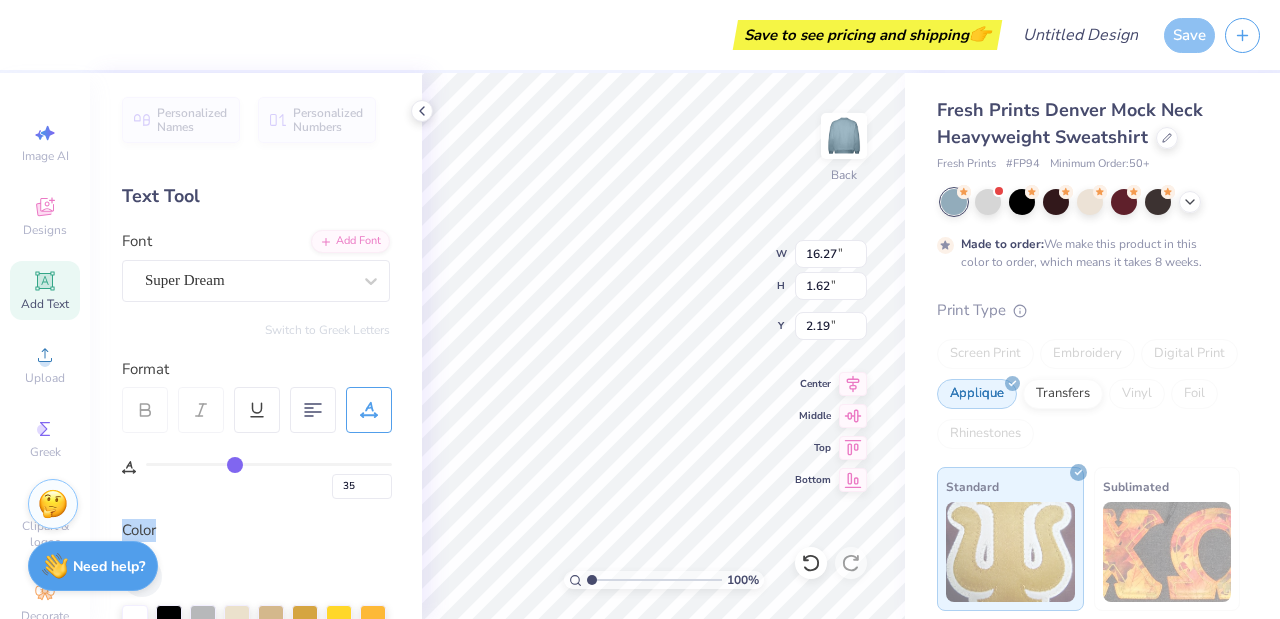 type on "34" 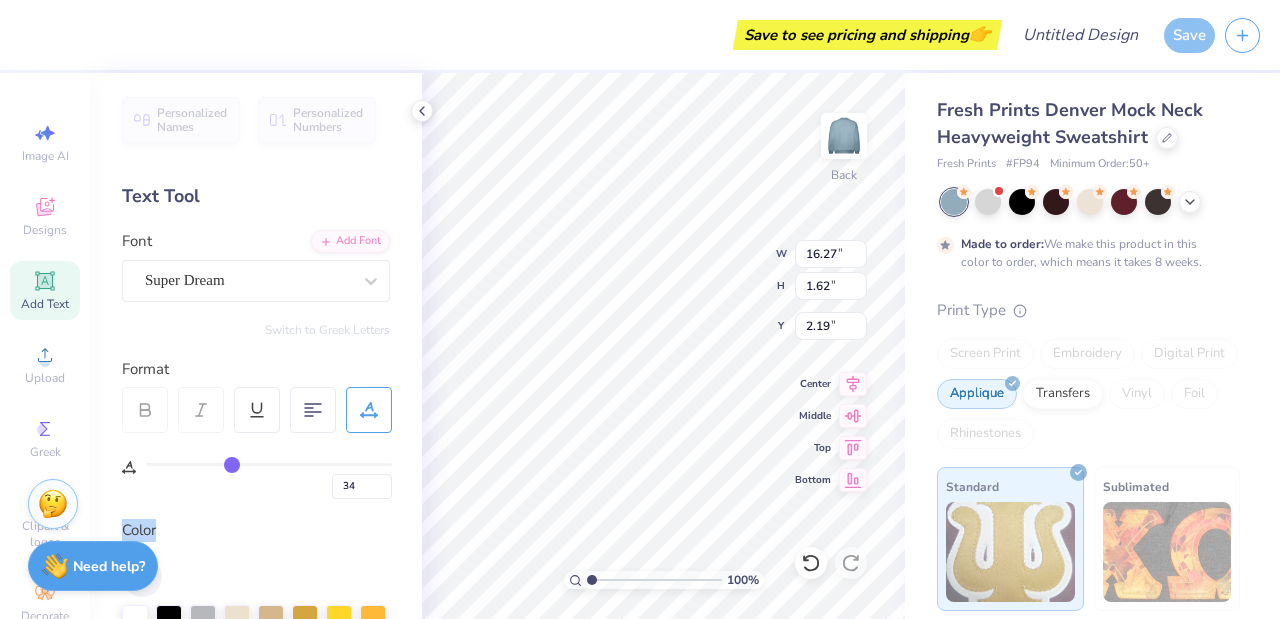 type on "33" 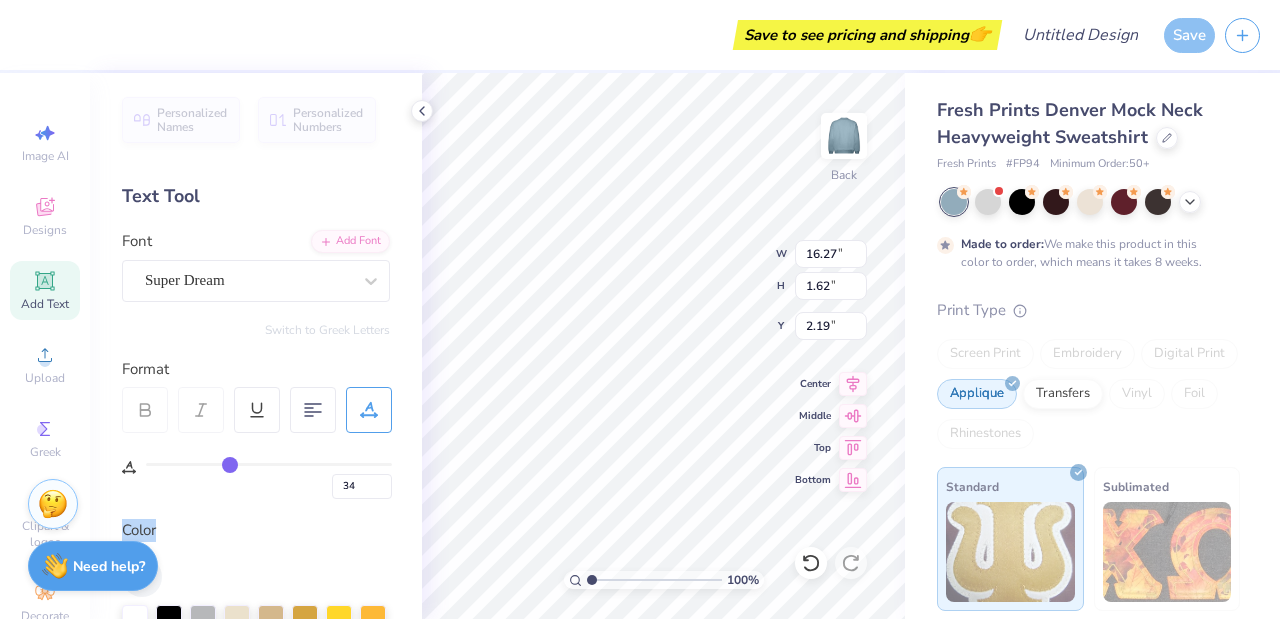 type on "33" 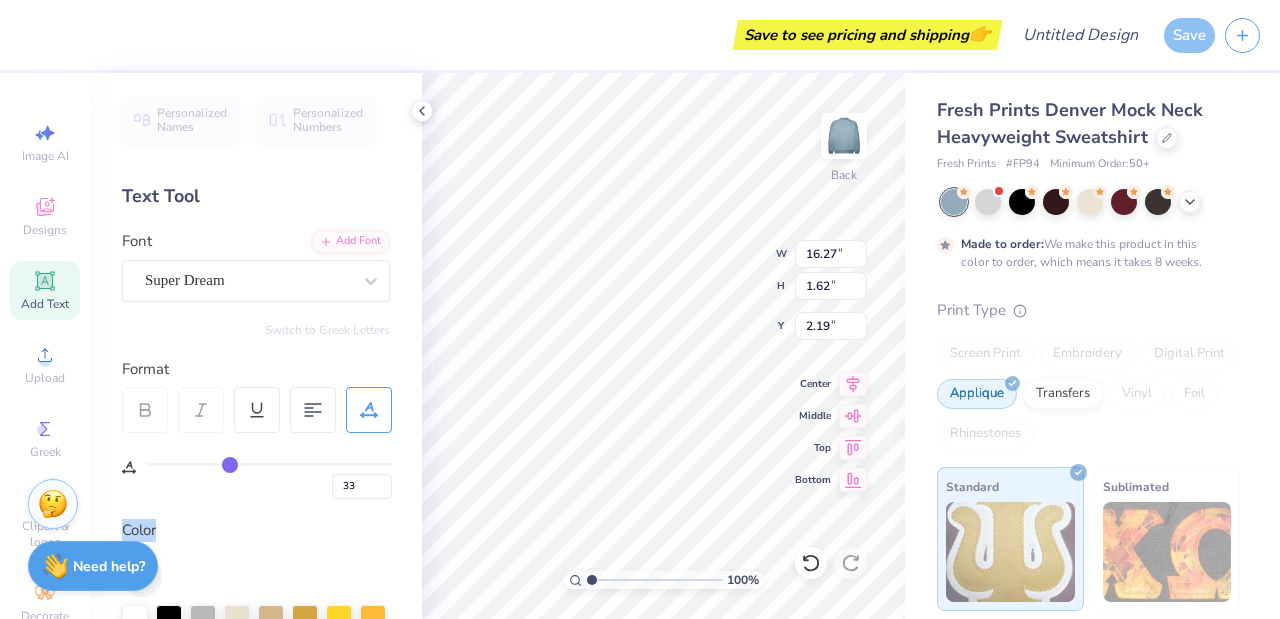 drag, startPoint x: 252, startPoint y: 466, endPoint x: 230, endPoint y: 467, distance: 22.022715 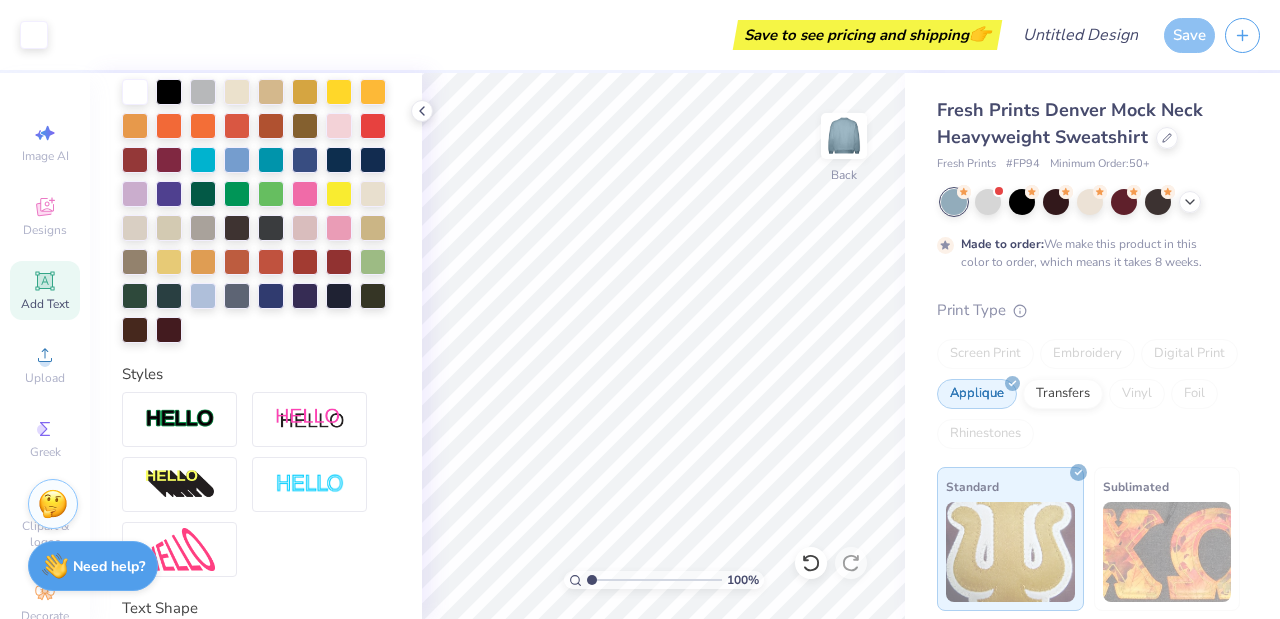 scroll, scrollTop: 677, scrollLeft: 0, axis: vertical 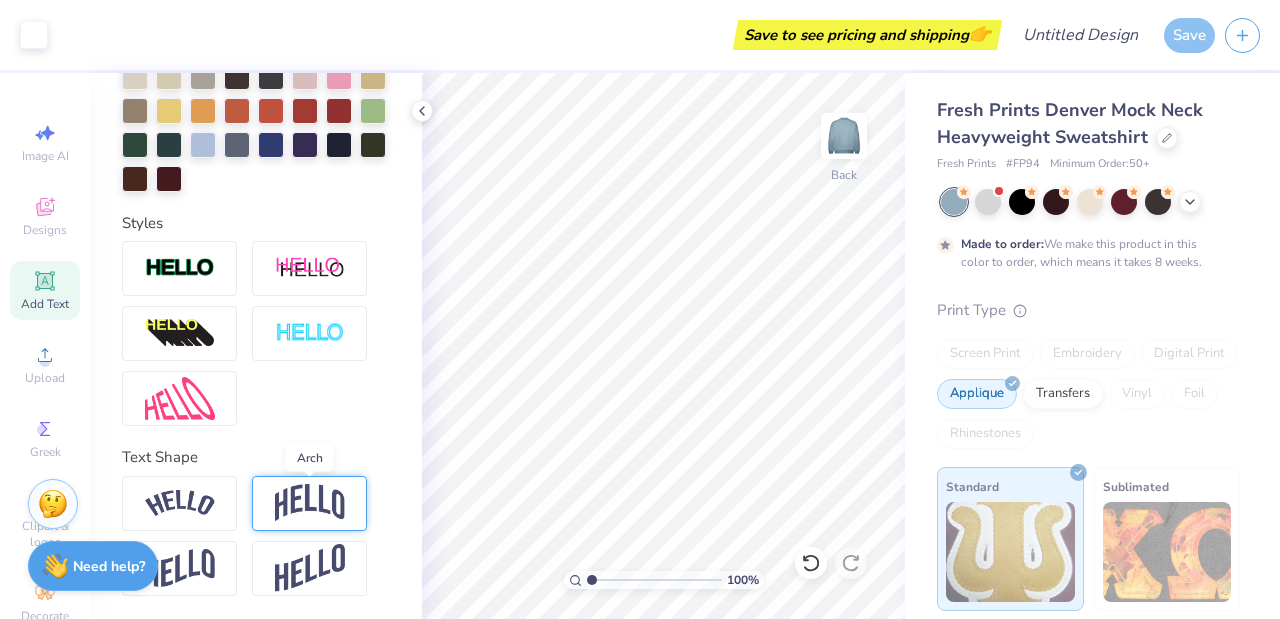 click at bounding box center [310, 503] 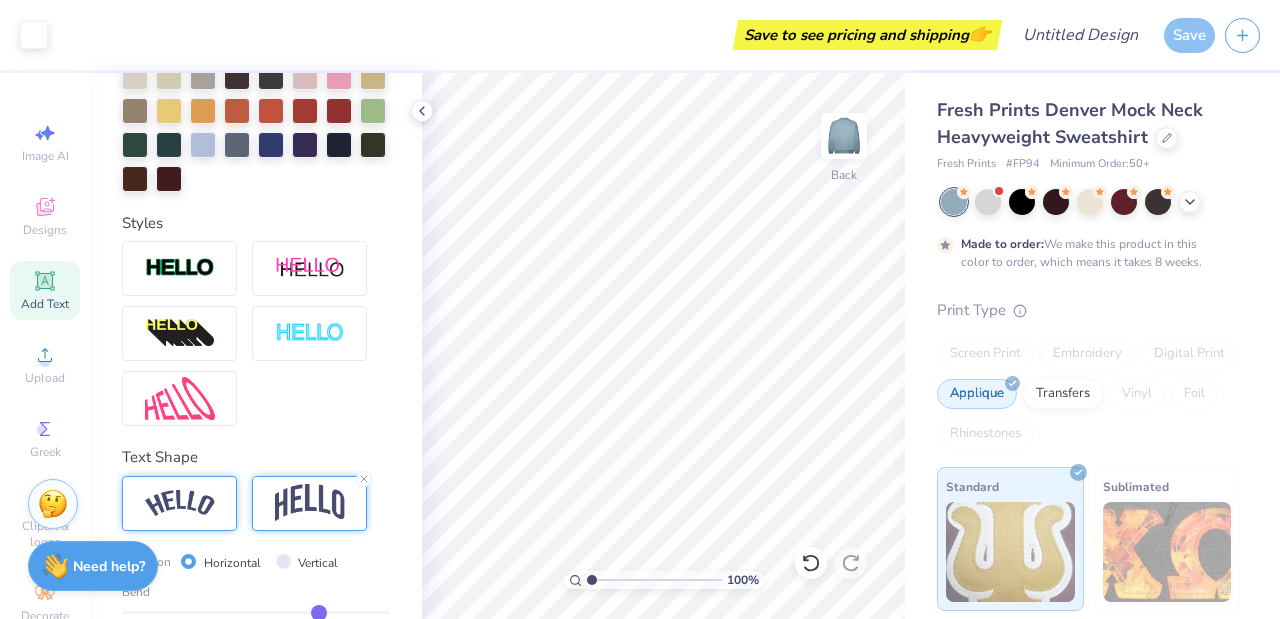 click at bounding box center [180, 503] 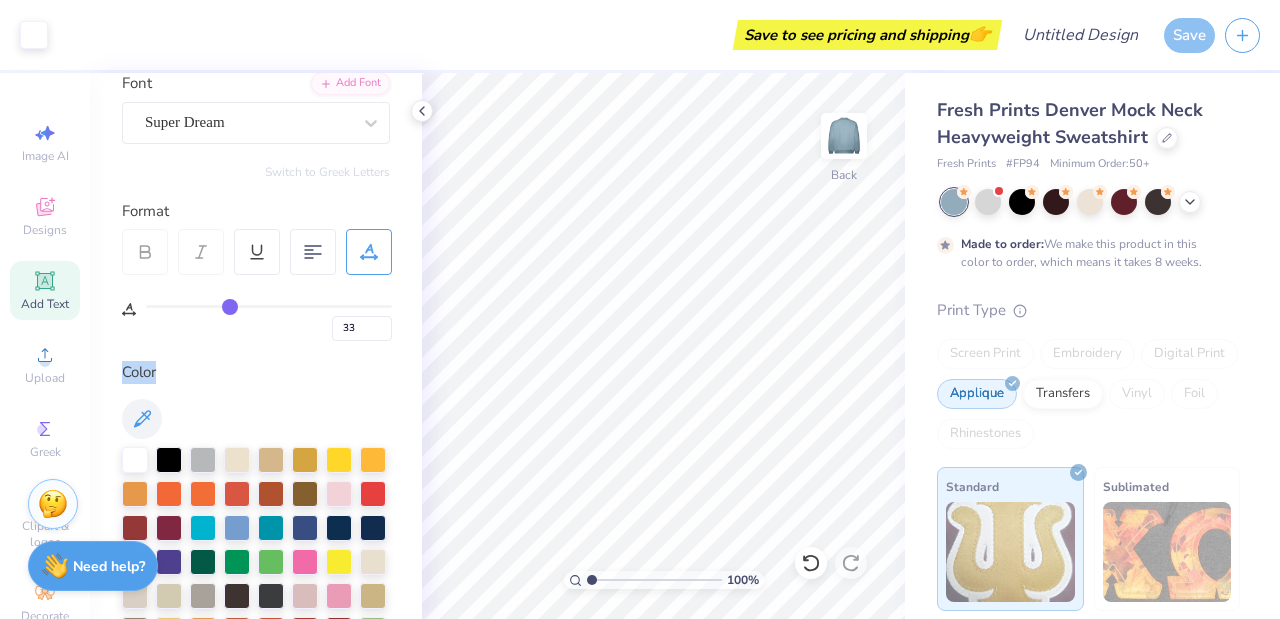 scroll, scrollTop: 0, scrollLeft: 0, axis: both 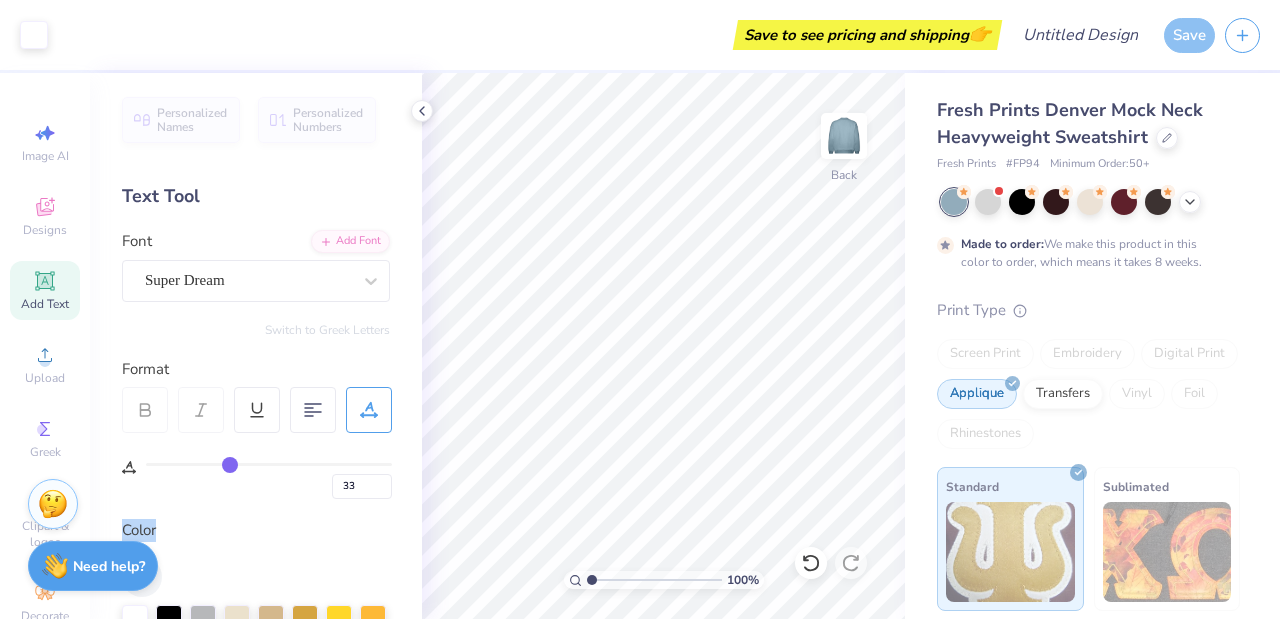 type on "32" 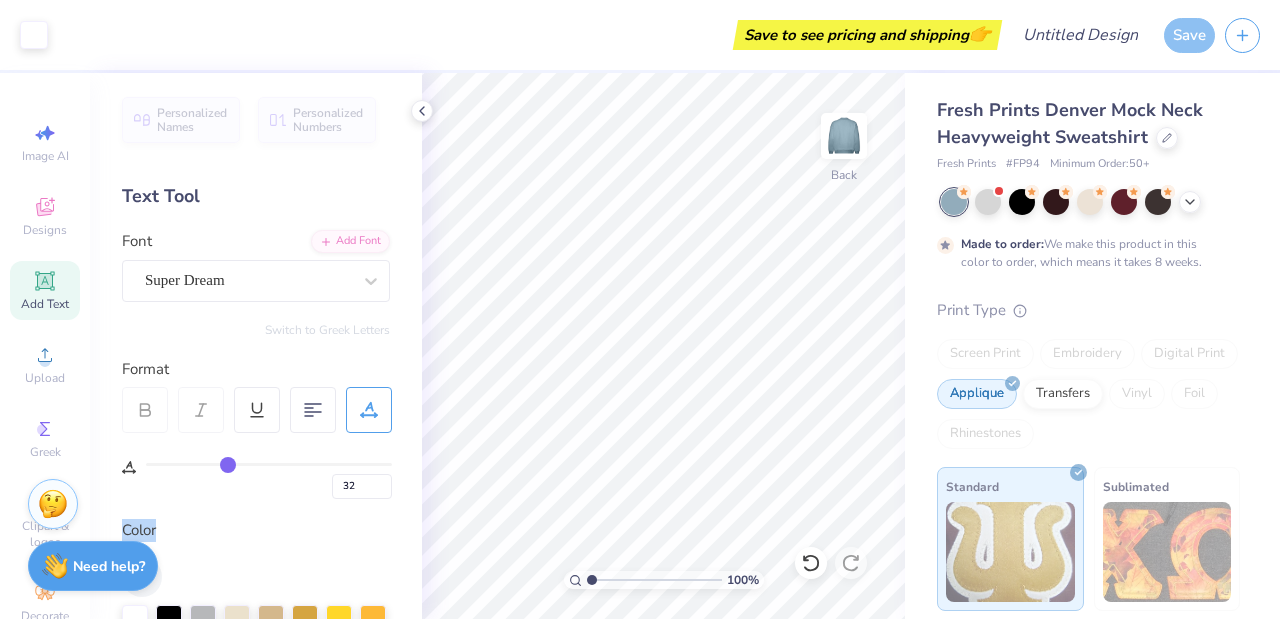 type on "30" 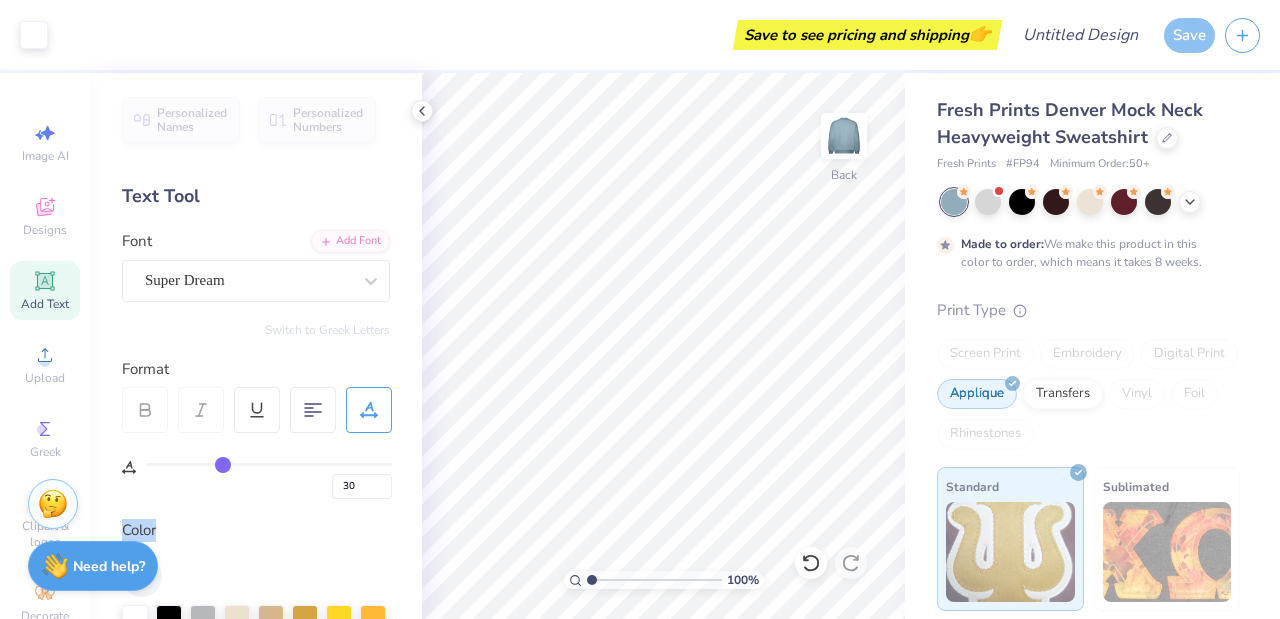 type on "29" 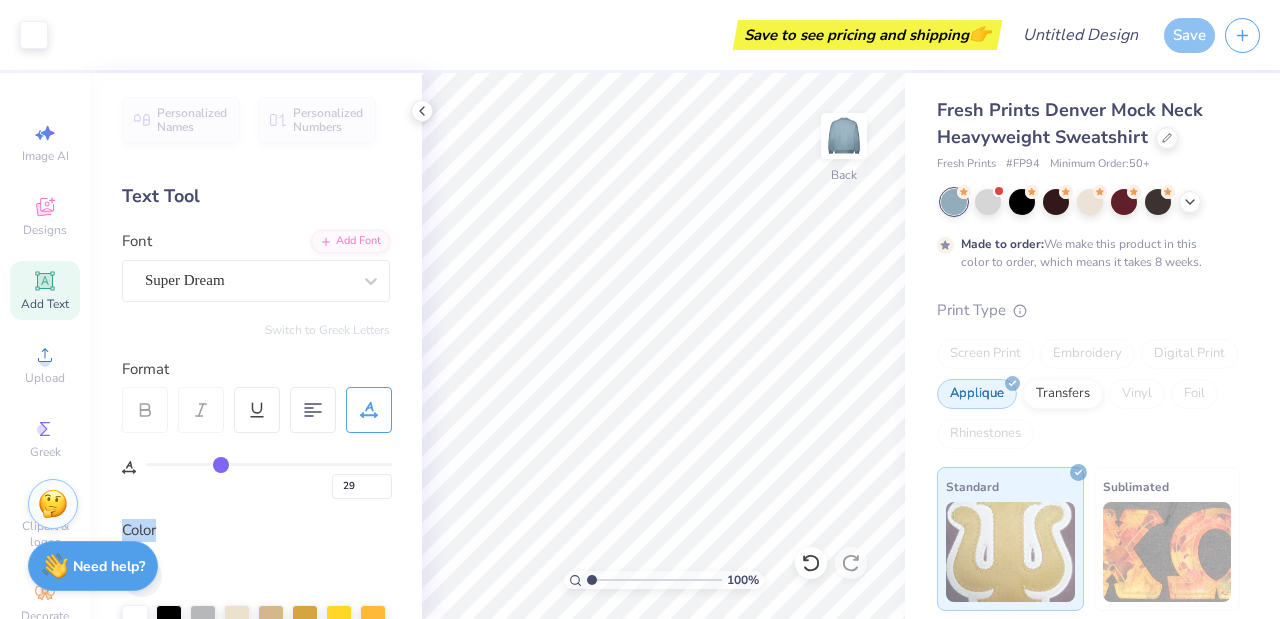 type on "27" 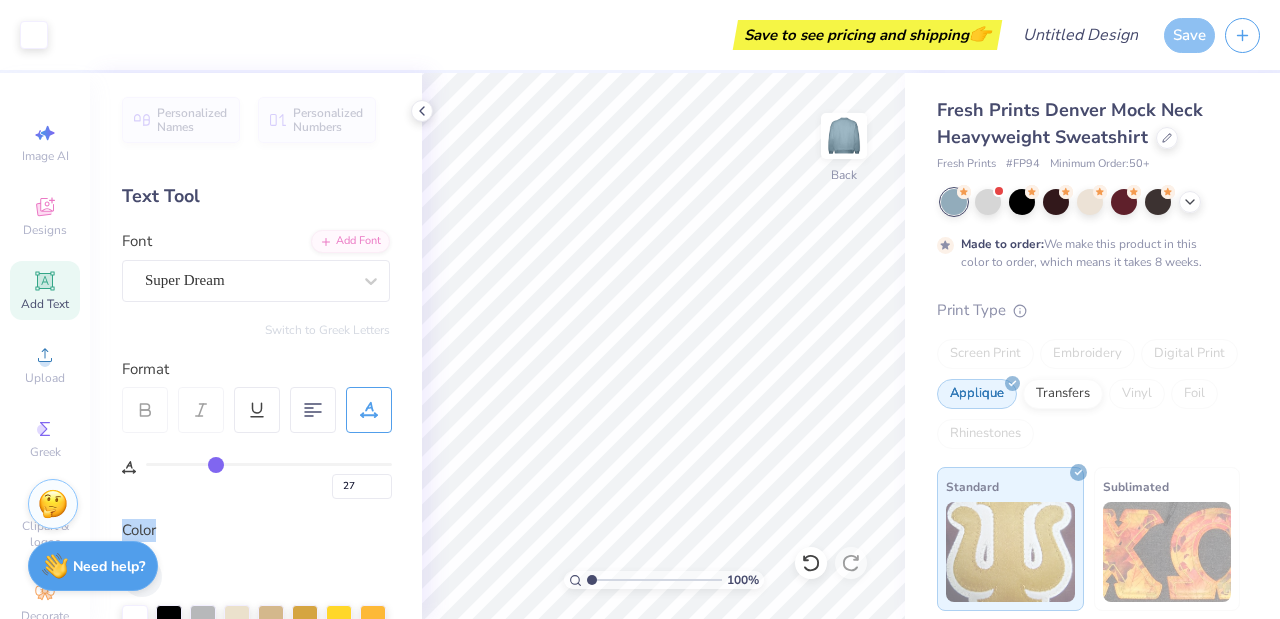 type on "25" 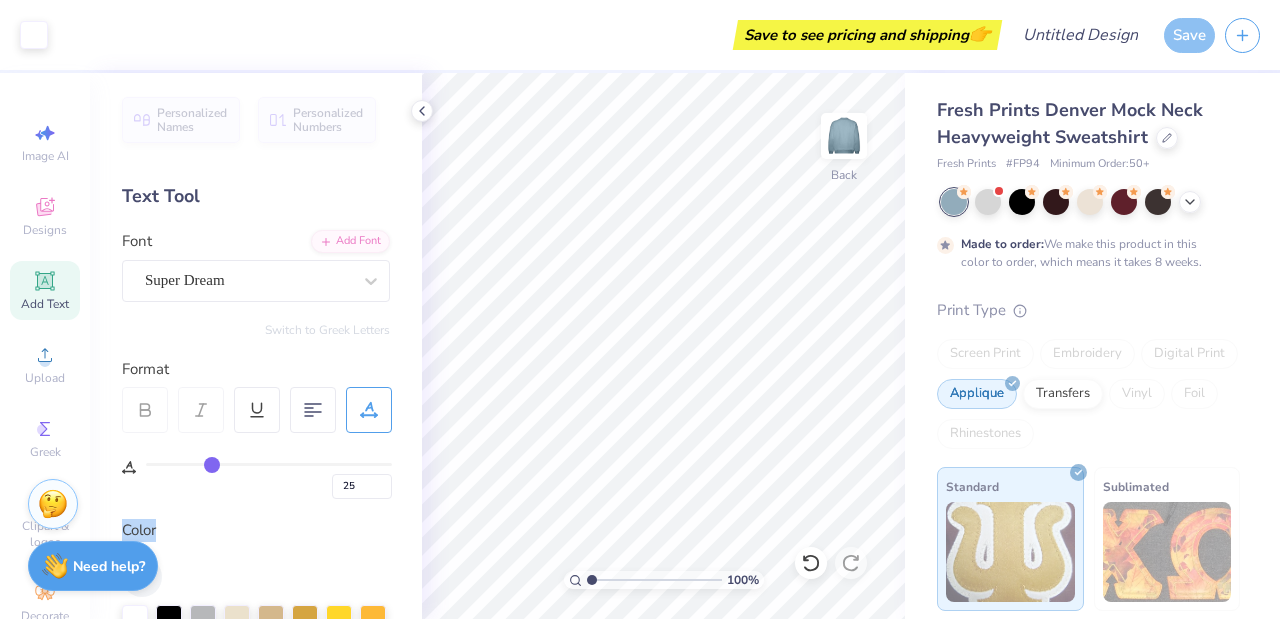 type on "24" 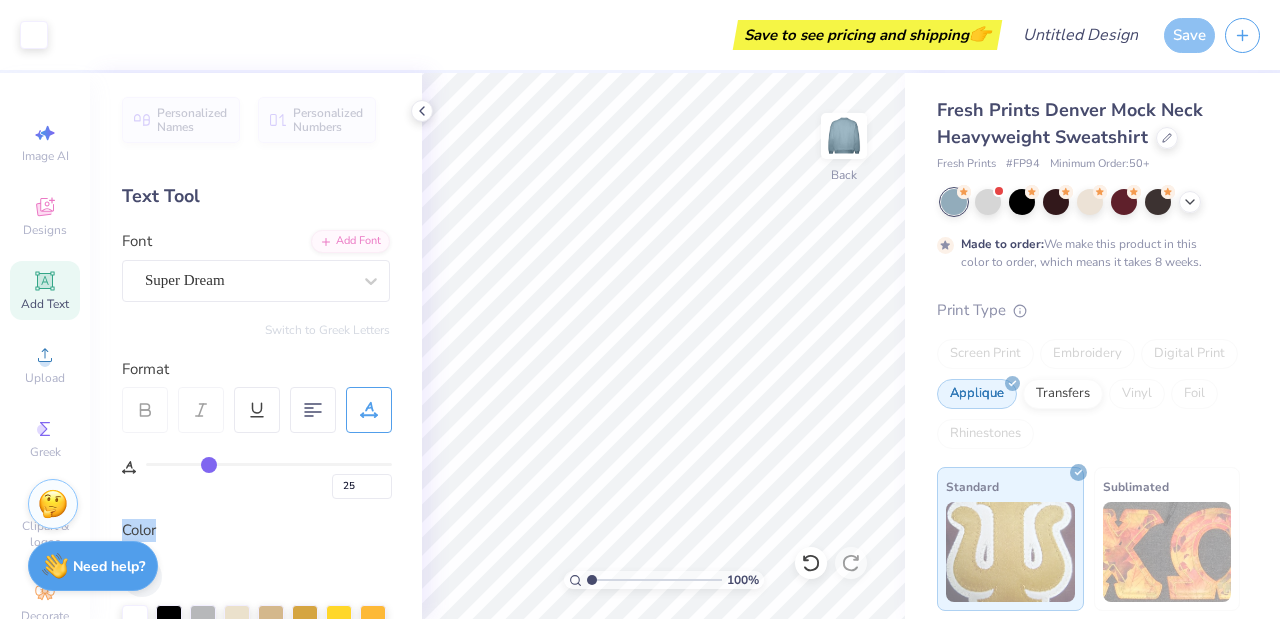 type on "24" 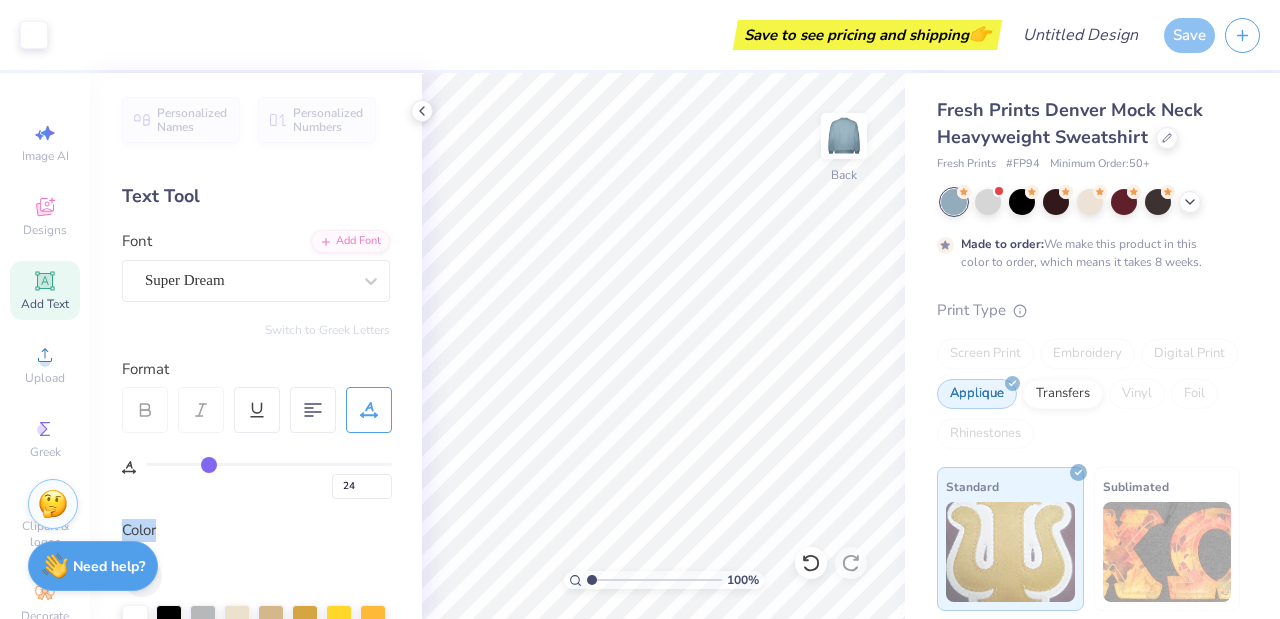 type on "23" 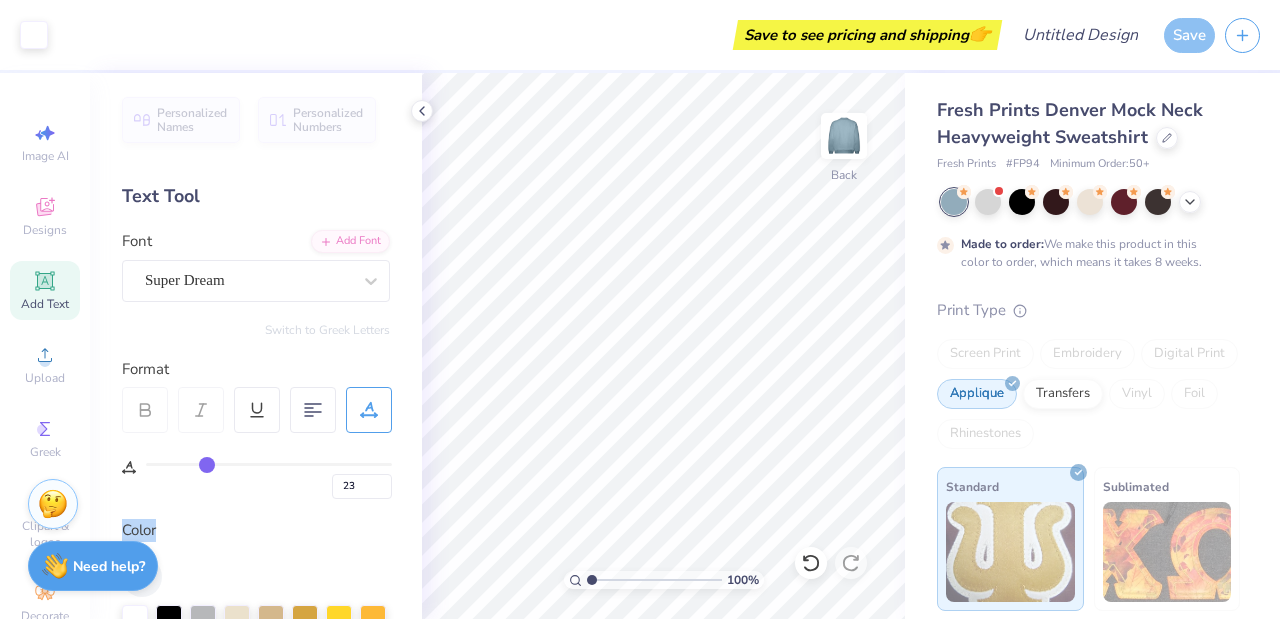 type on "21" 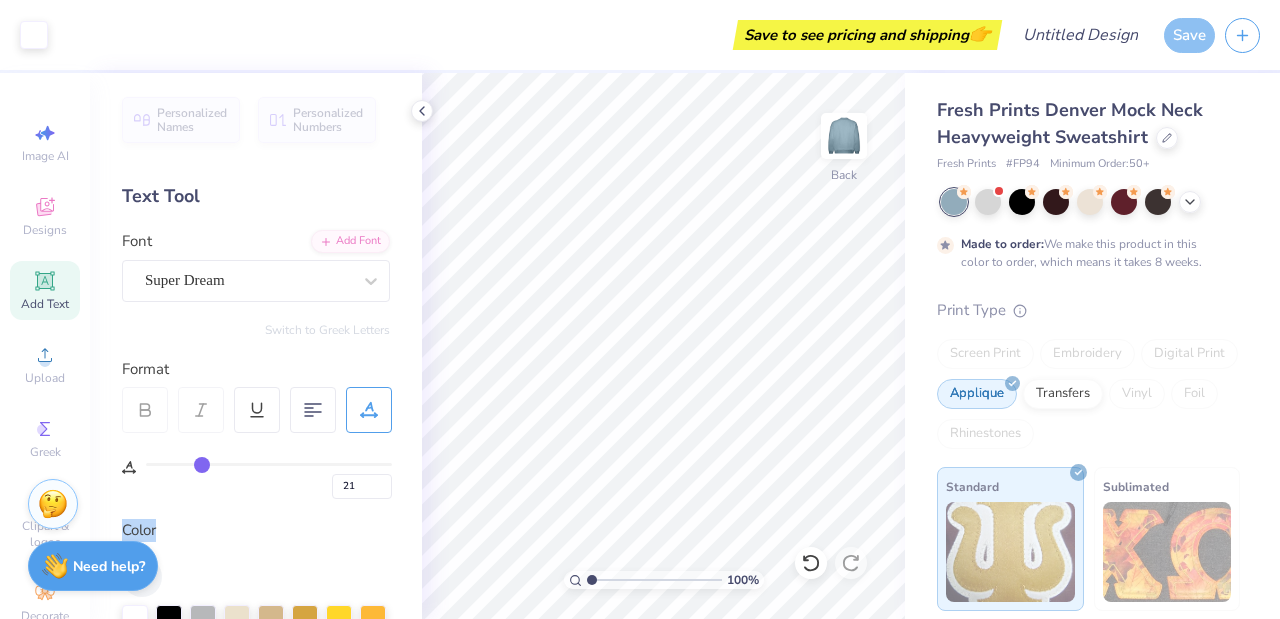 type on "20" 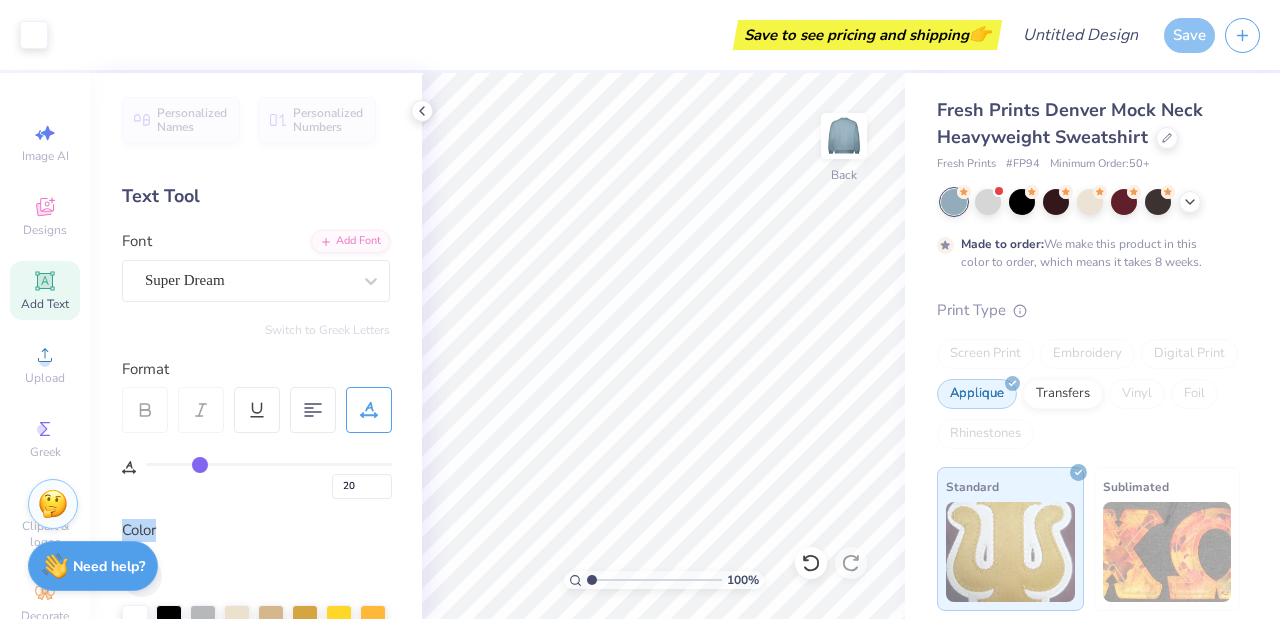 type on "19" 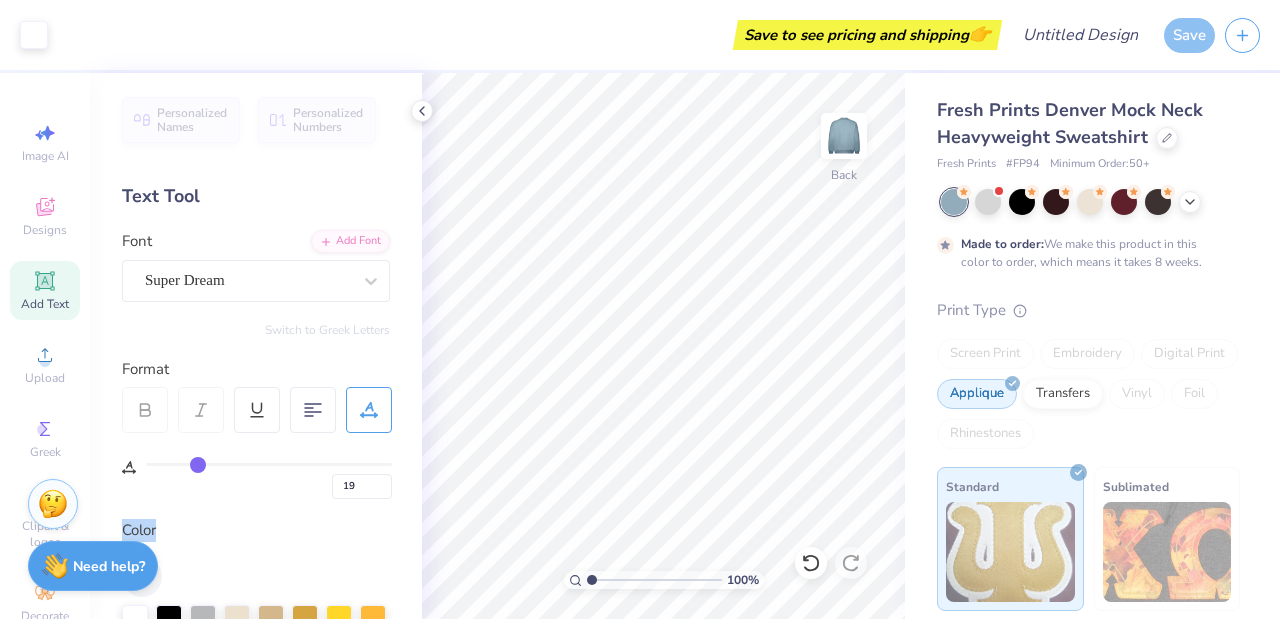 type on "17" 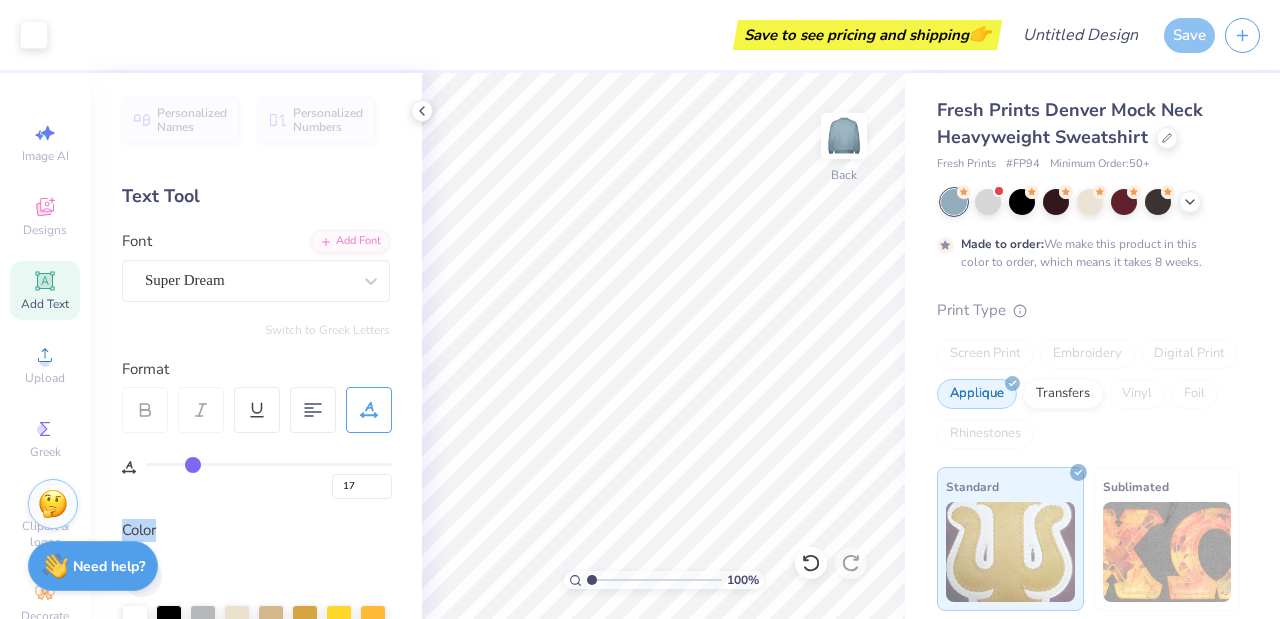 type on "16" 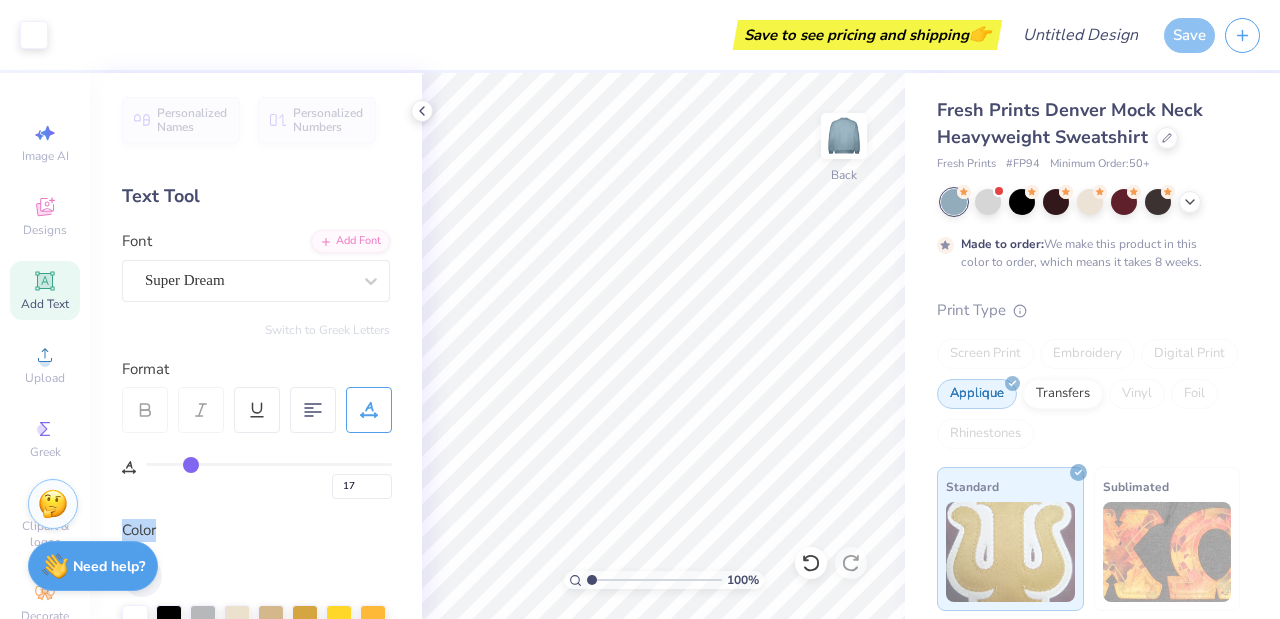 type on "16" 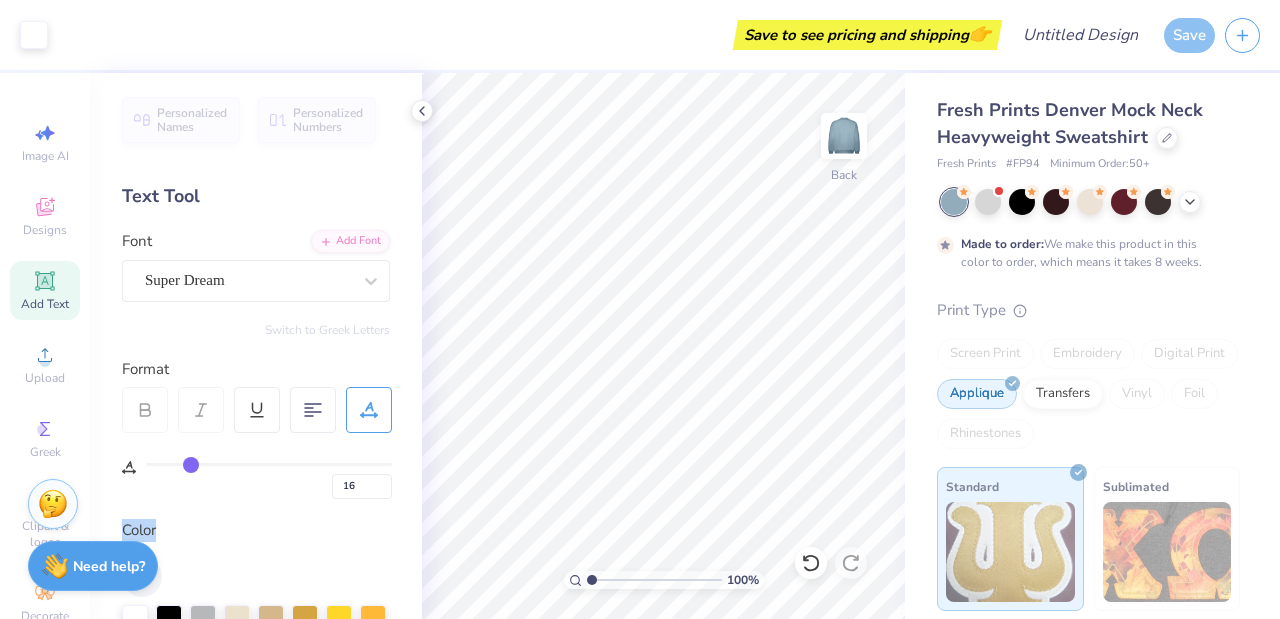 type on "15" 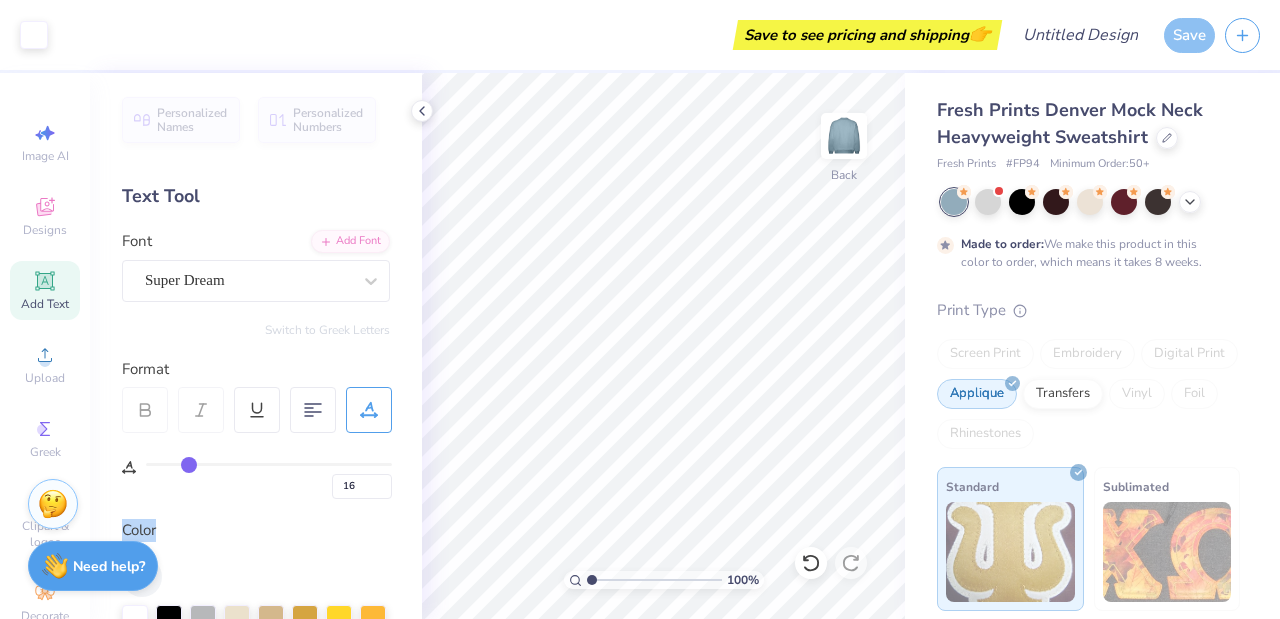 type on "15" 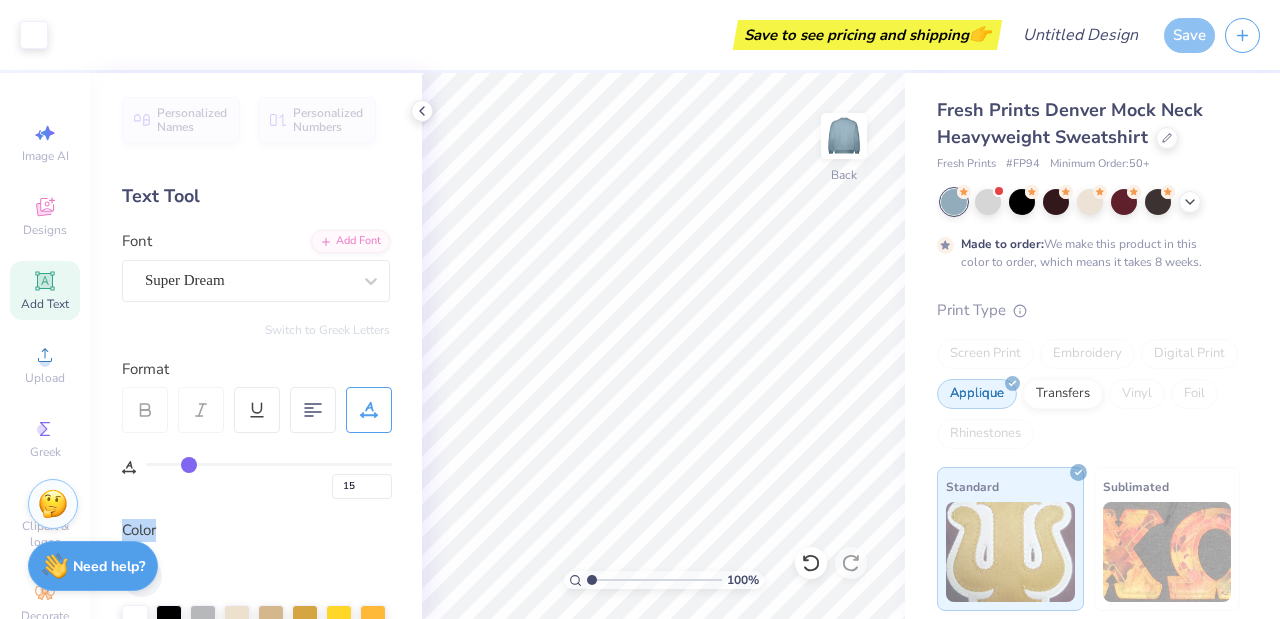 type on "14" 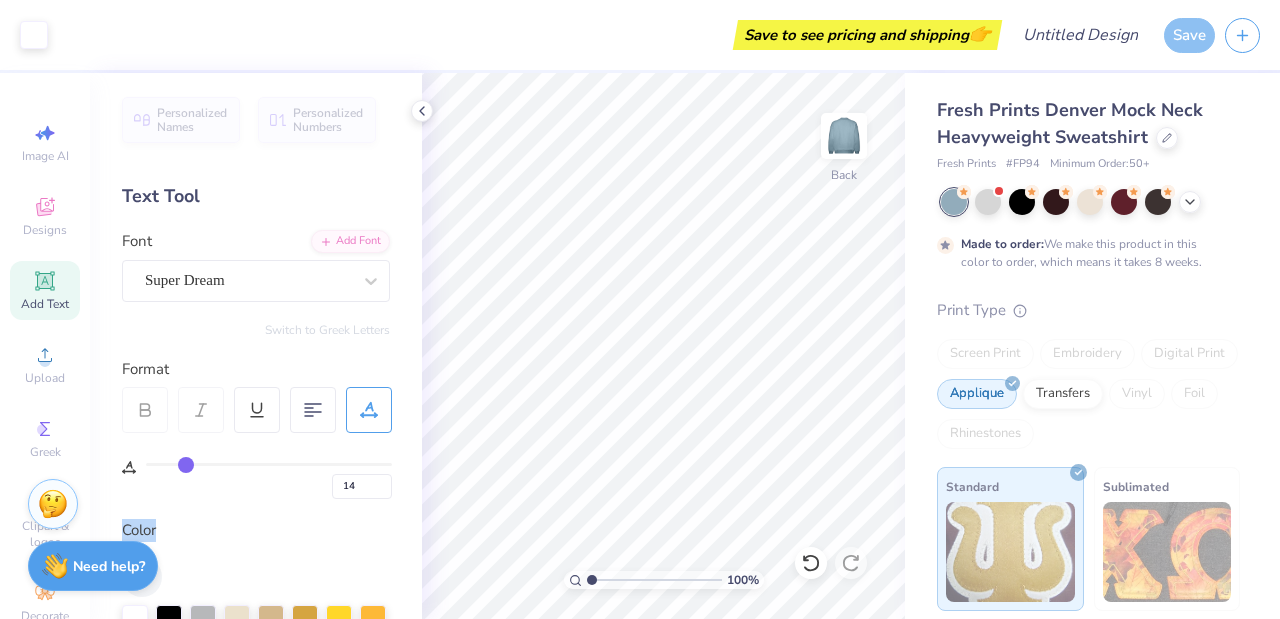 type on "13" 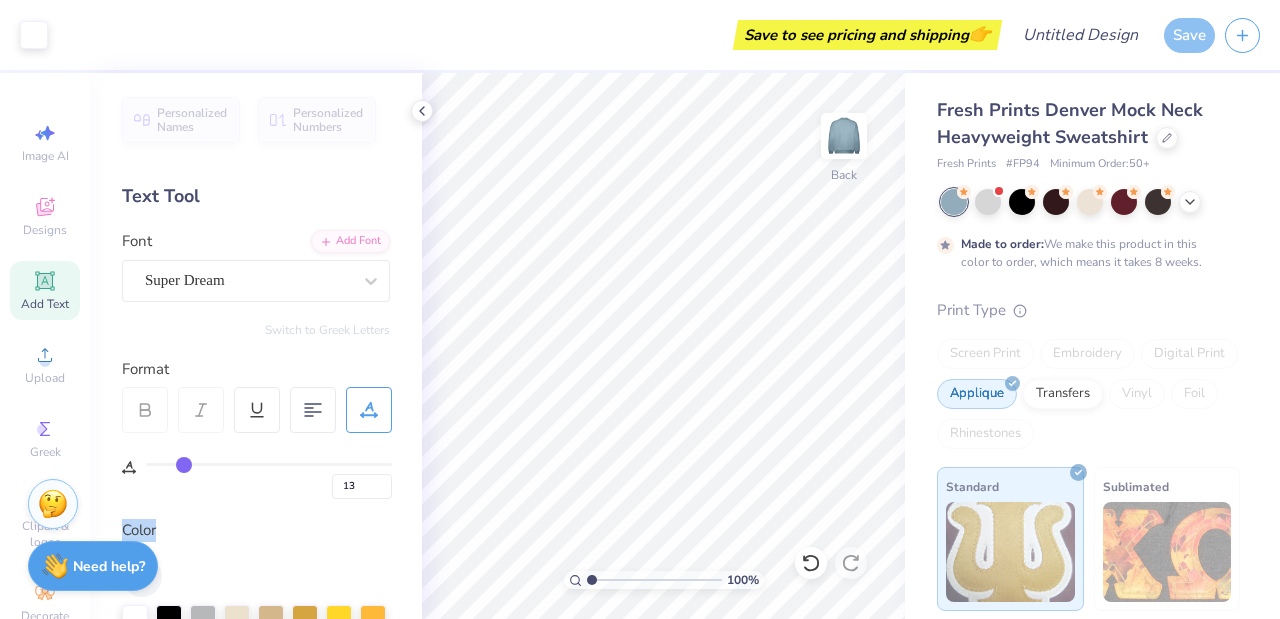type on "12" 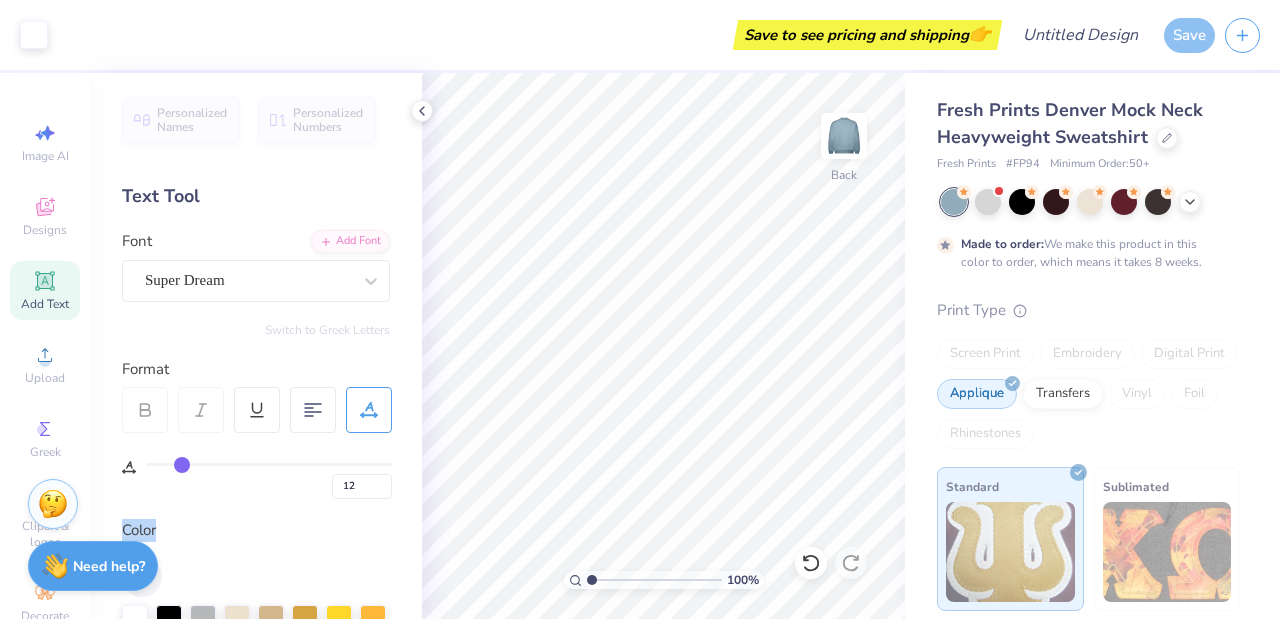 type on "11" 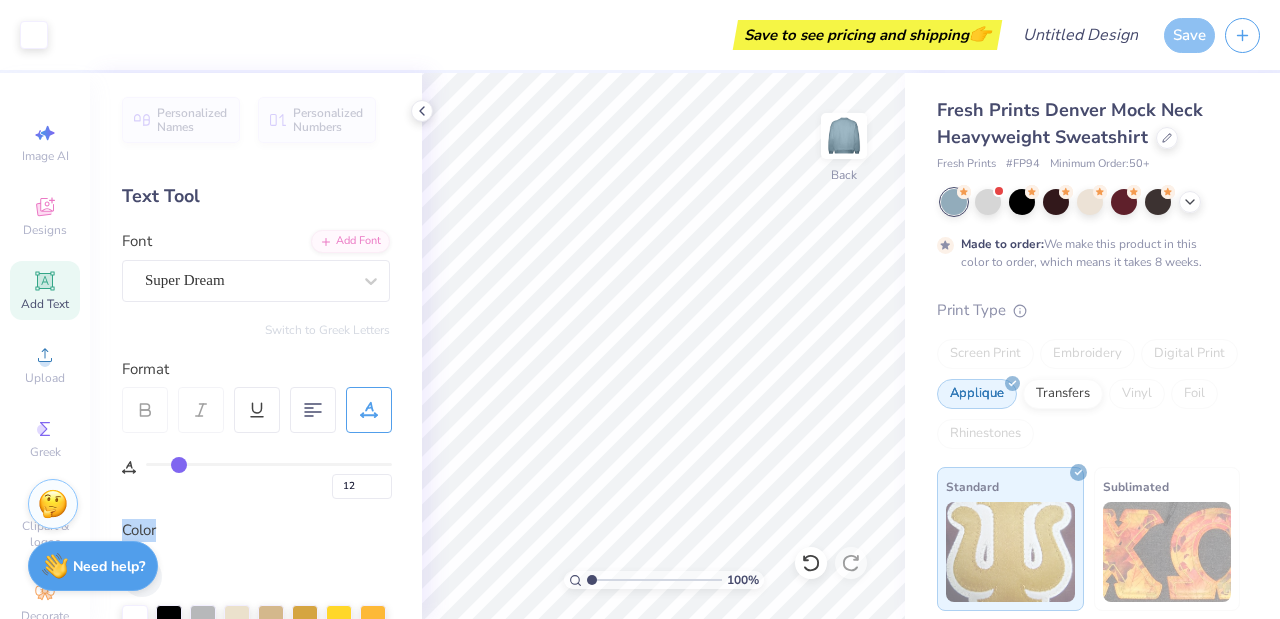 type on "11" 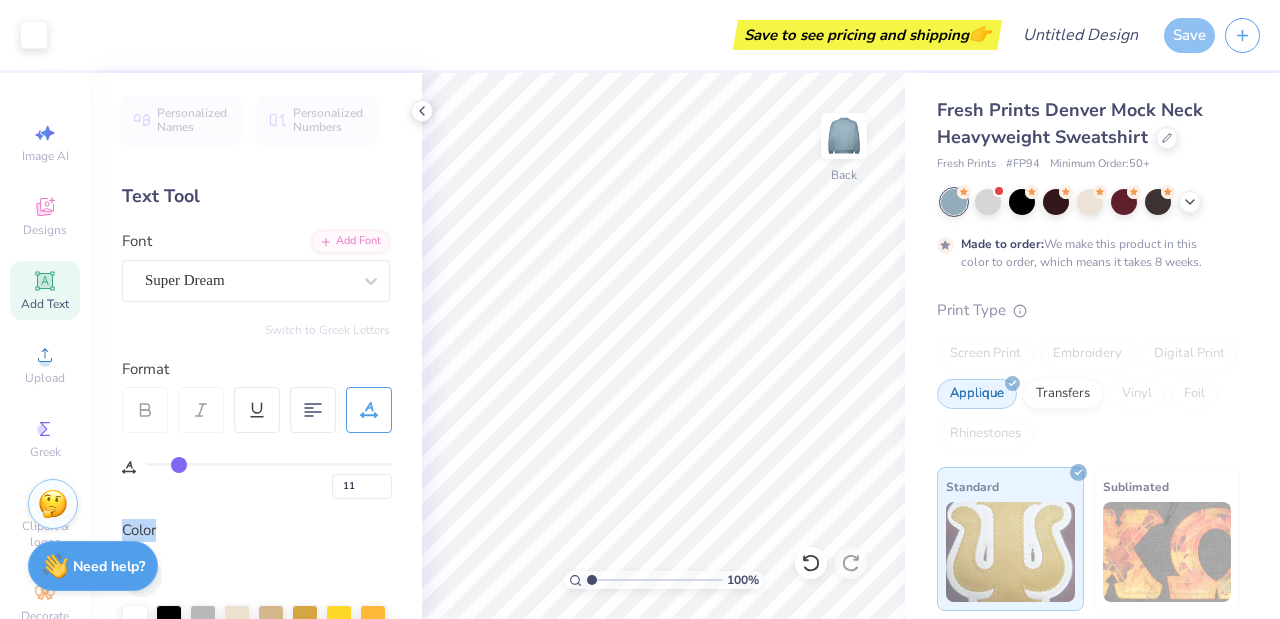 type on "10" 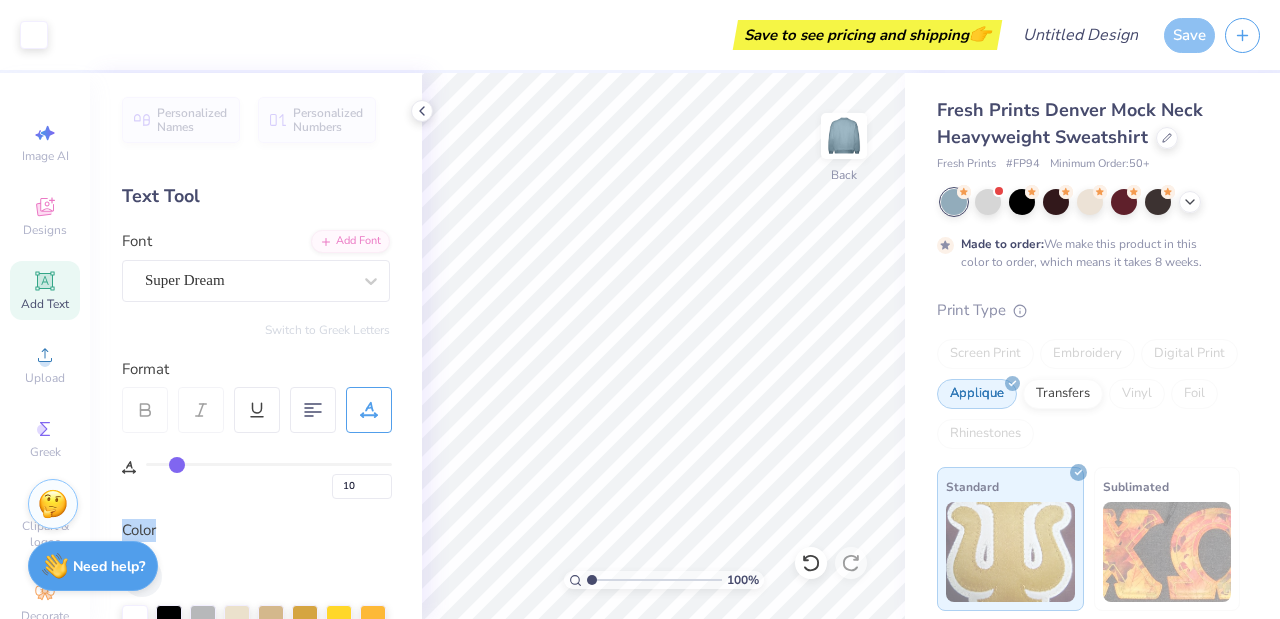 type on "9" 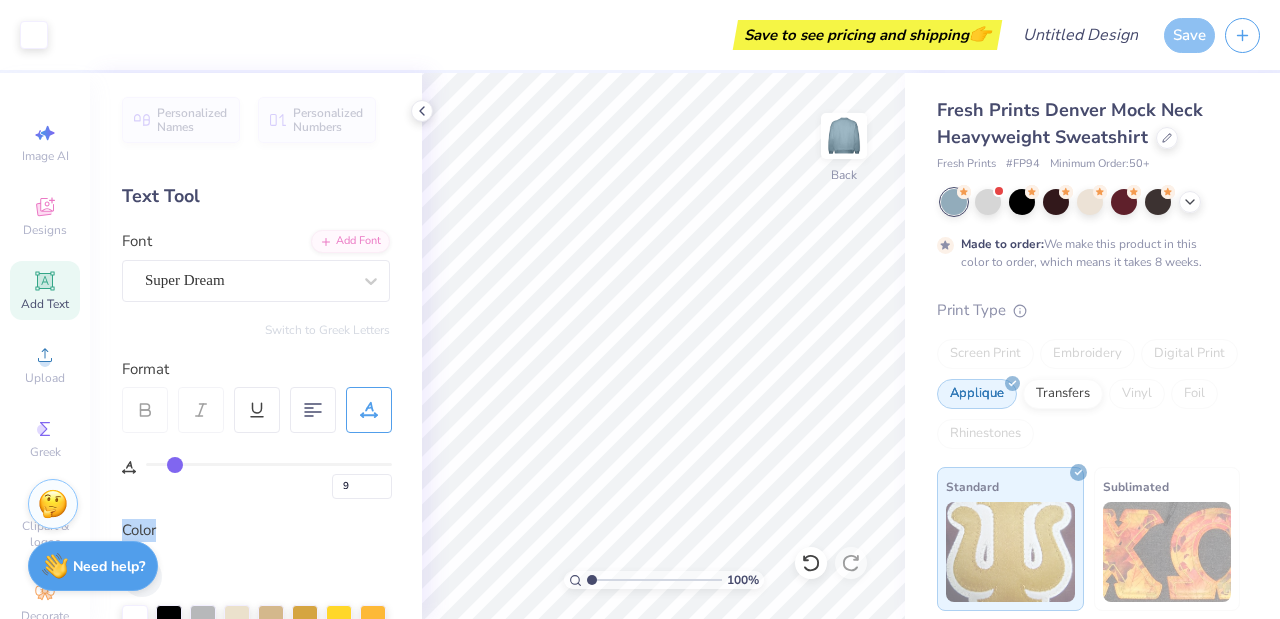 type on "8" 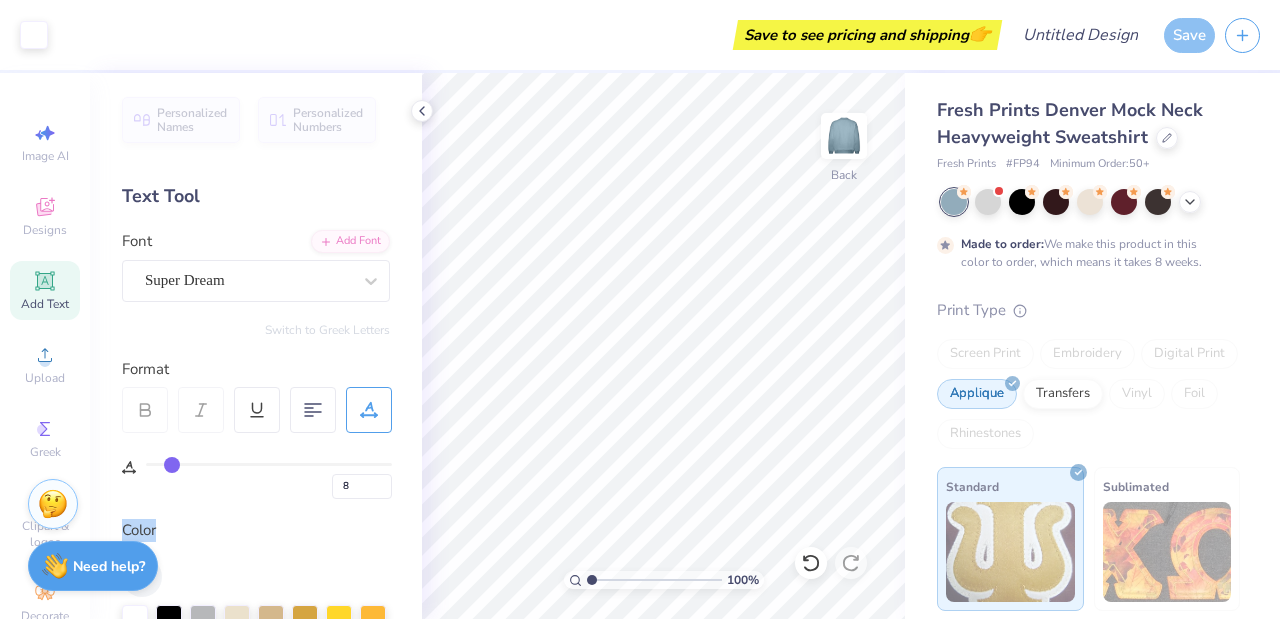 type on "7" 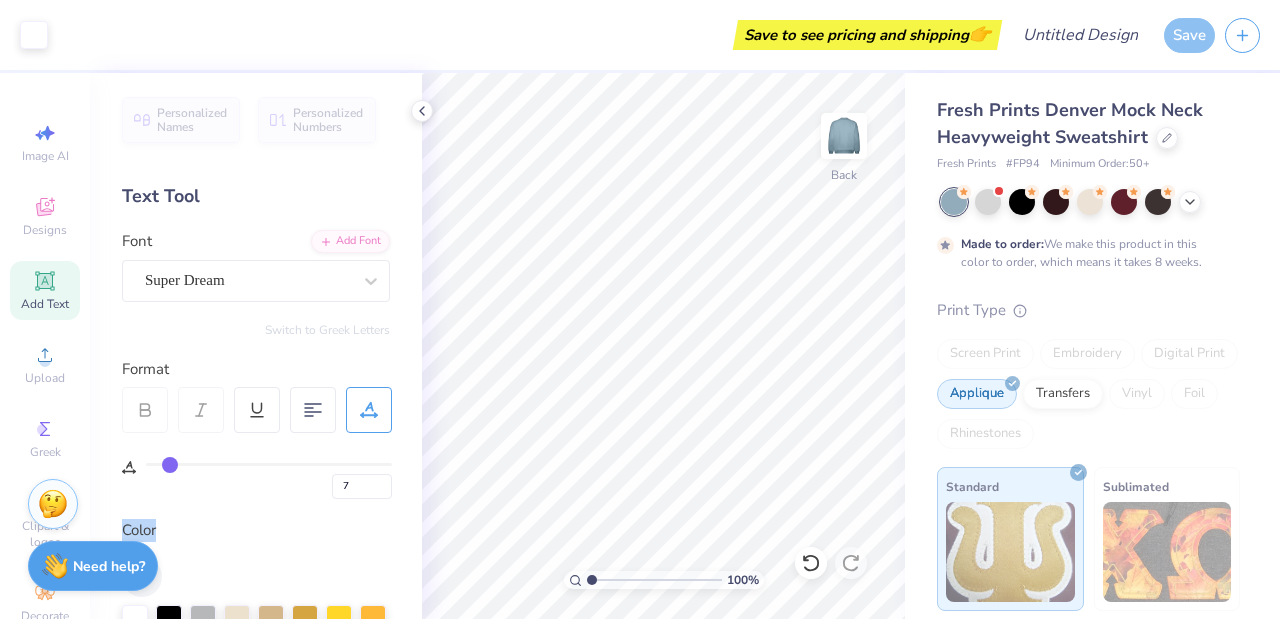 drag, startPoint x: 228, startPoint y: 468, endPoint x: 171, endPoint y: 466, distance: 57.035076 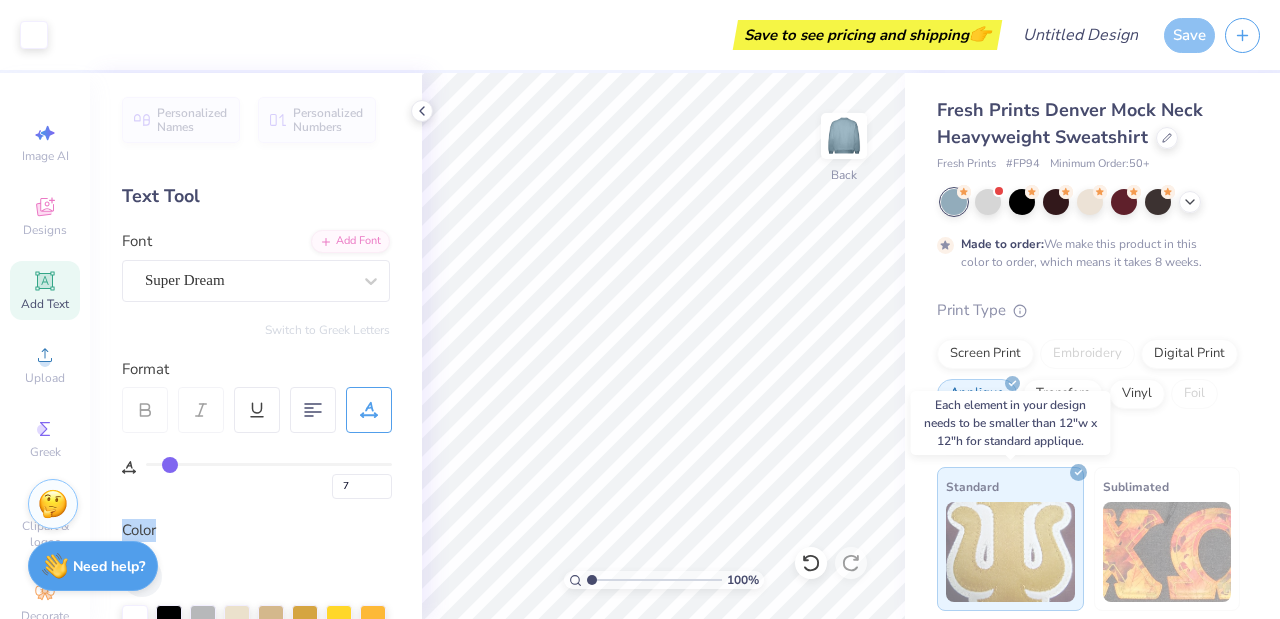 click at bounding box center [1010, 552] 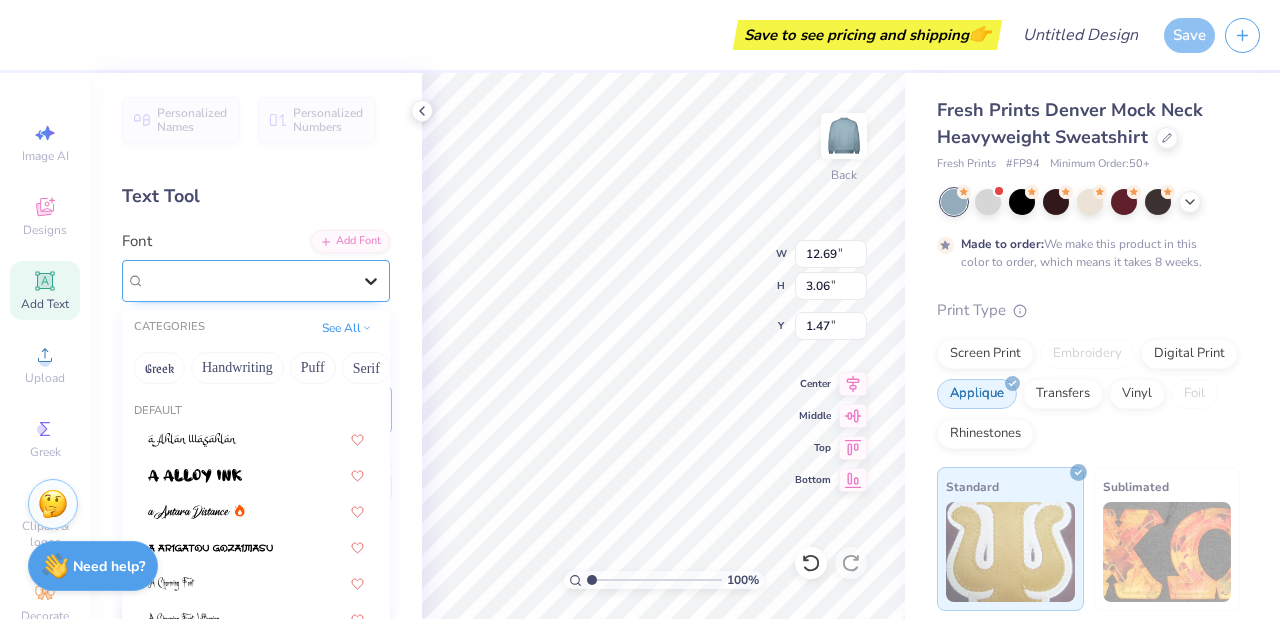 click 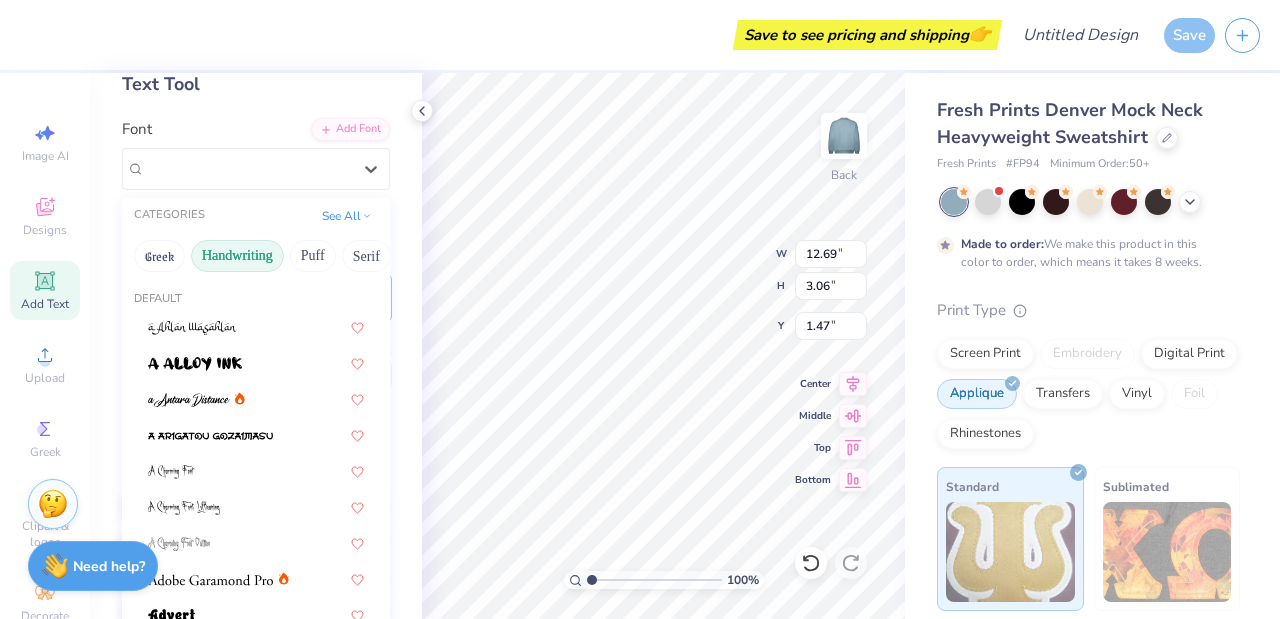 scroll, scrollTop: 114, scrollLeft: 0, axis: vertical 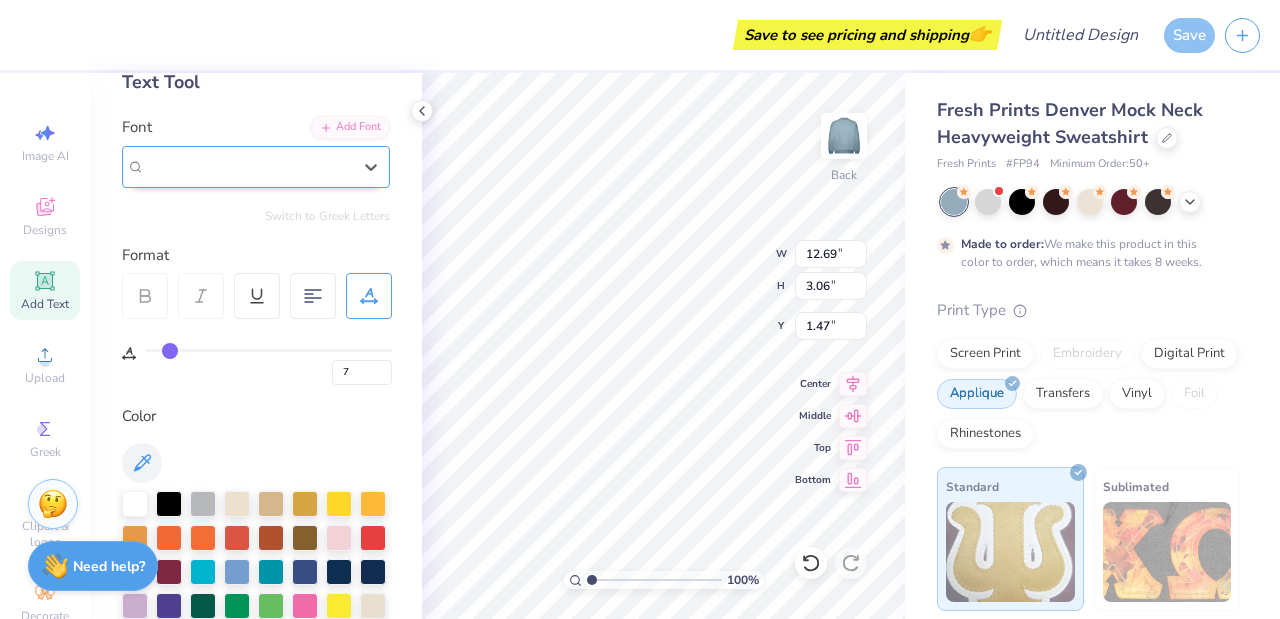 click on "Super Dream" at bounding box center (256, 167) 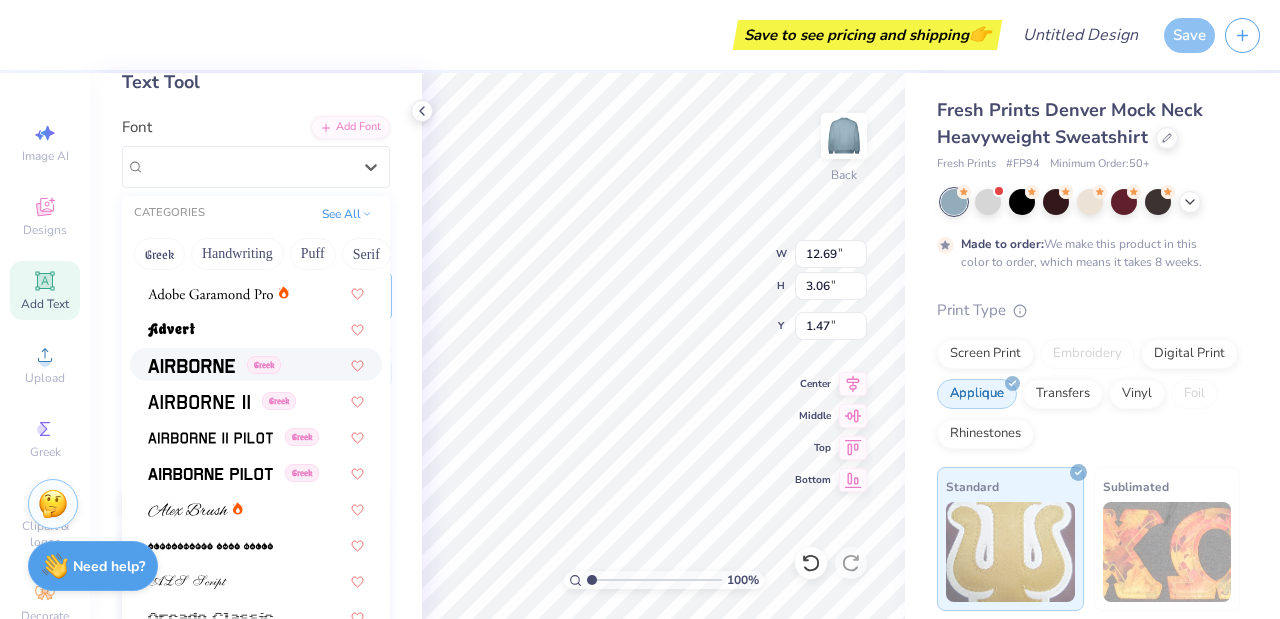scroll, scrollTop: 286, scrollLeft: 0, axis: vertical 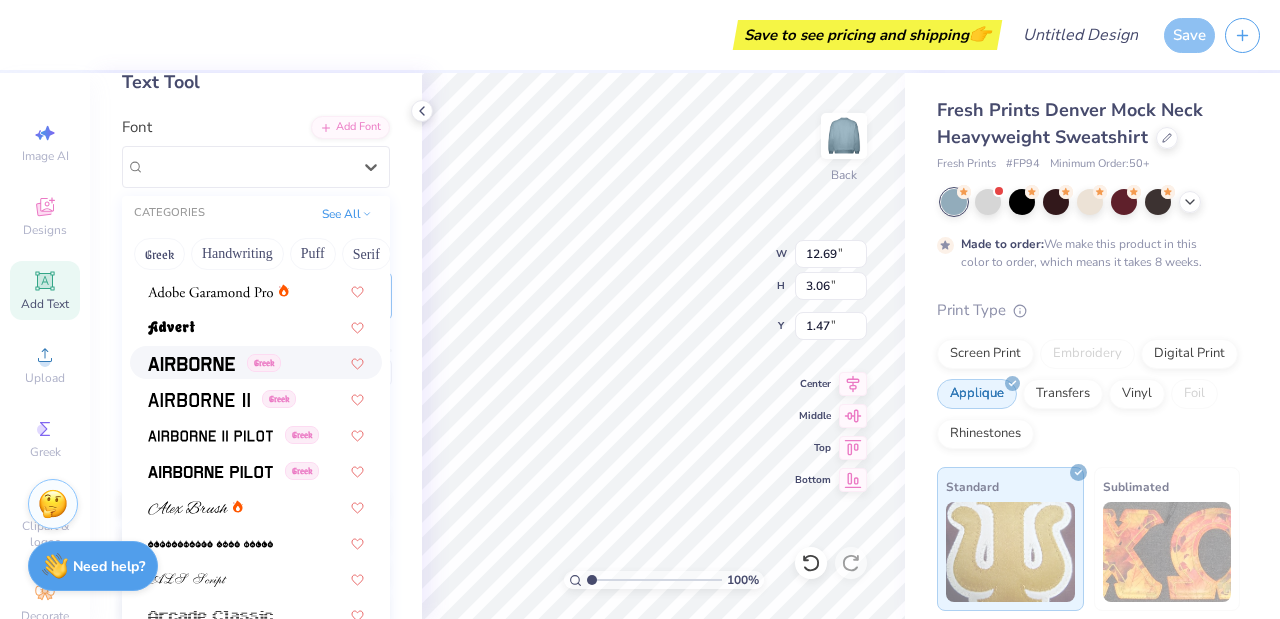 click at bounding box center [191, 362] 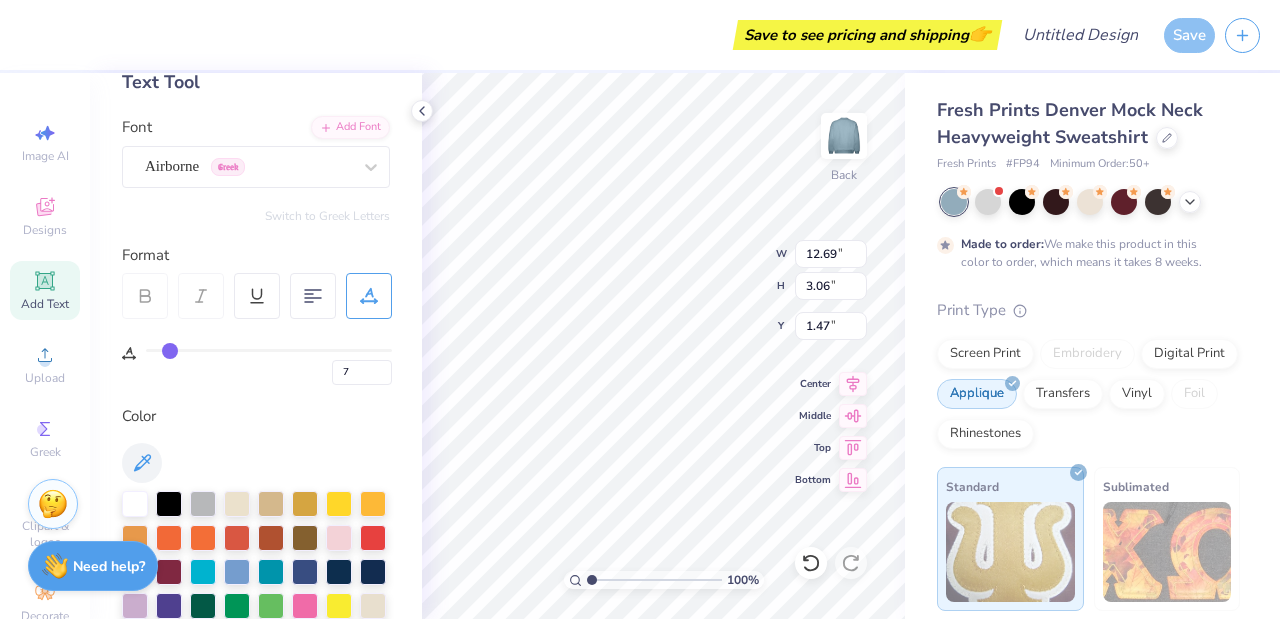 type on "12.52" 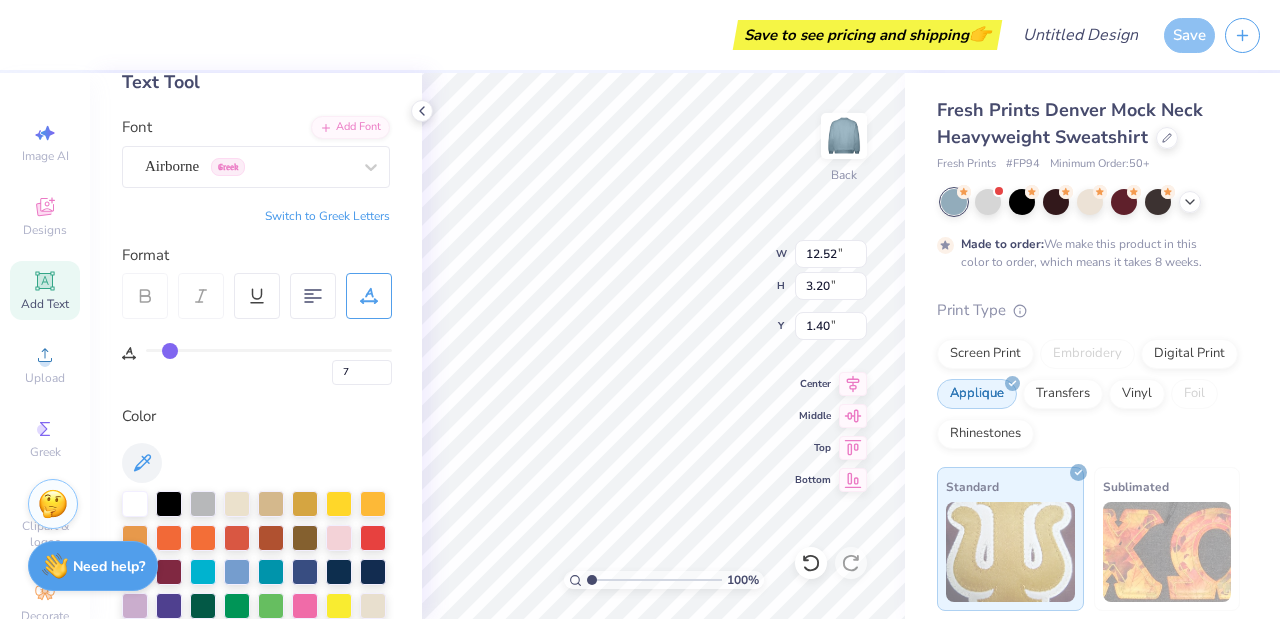 click on "Color" at bounding box center (256, 416) 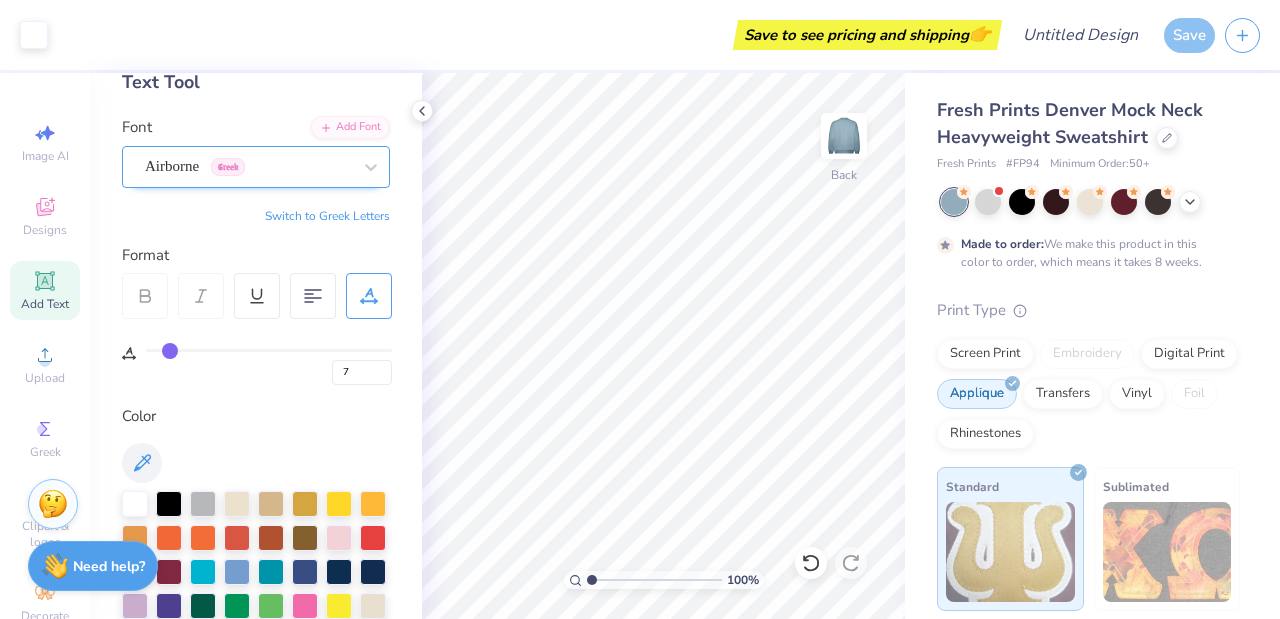 click on "Airborne Greek" at bounding box center (248, 166) 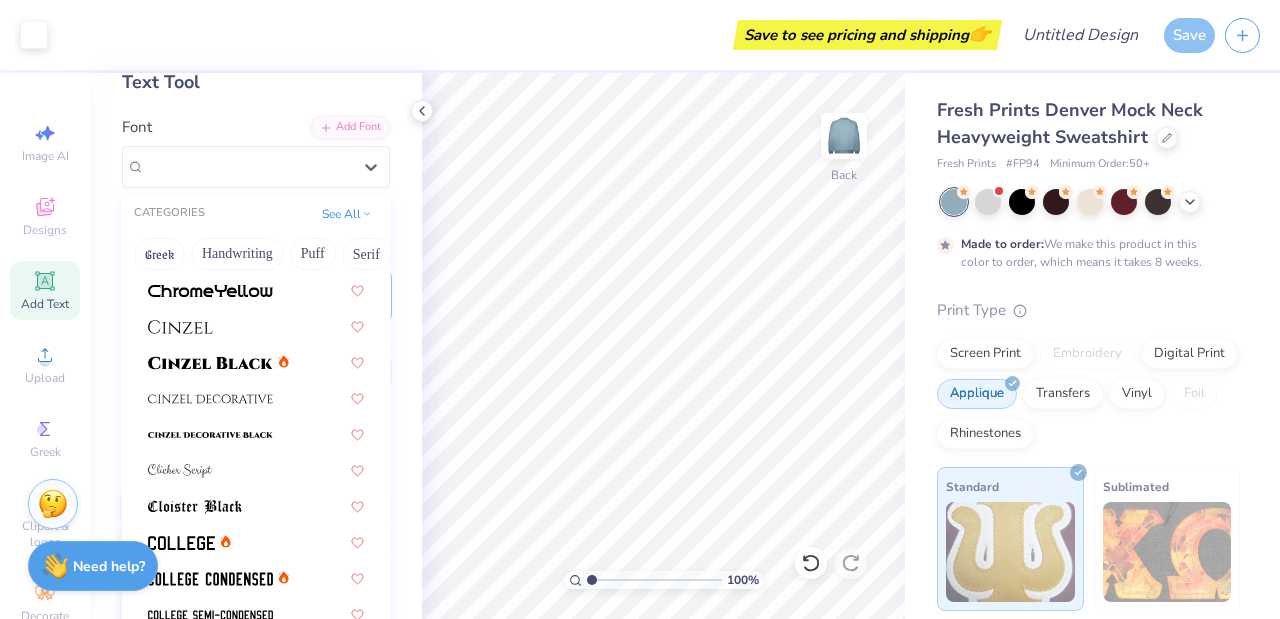 scroll, scrollTop: 2404, scrollLeft: 0, axis: vertical 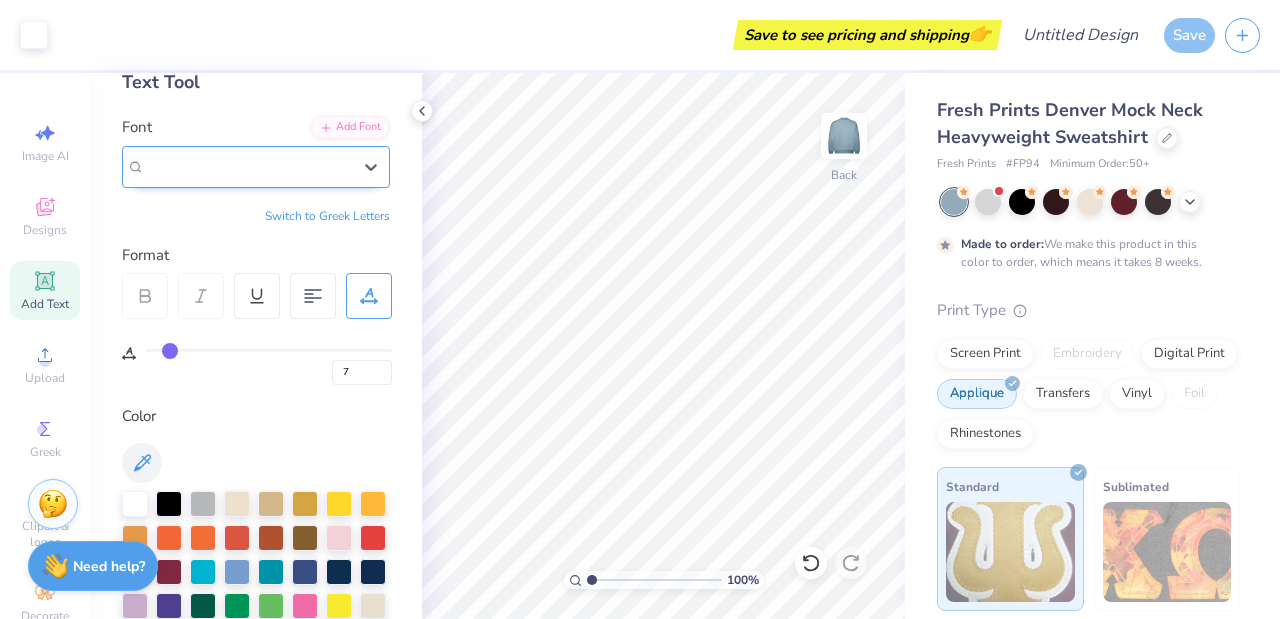 click on "Airborne" at bounding box center [172, 166] 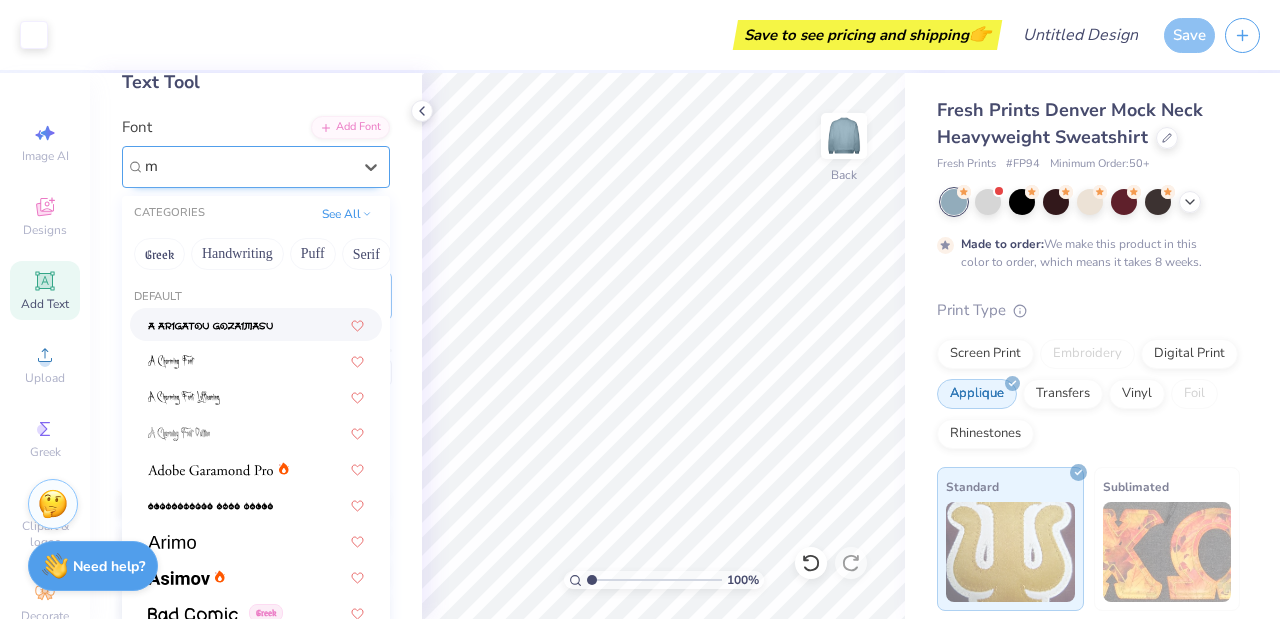 type on "mo" 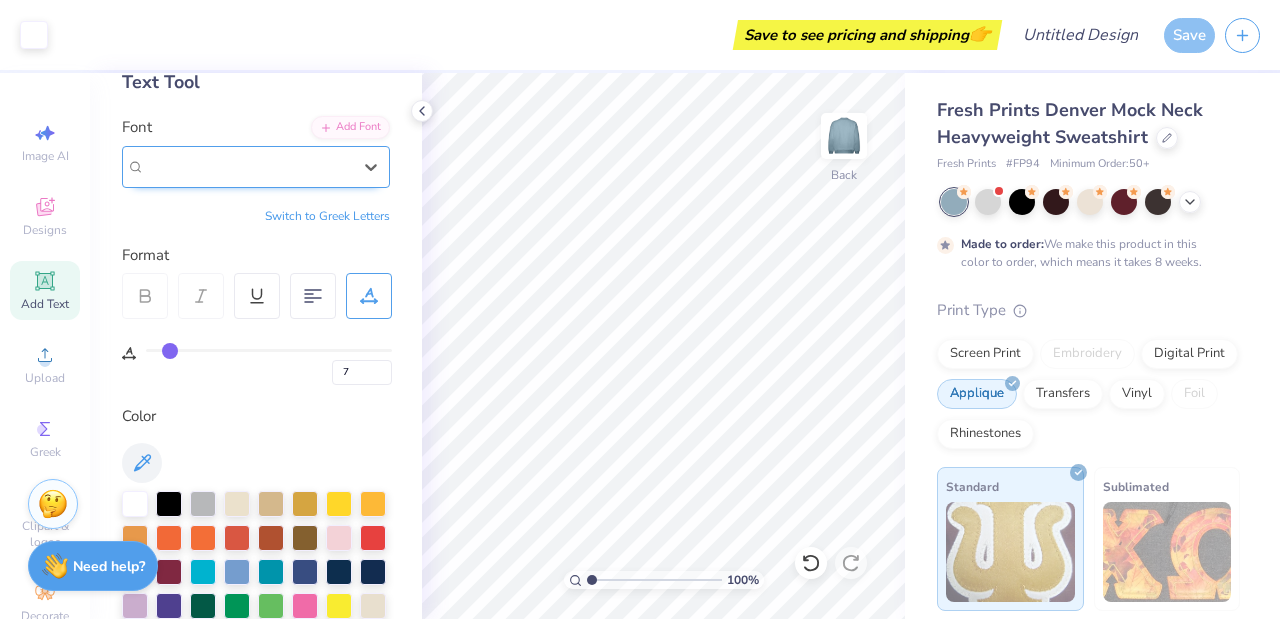 click on "Airborne Greek" at bounding box center (248, 166) 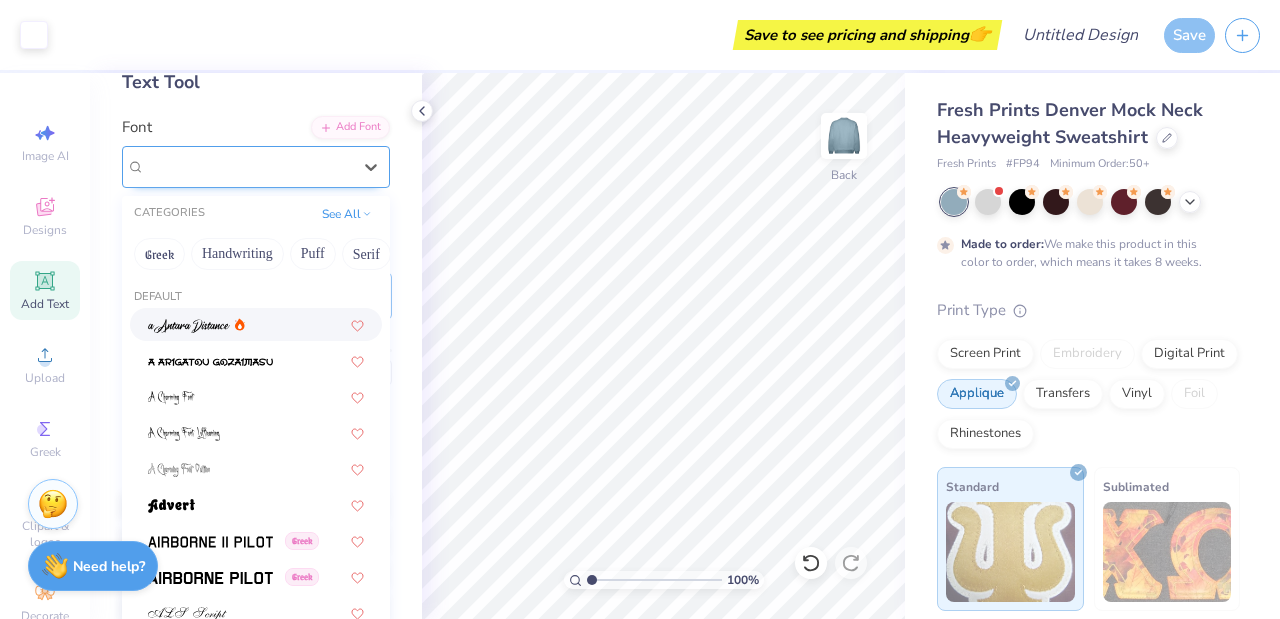click at bounding box center (248, 166) 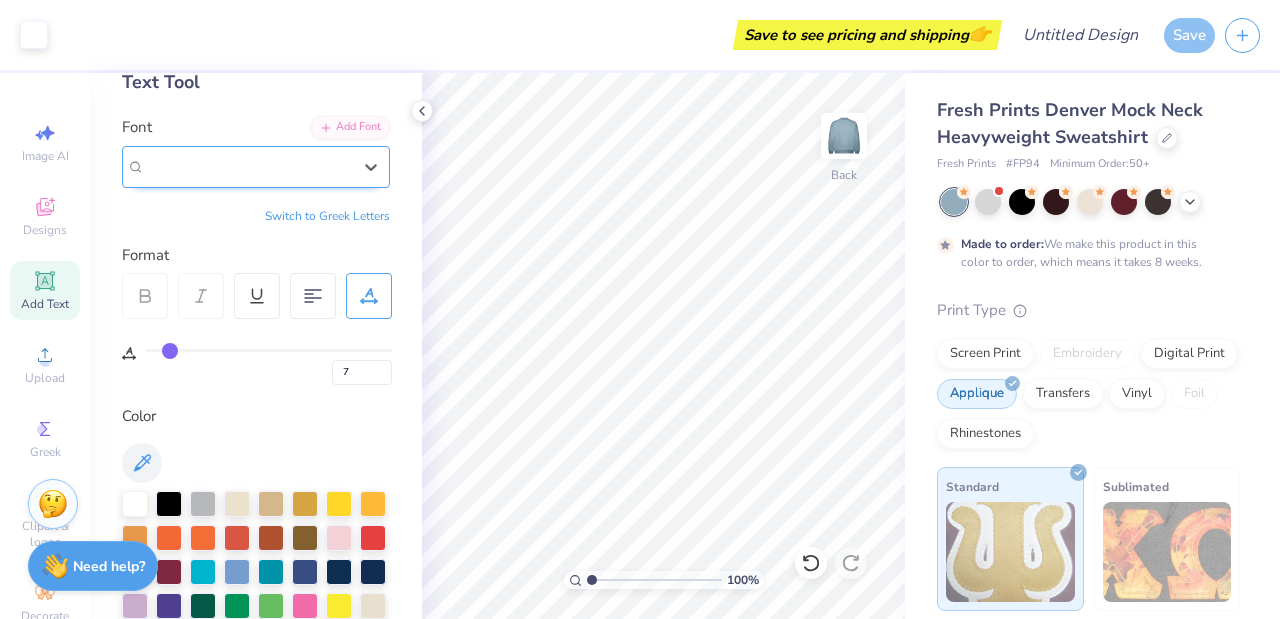 click on "Airborne" at bounding box center (172, 166) 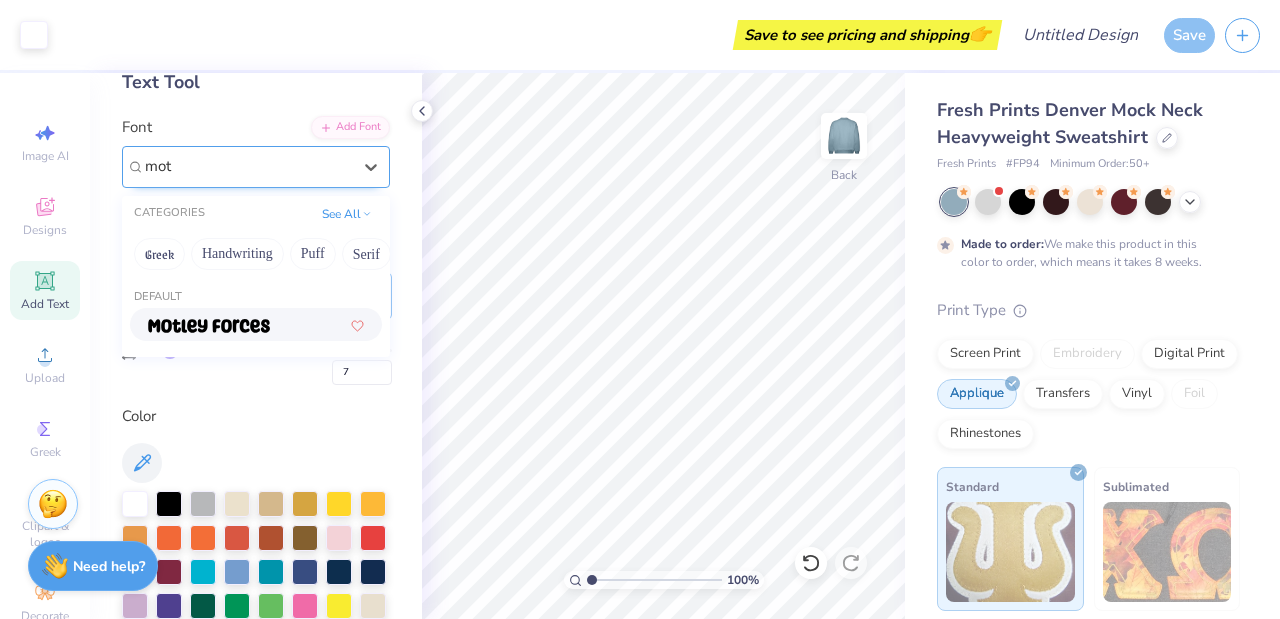 type on "mot" 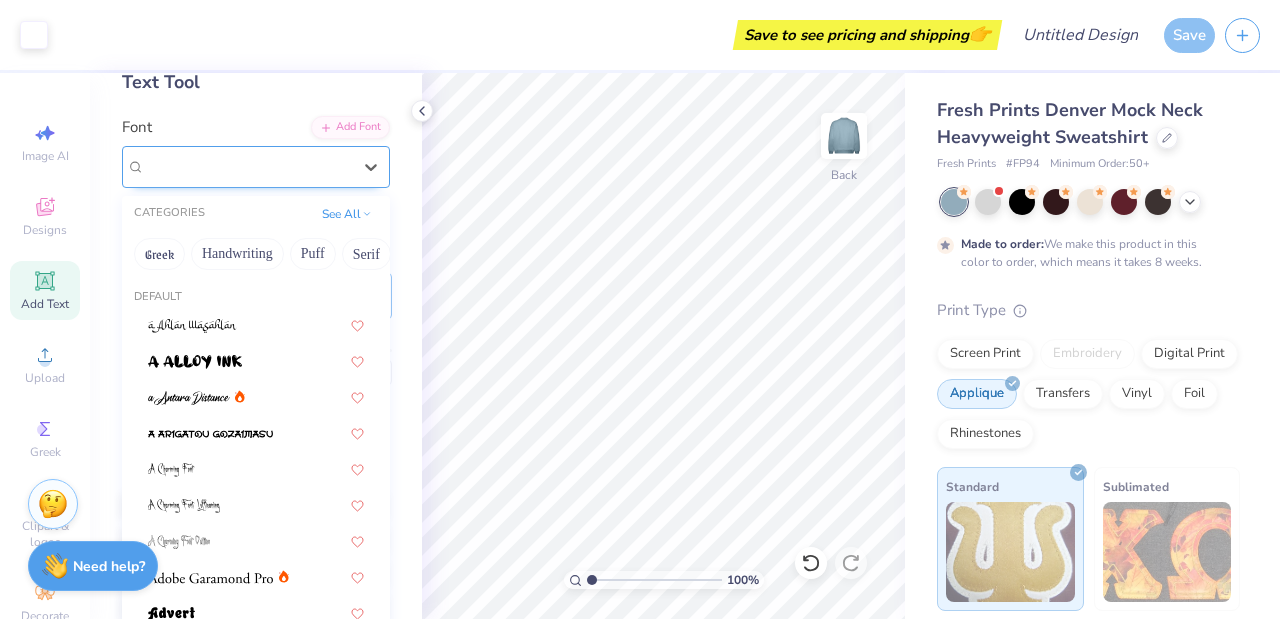 click on "Motley Forces" at bounding box center [248, 166] 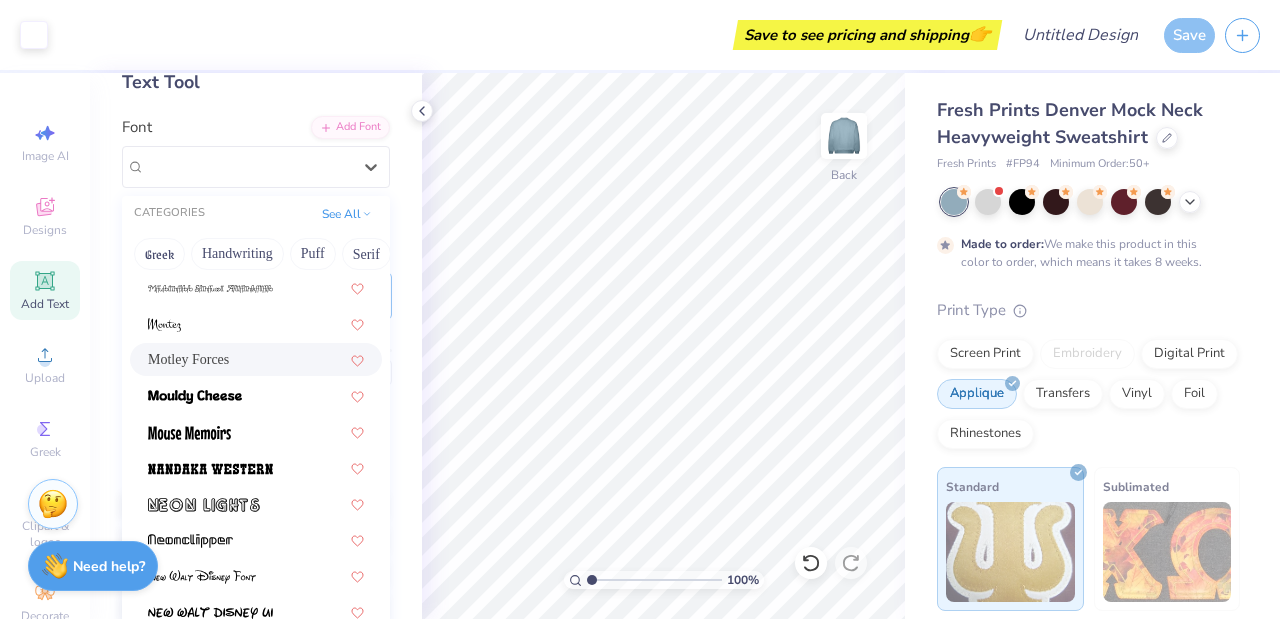 scroll, scrollTop: 7390, scrollLeft: 0, axis: vertical 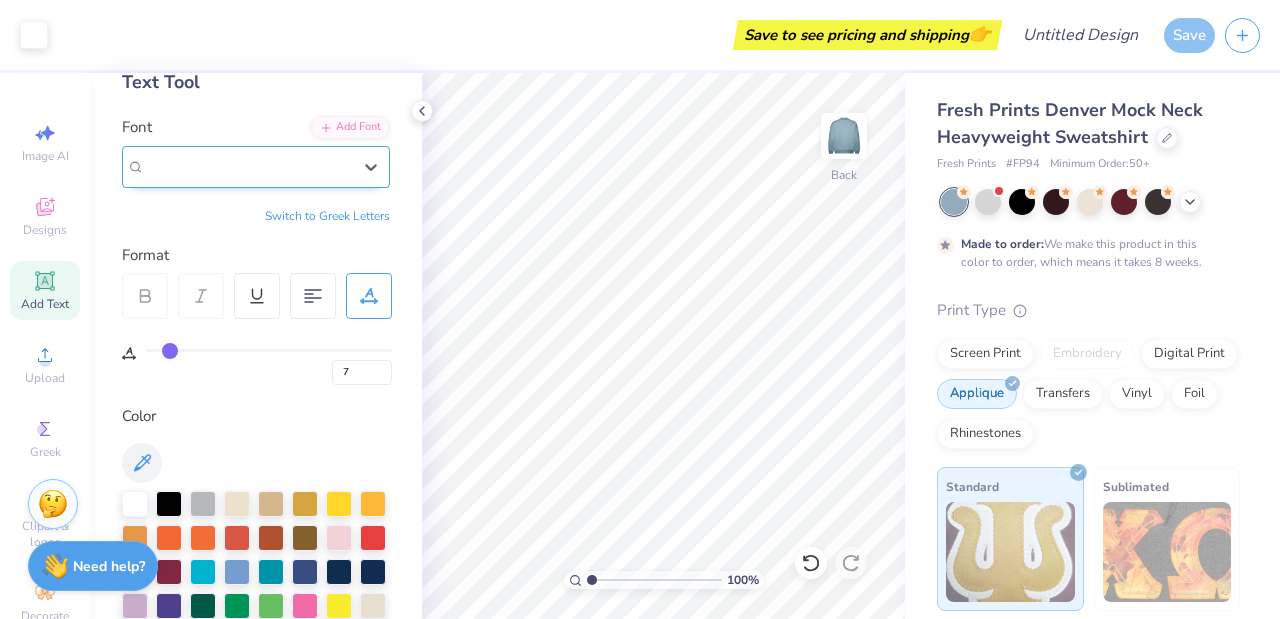 click on "Motley Forces" at bounding box center [188, 166] 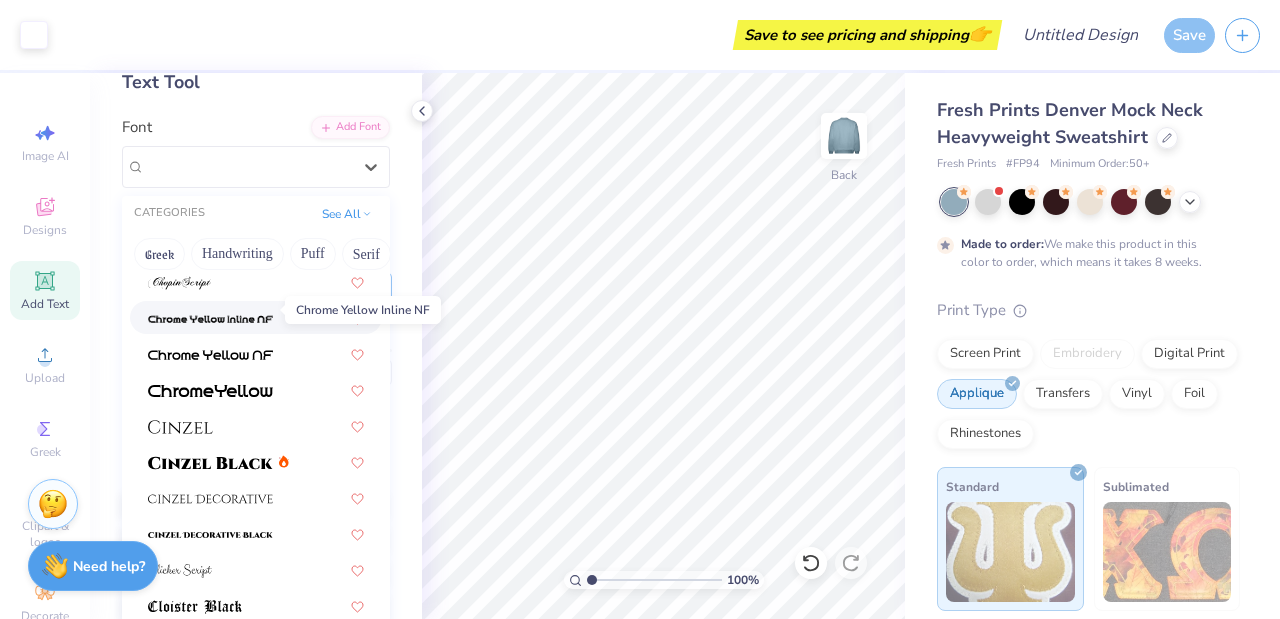 scroll, scrollTop: 2283, scrollLeft: 0, axis: vertical 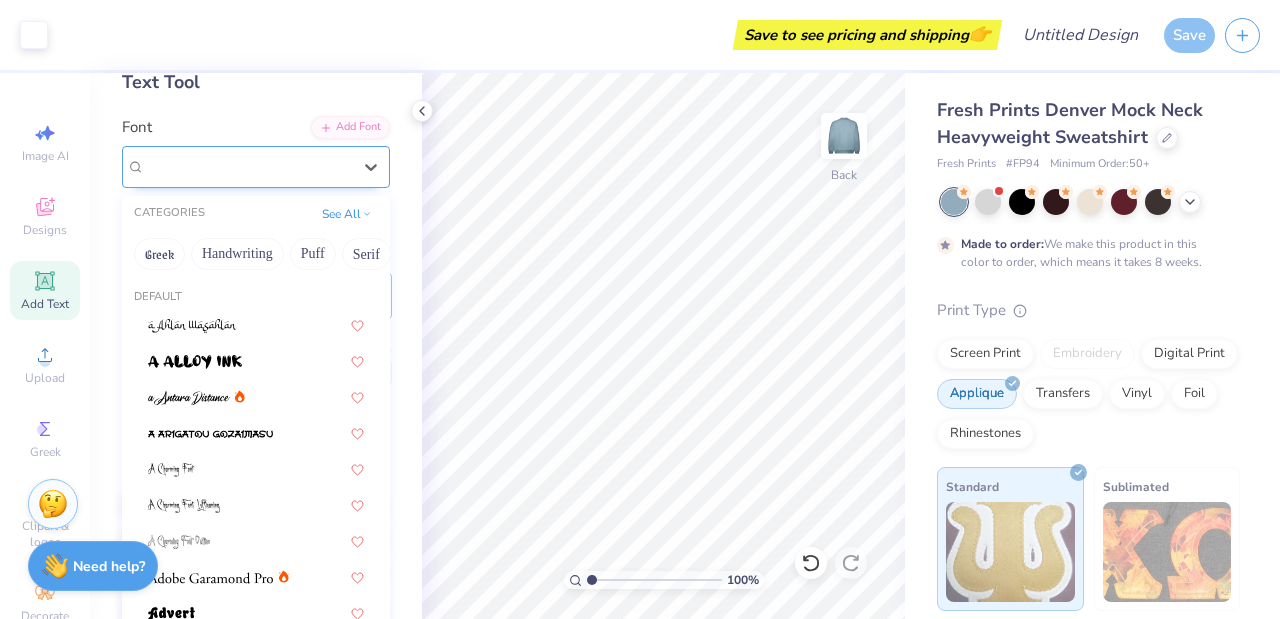 click on "Motley Forces" at bounding box center (248, 166) 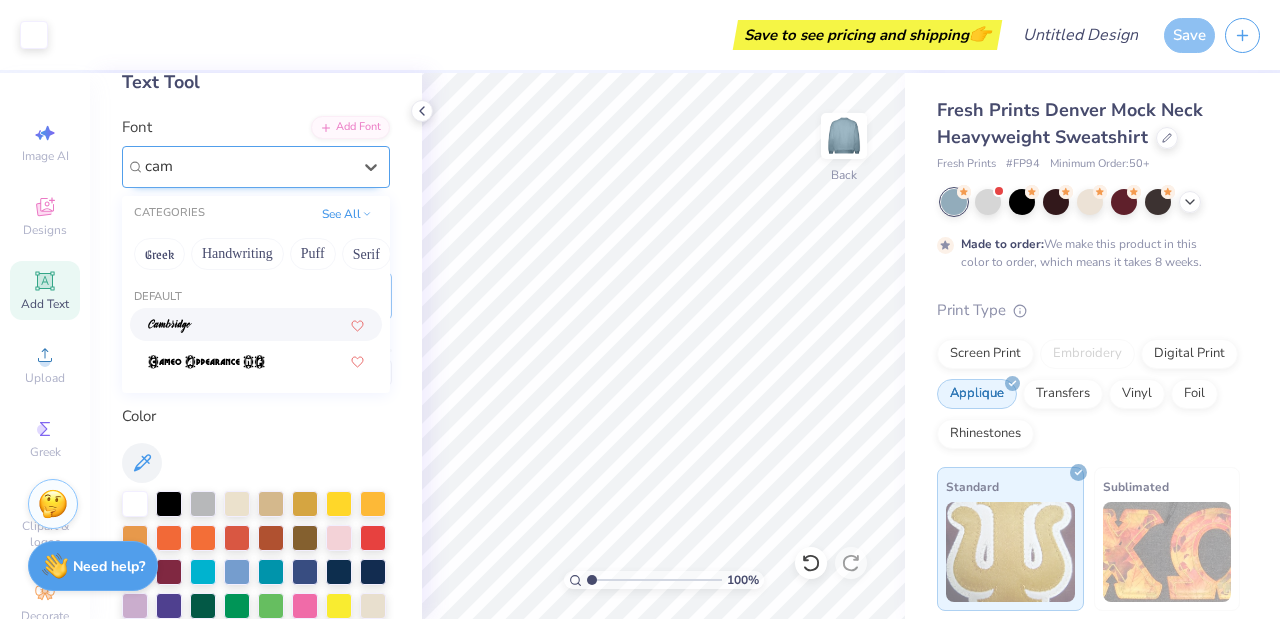 click at bounding box center [256, 324] 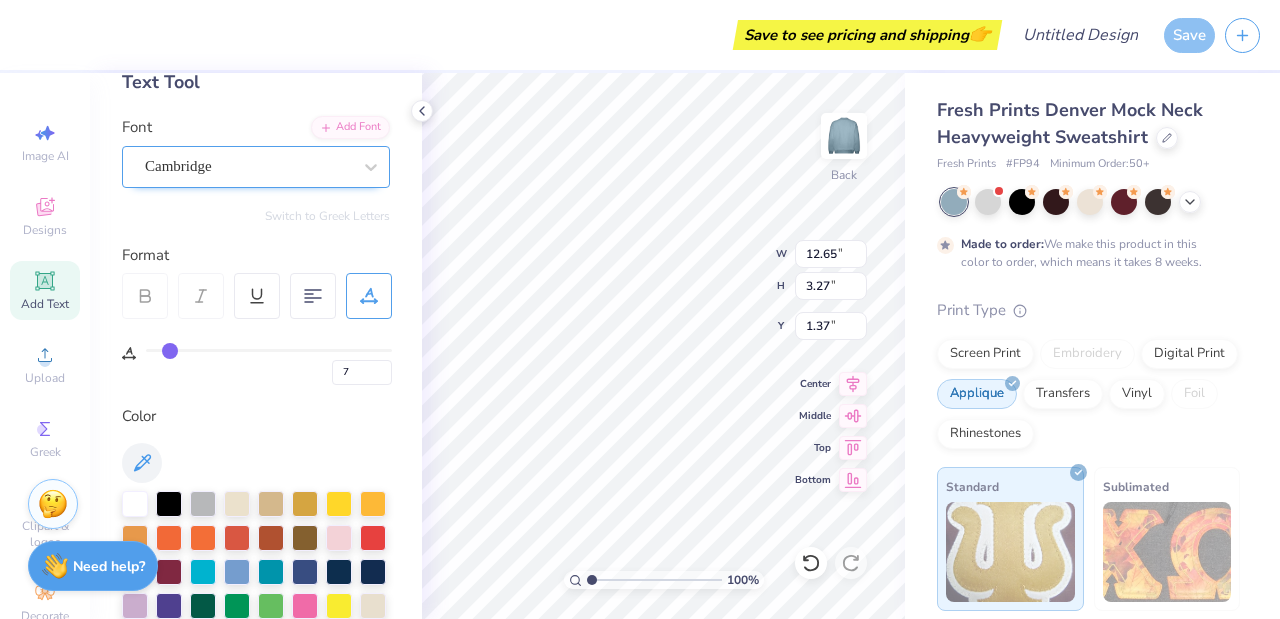 click on "Cambridge" at bounding box center (248, 166) 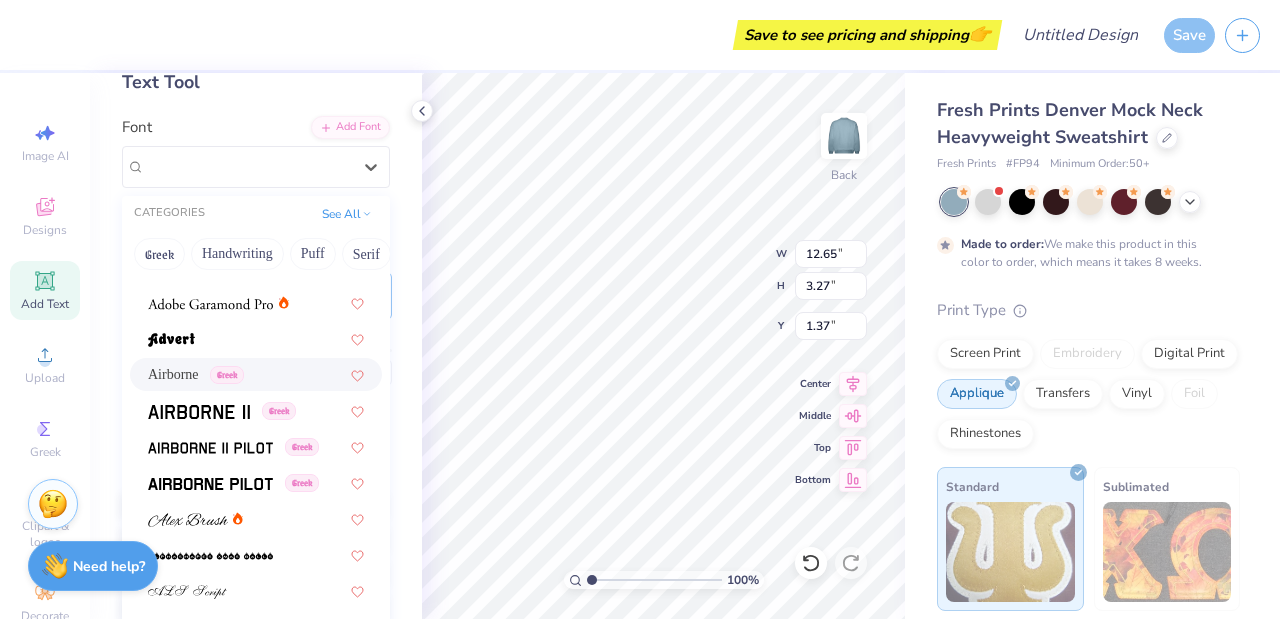 scroll, scrollTop: 280, scrollLeft: 0, axis: vertical 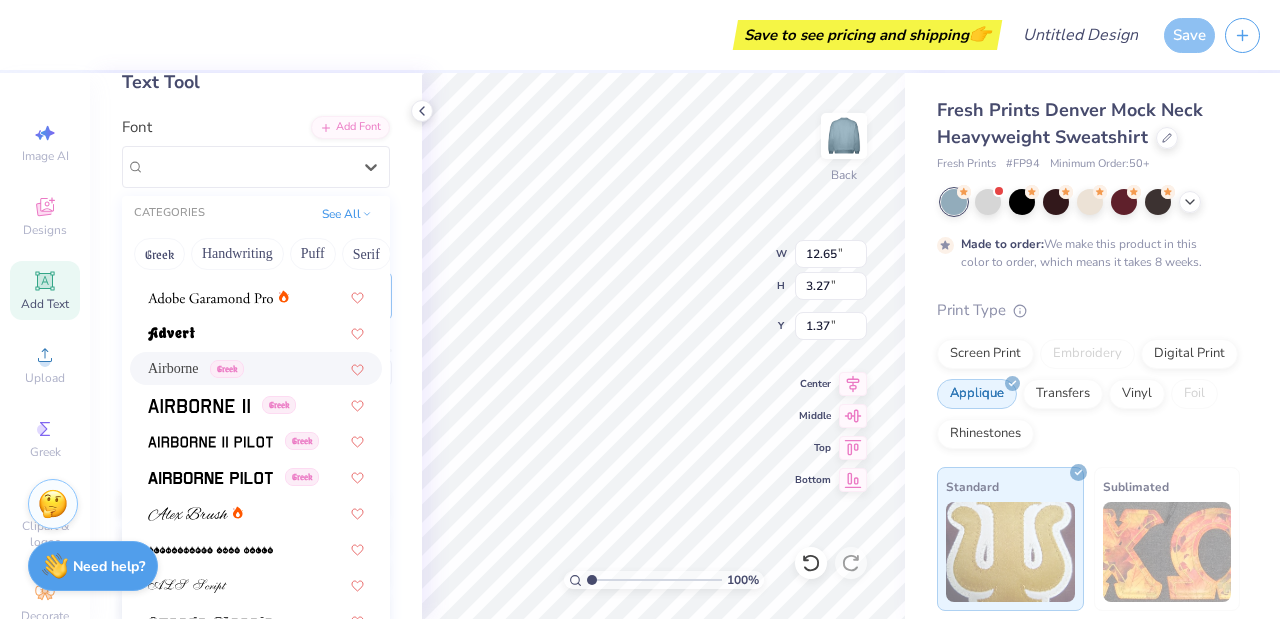 click on "Airborne Greek" at bounding box center [256, 368] 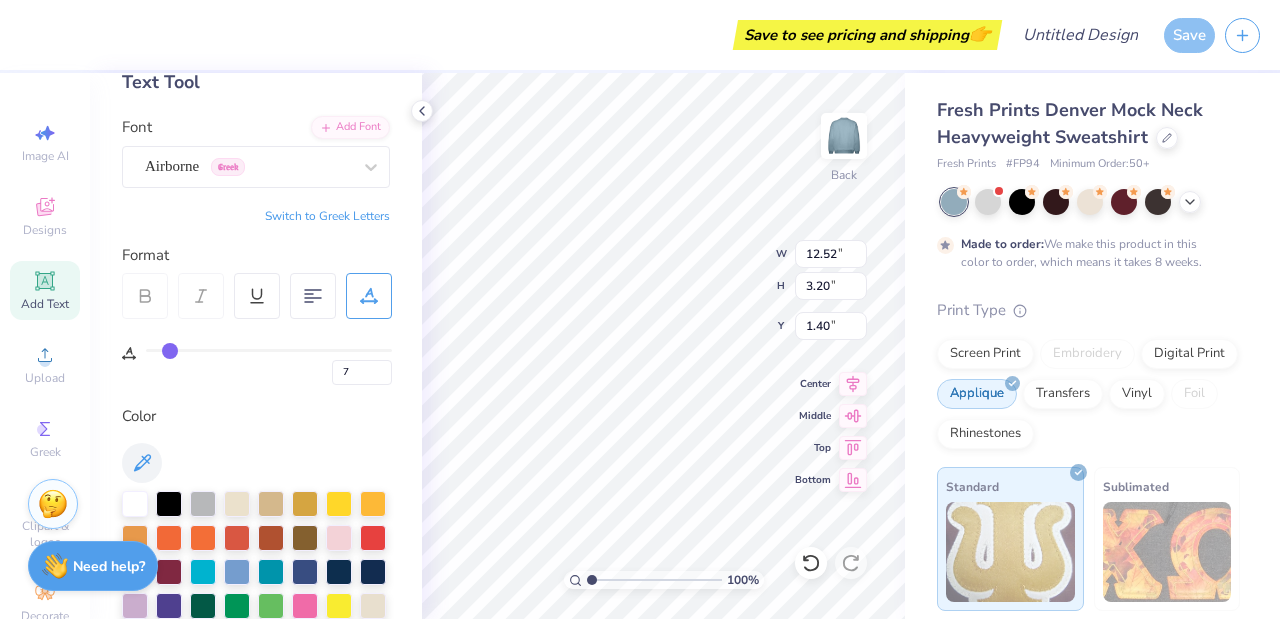 type on "12.52" 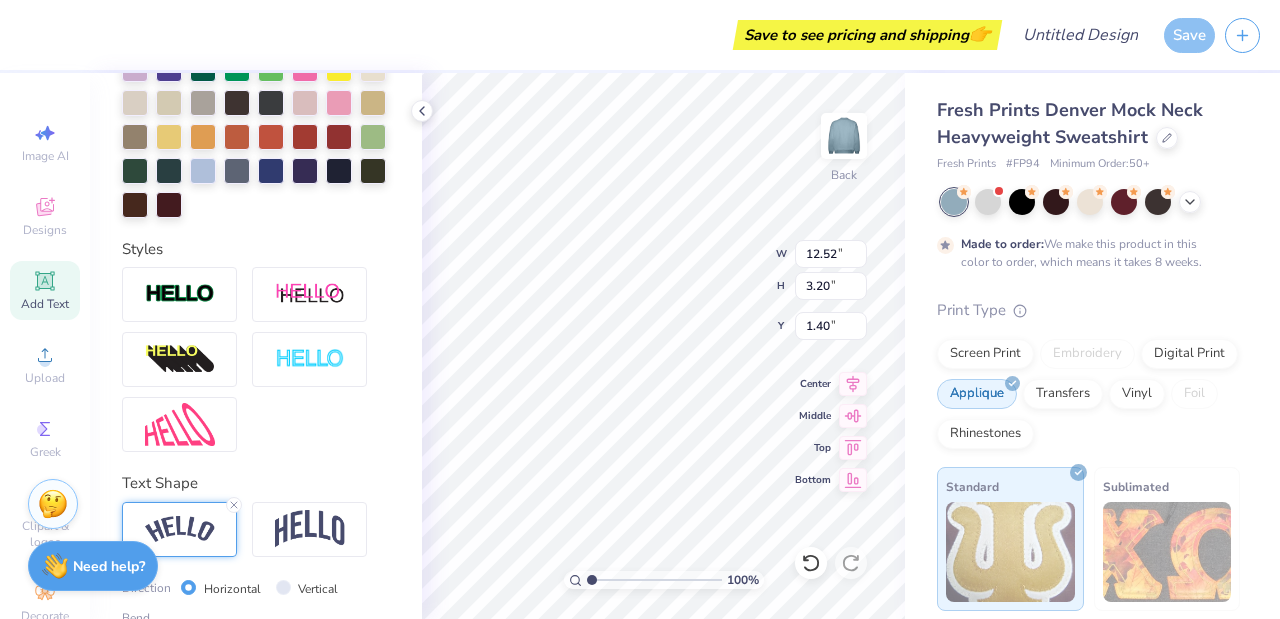 scroll, scrollTop: 659, scrollLeft: 0, axis: vertical 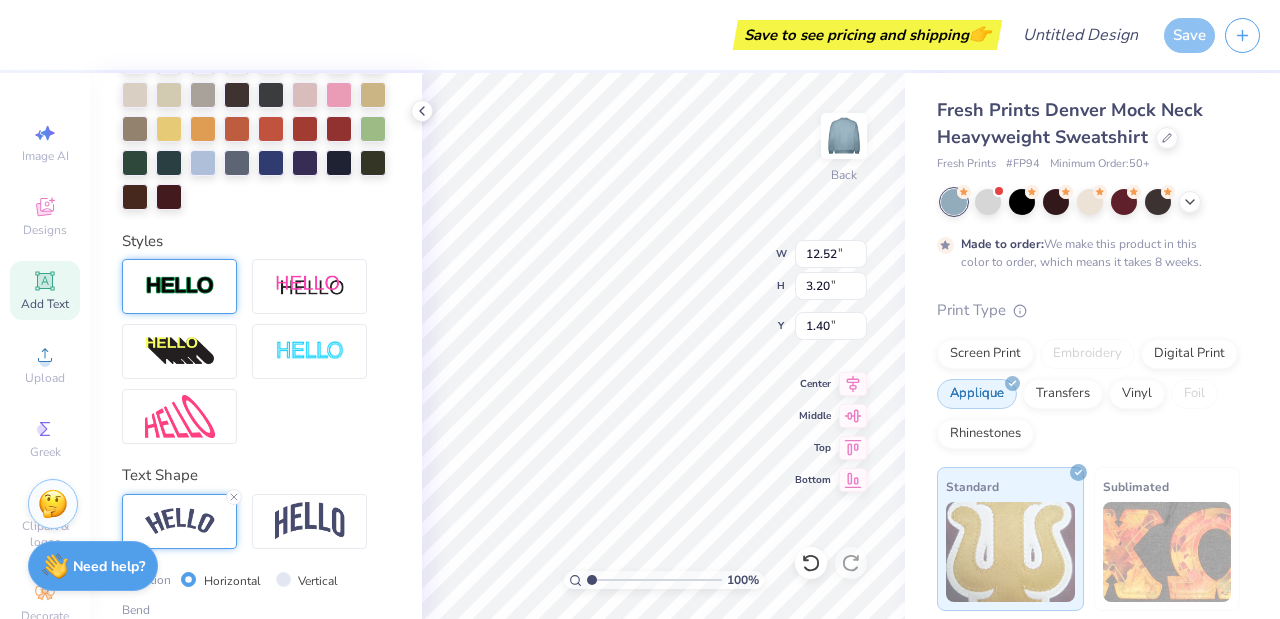 click at bounding box center [180, 286] 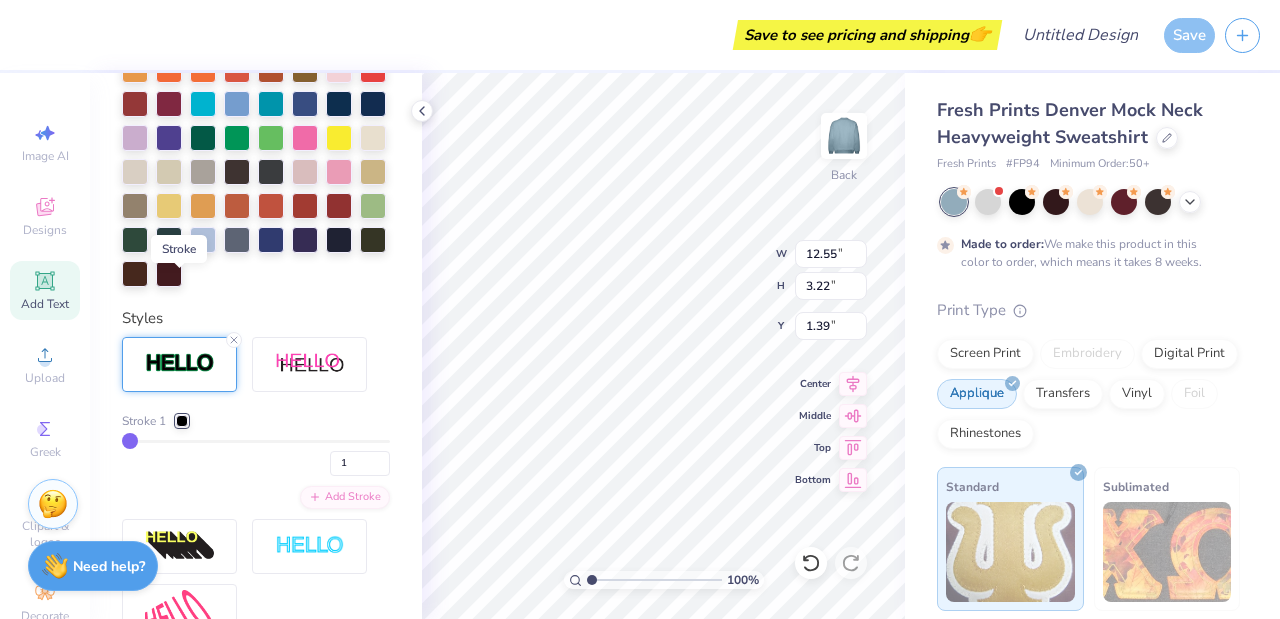 scroll, scrollTop: 736, scrollLeft: 0, axis: vertical 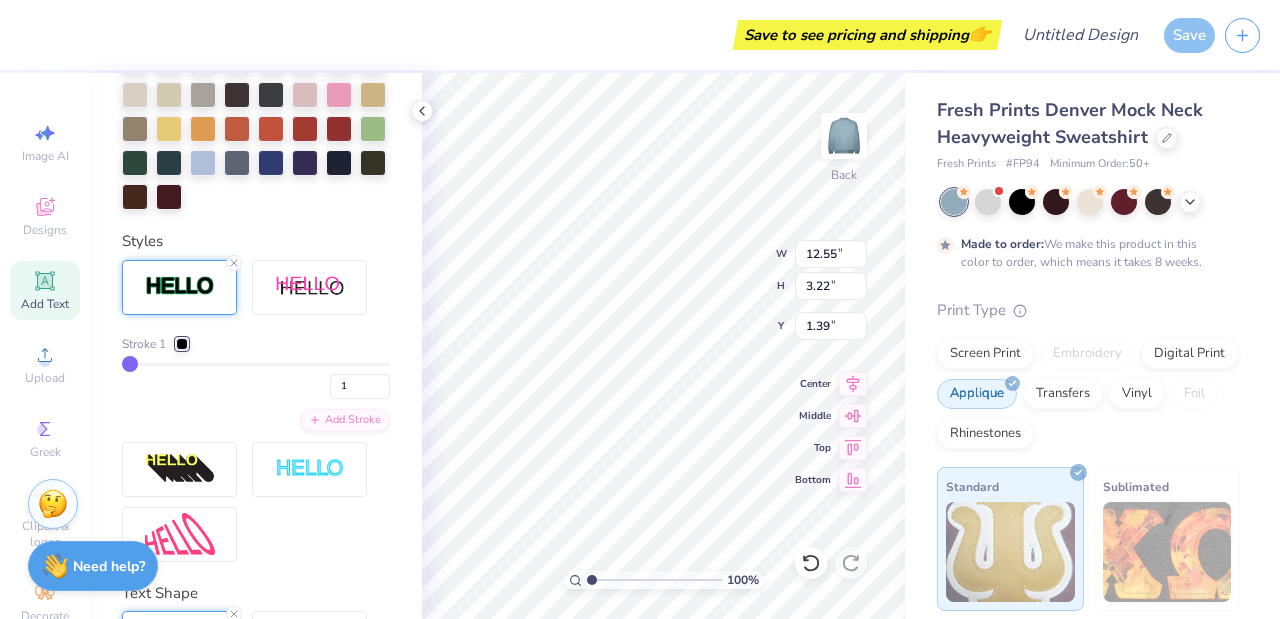 type on "2" 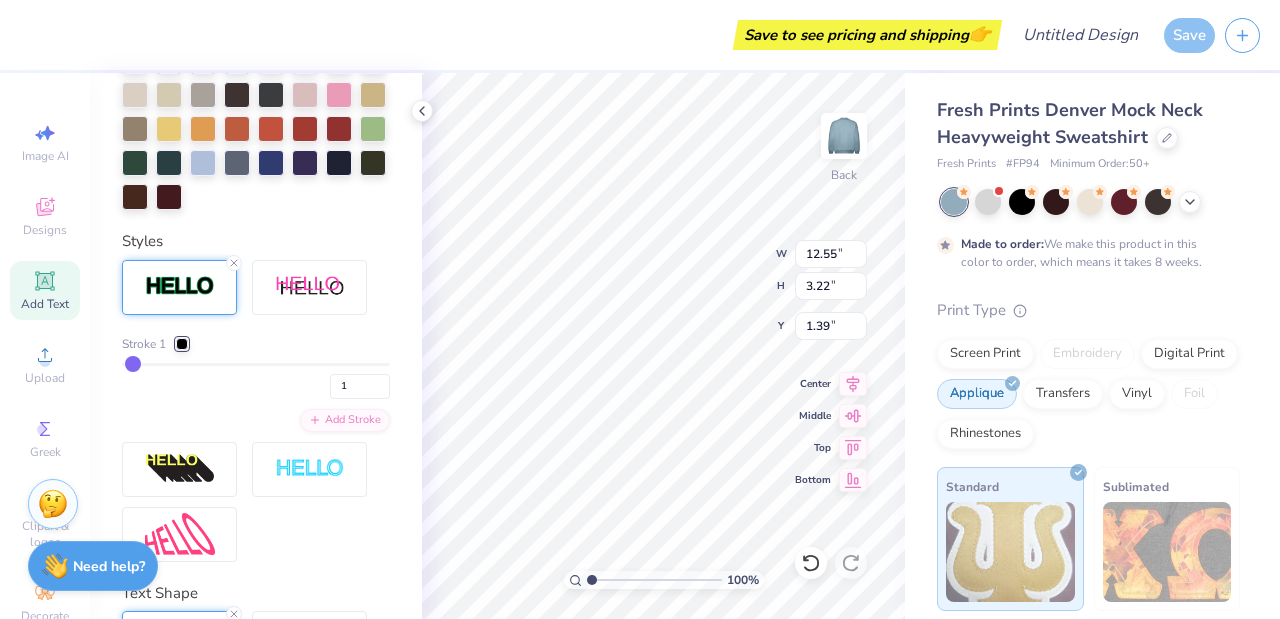type on "2" 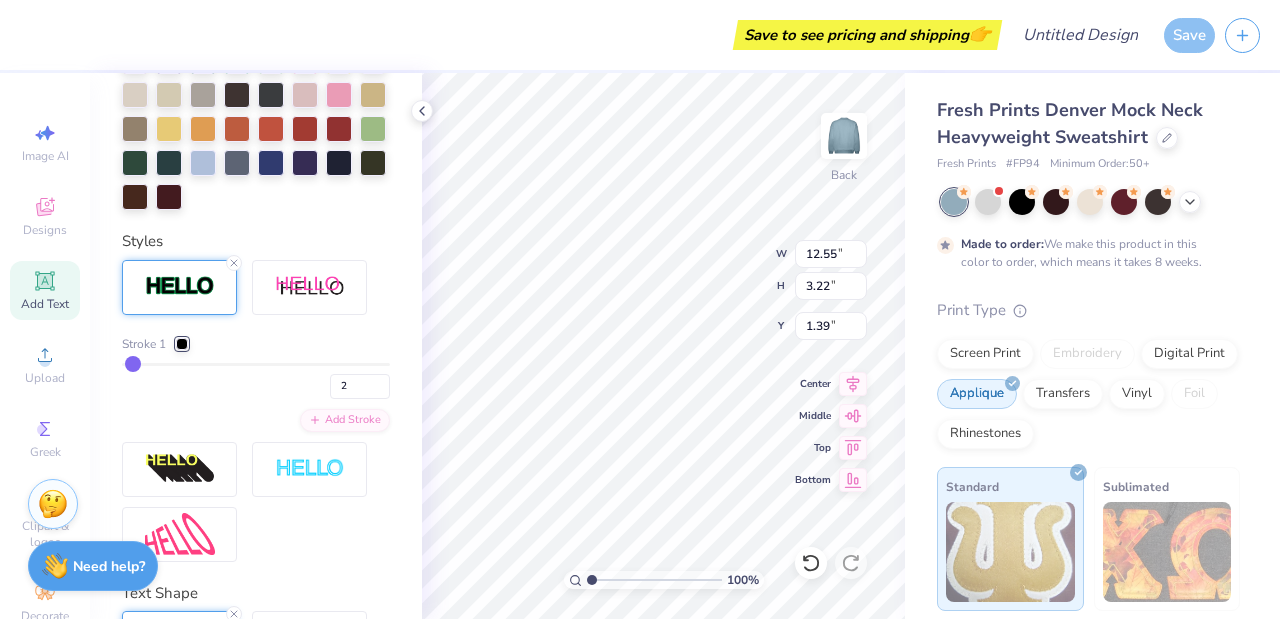 type on "5" 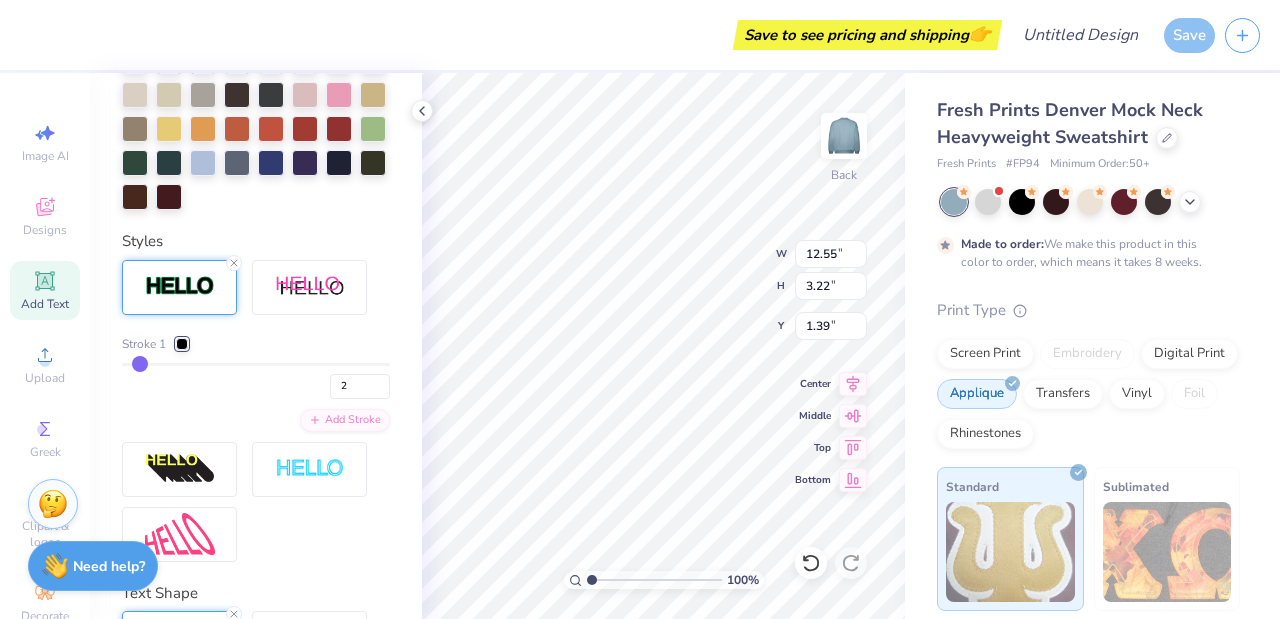 type on "5" 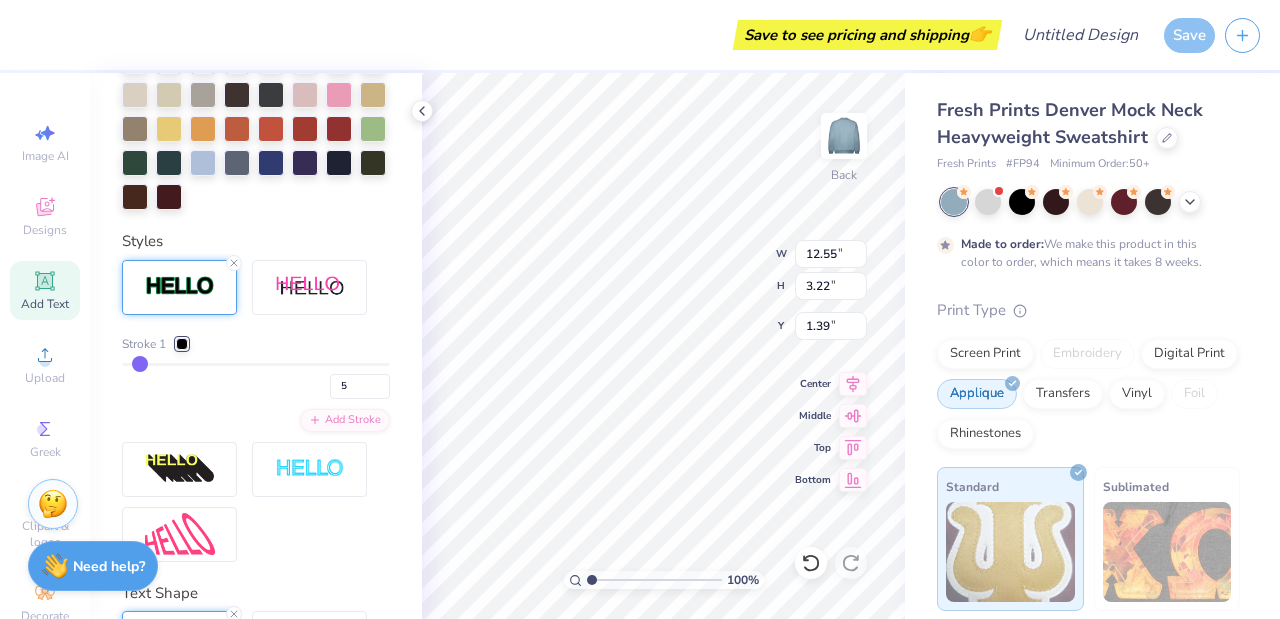 type on "7" 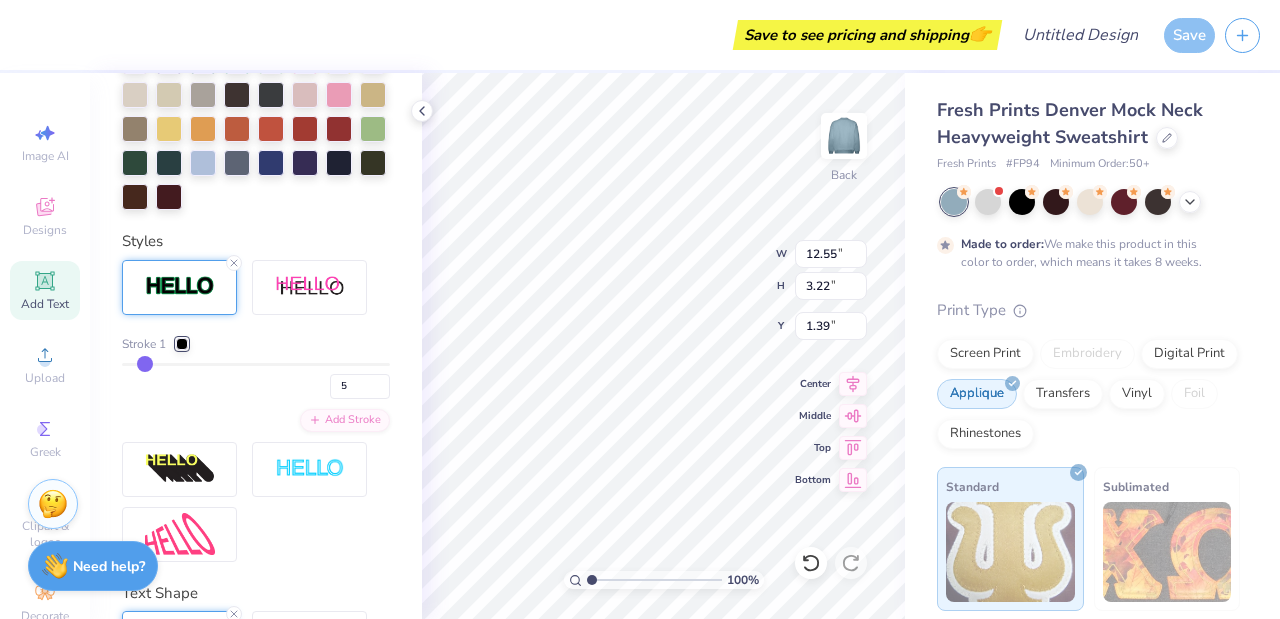 type on "7" 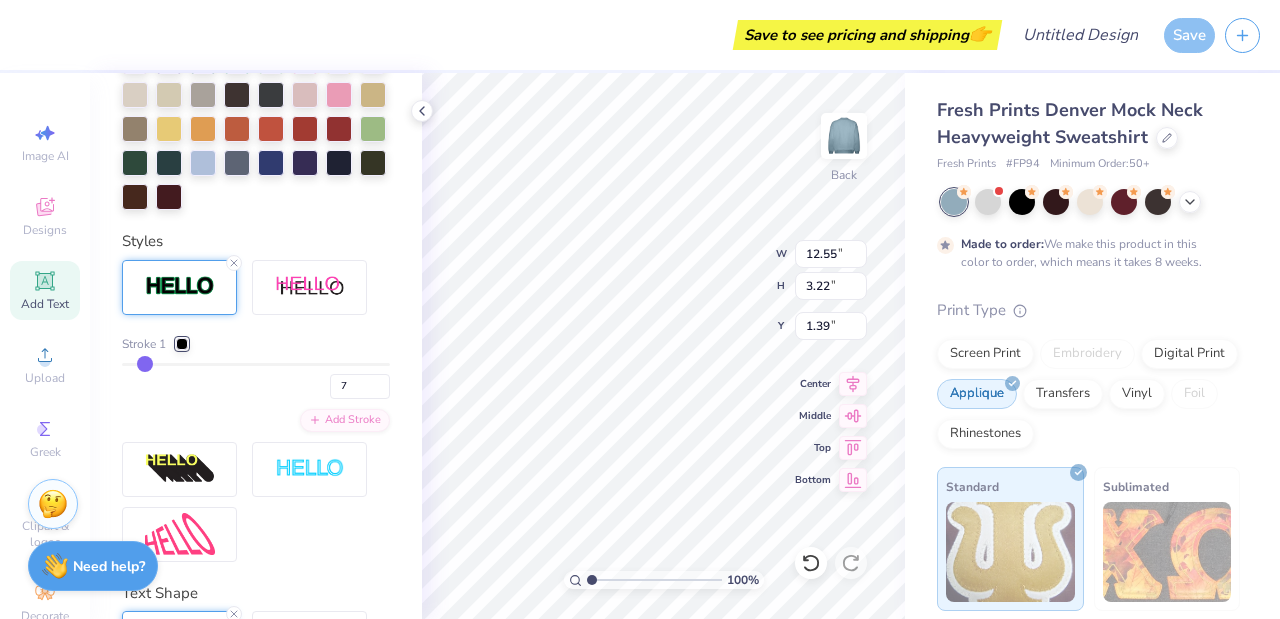 type on "9" 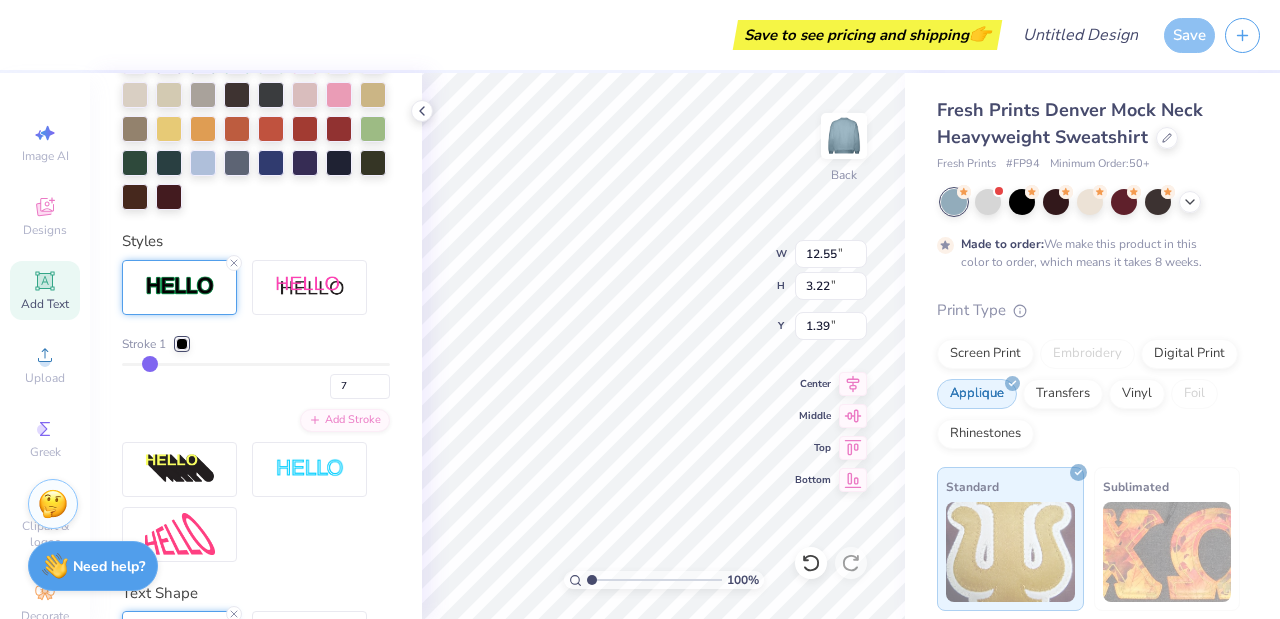 type on "9" 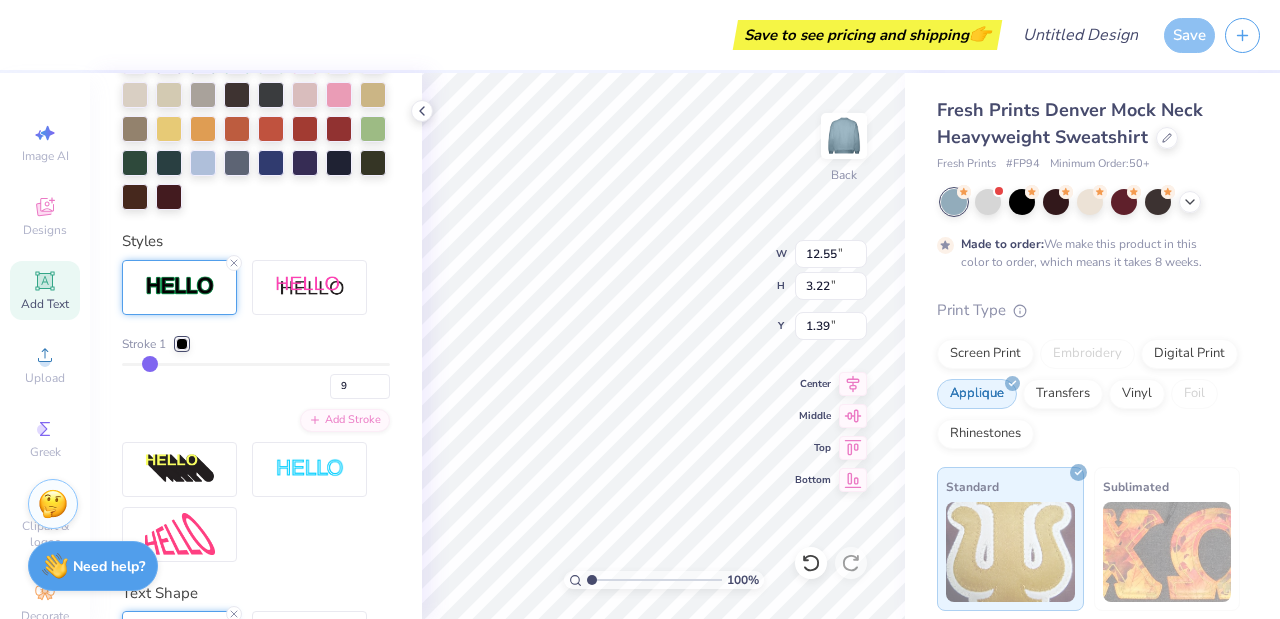 type on "10" 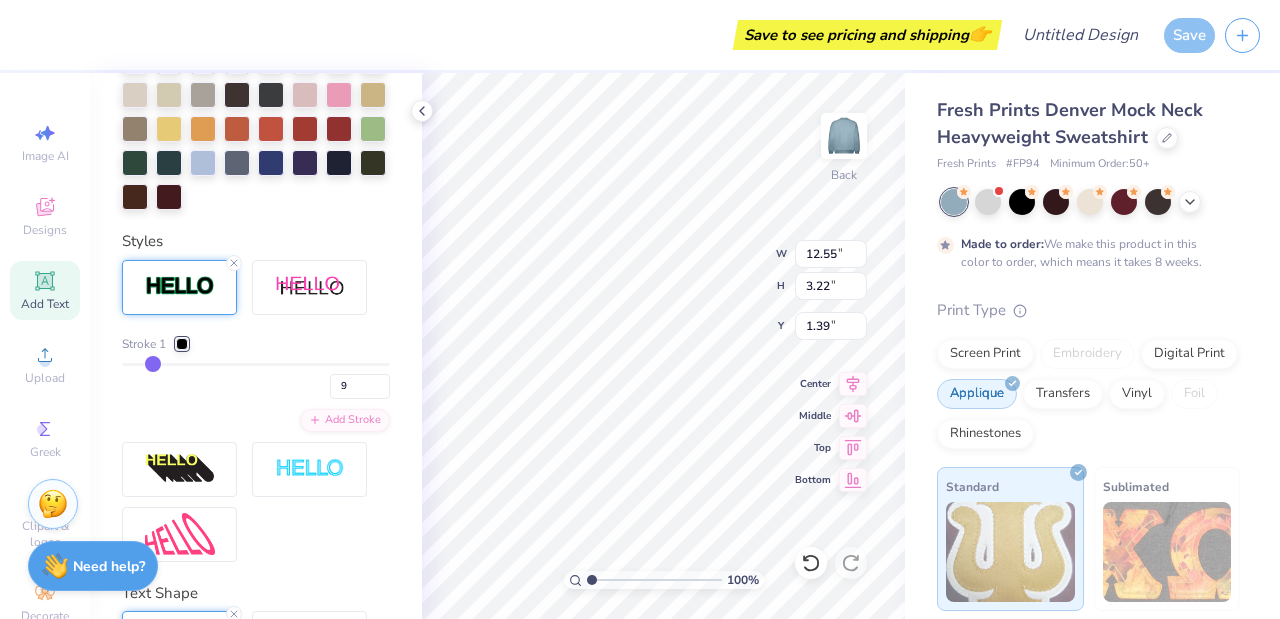type on "10" 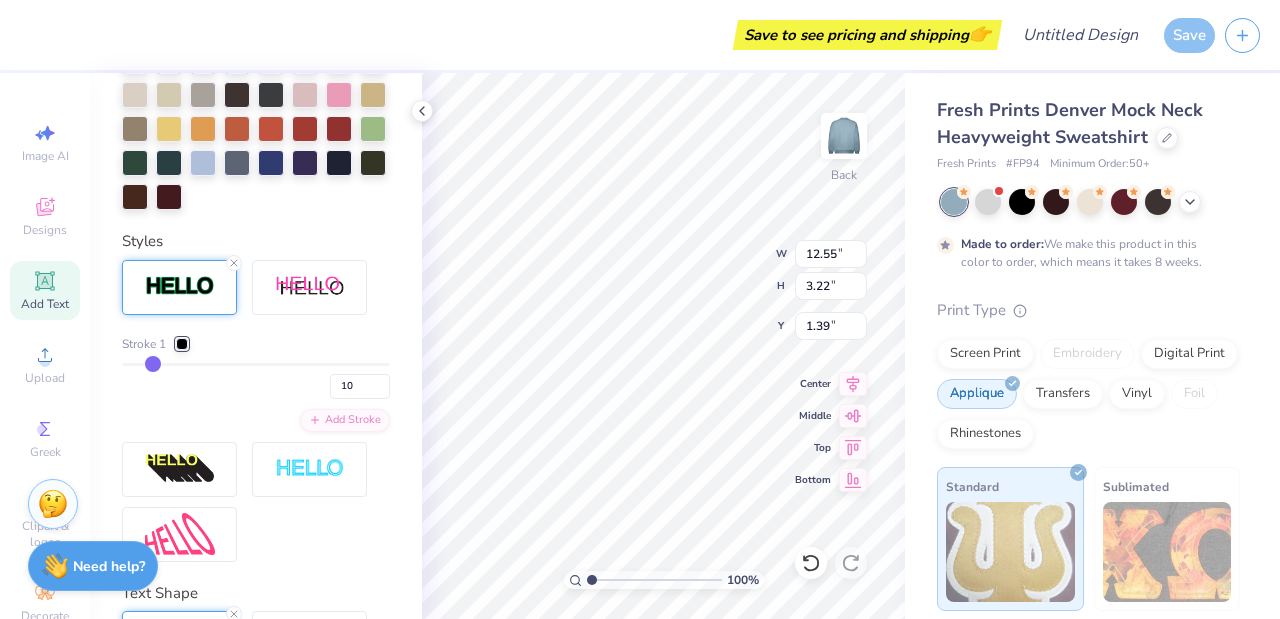 type on "11" 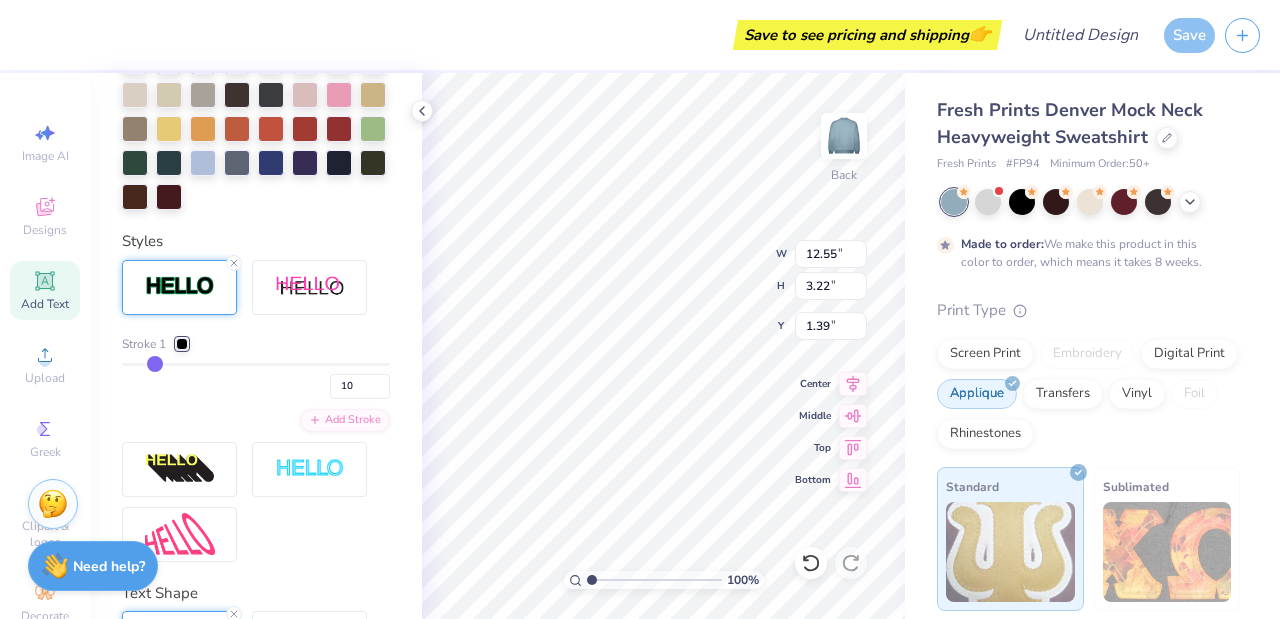 type on "11" 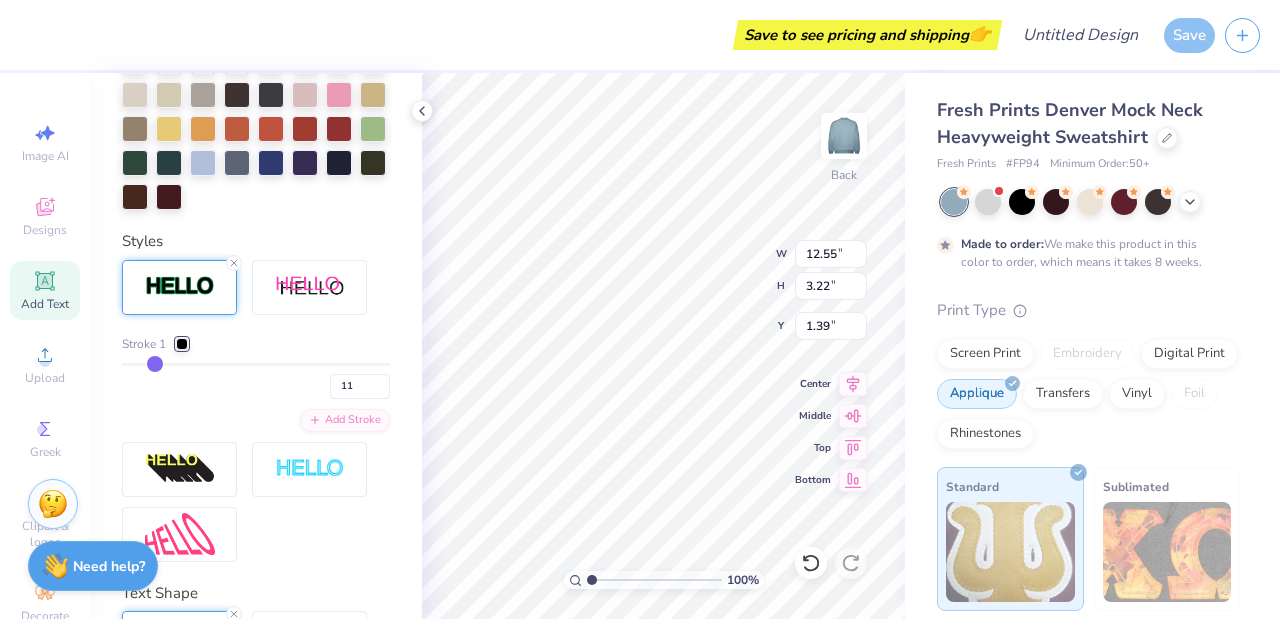 type on "12" 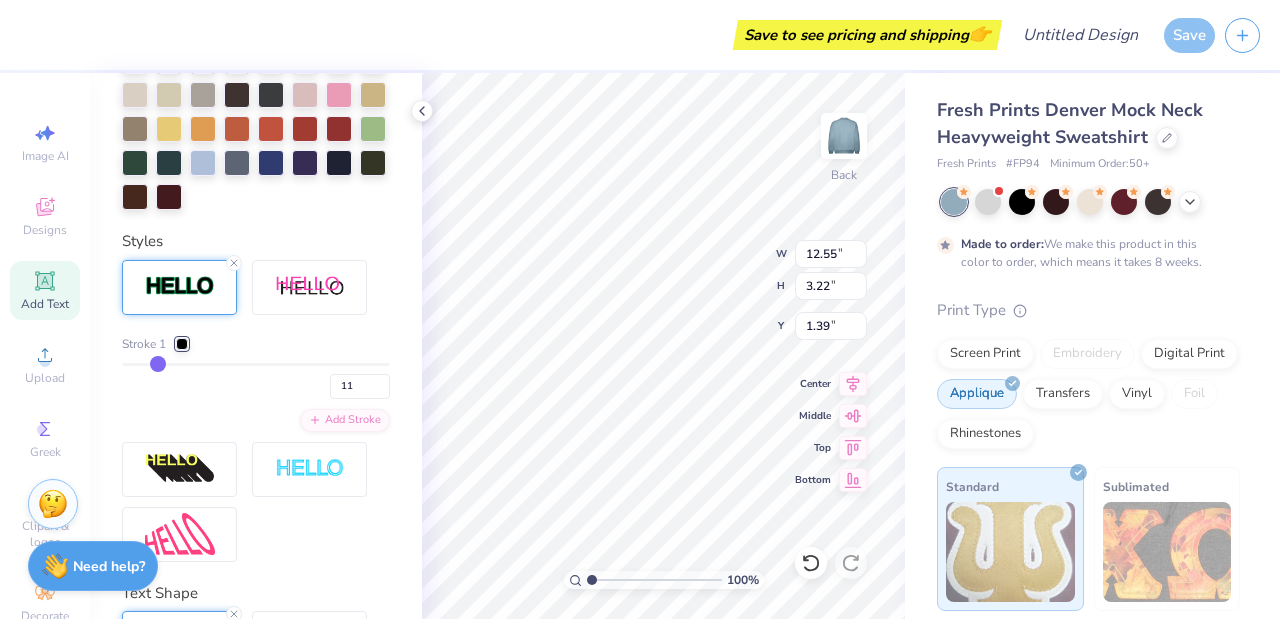 type on "12" 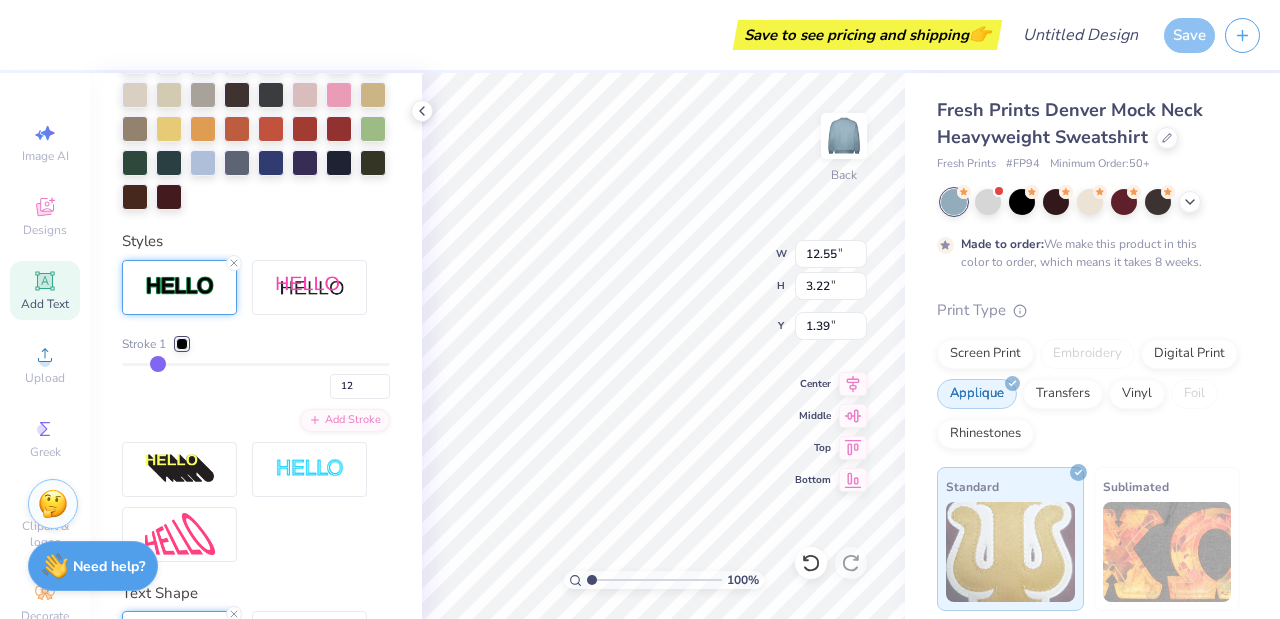 type on "14" 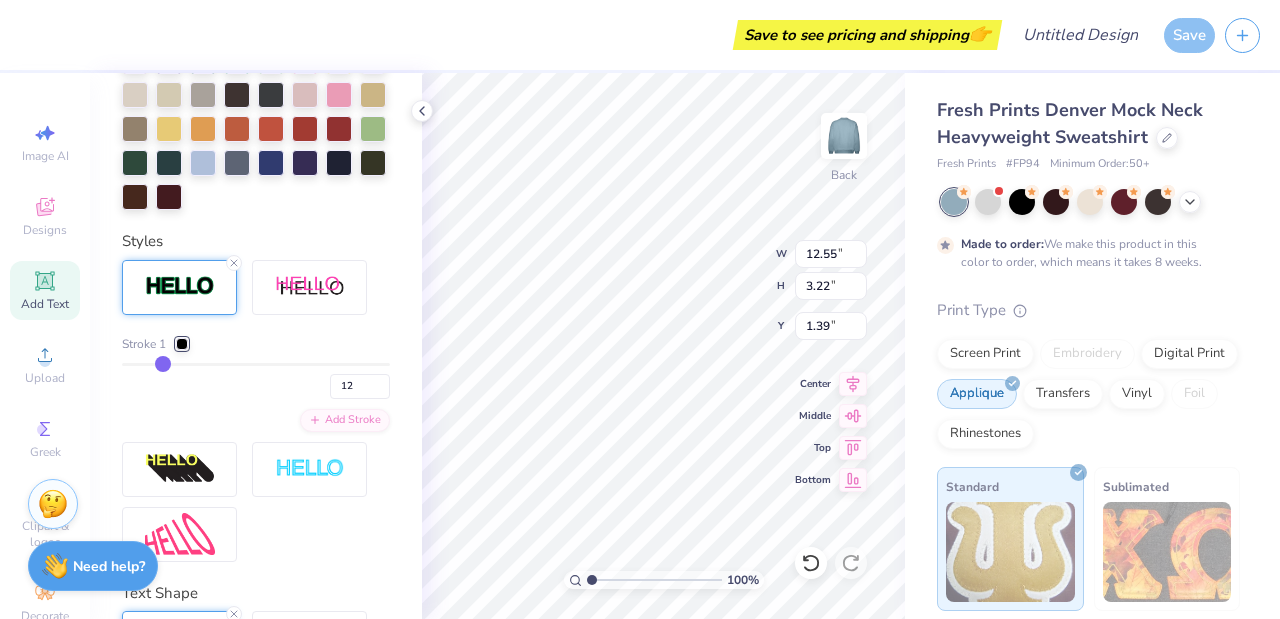 type on "14" 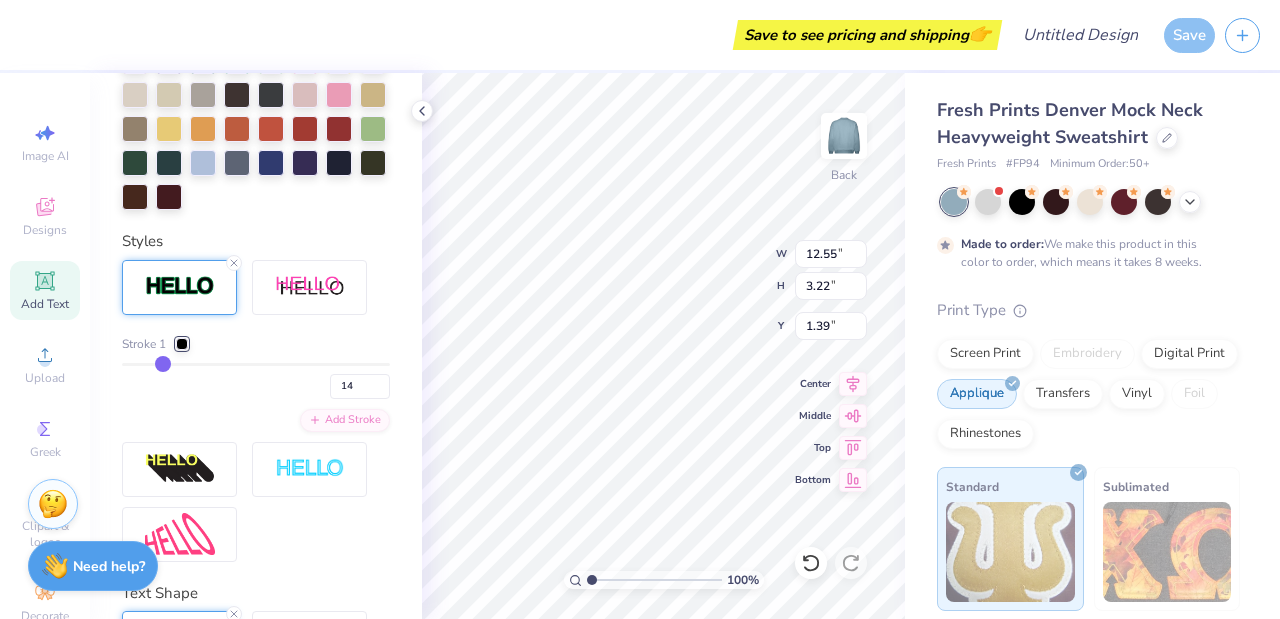 type on "16" 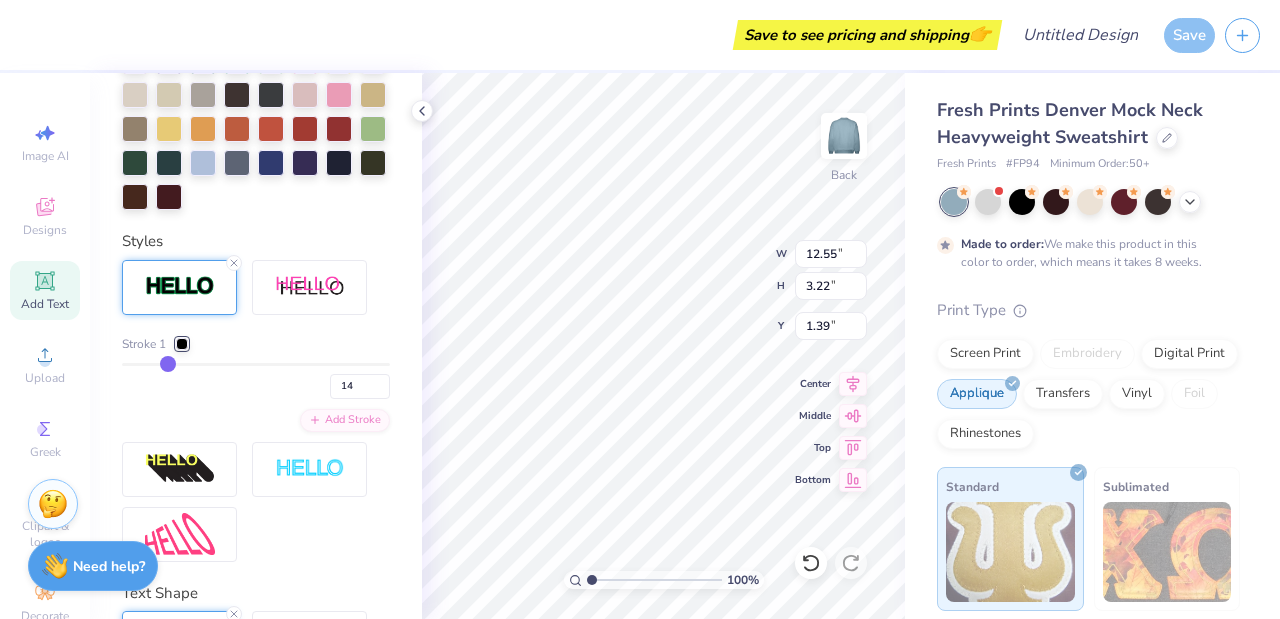 type on "16" 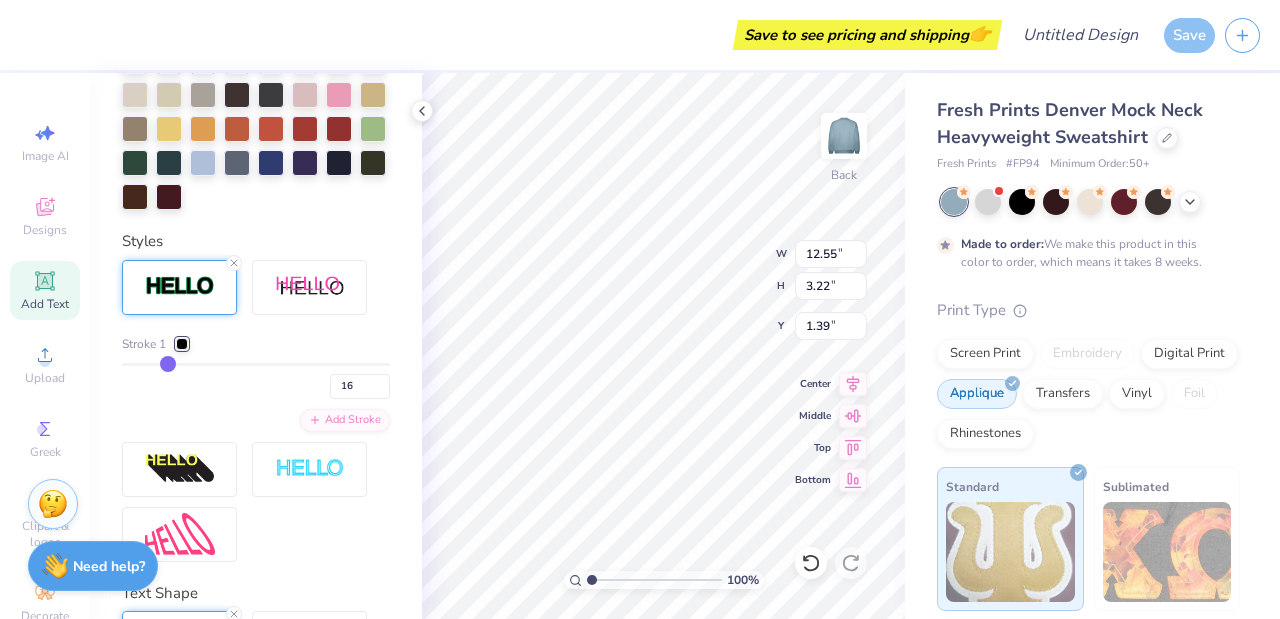 type on "17" 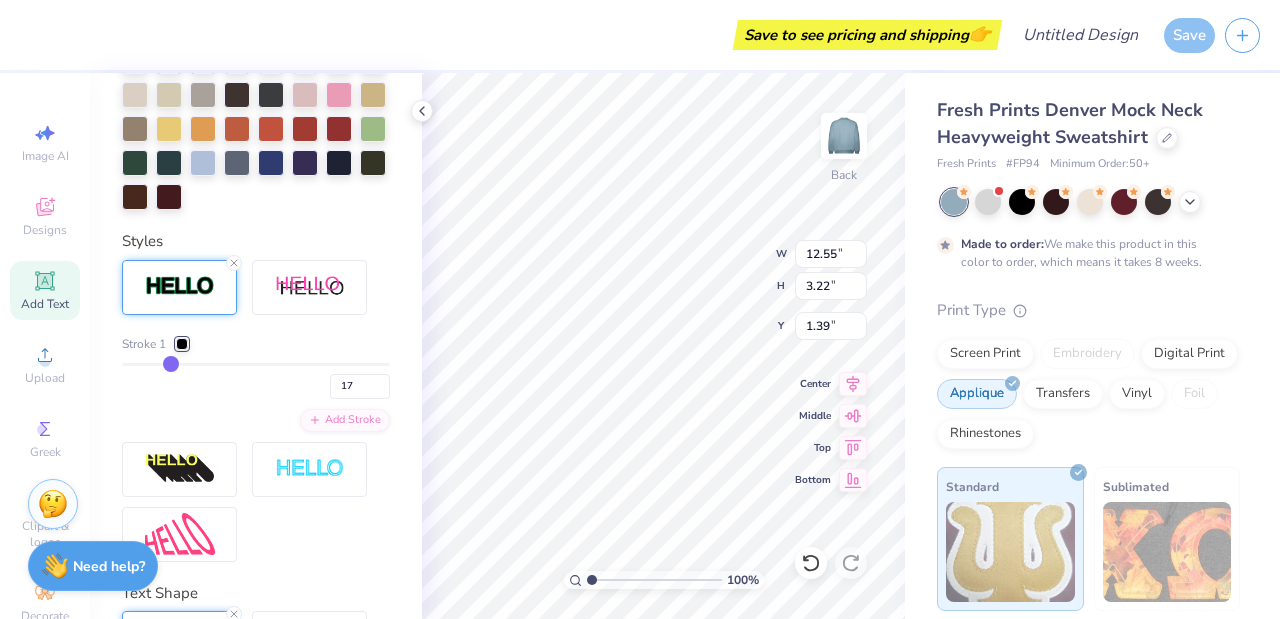 drag, startPoint x: 128, startPoint y: 363, endPoint x: 171, endPoint y: 363, distance: 43 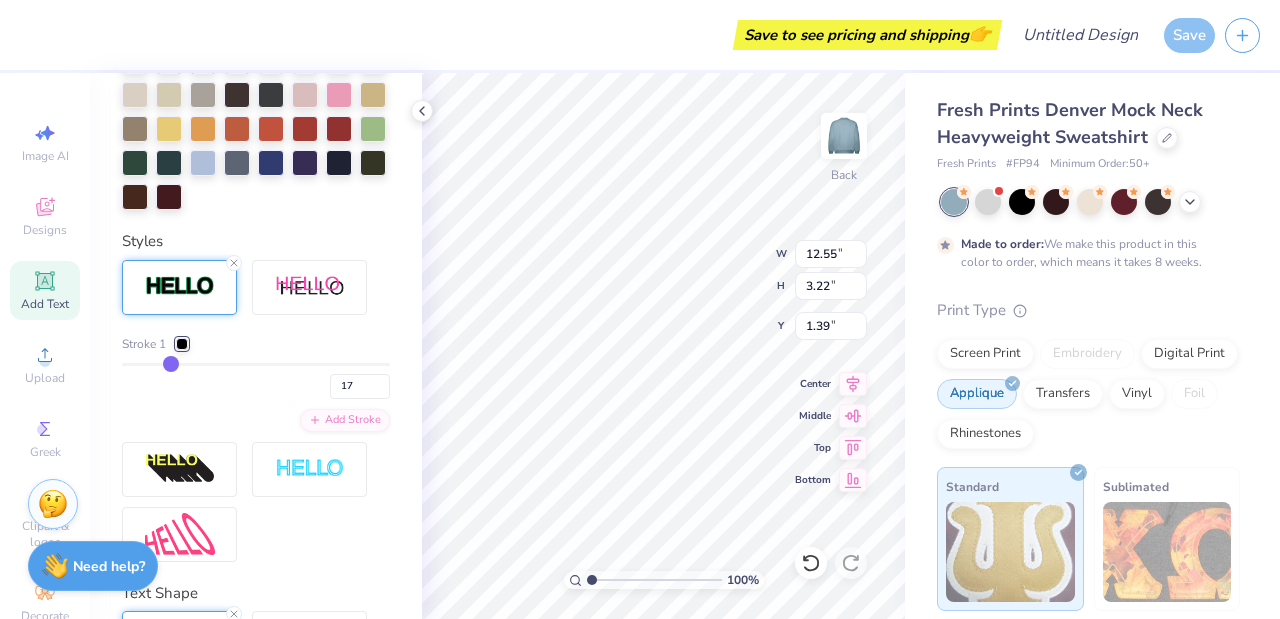 type on "13.02" 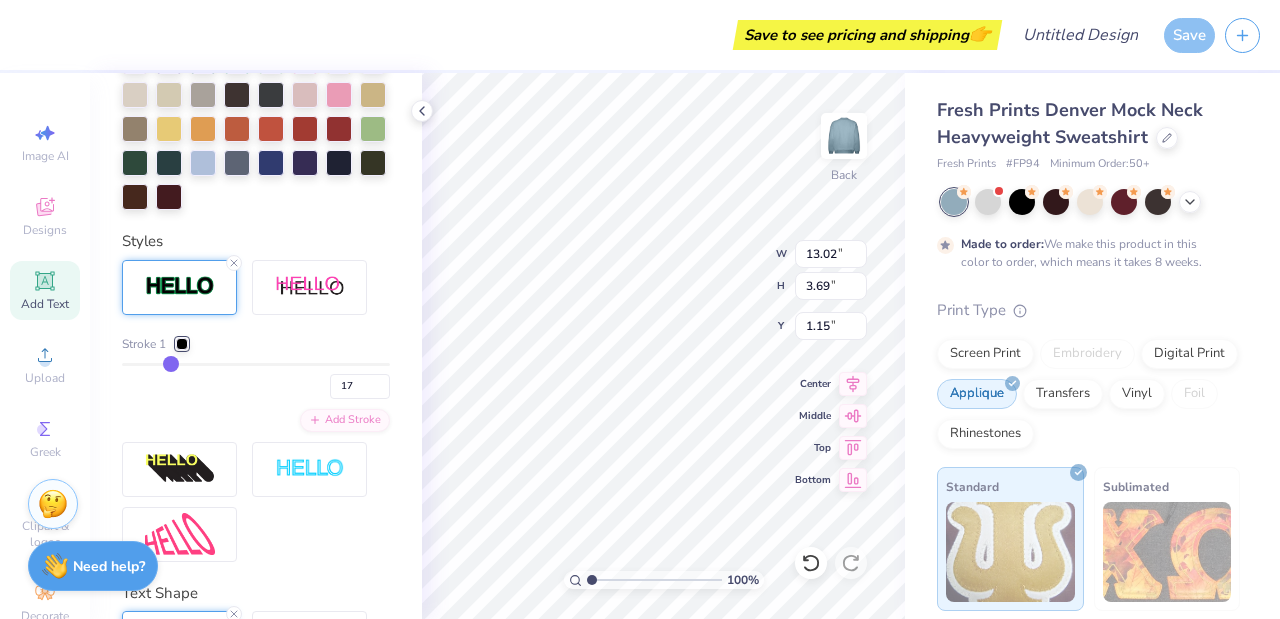 type on "16" 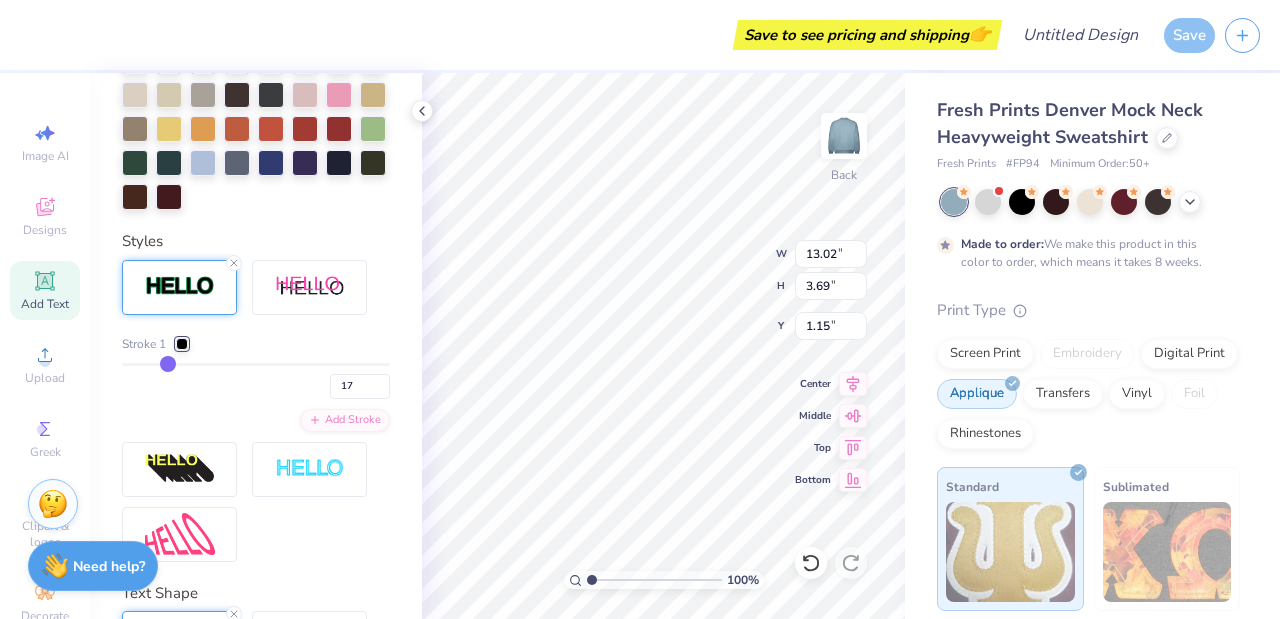 type on "16" 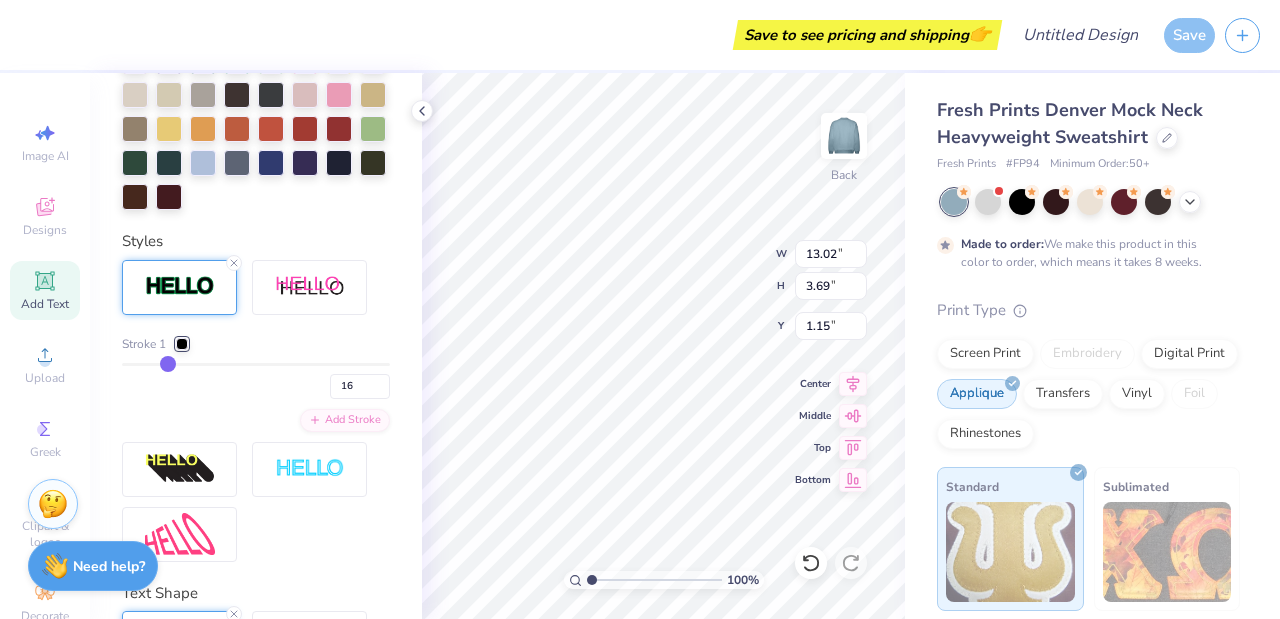 type on "15" 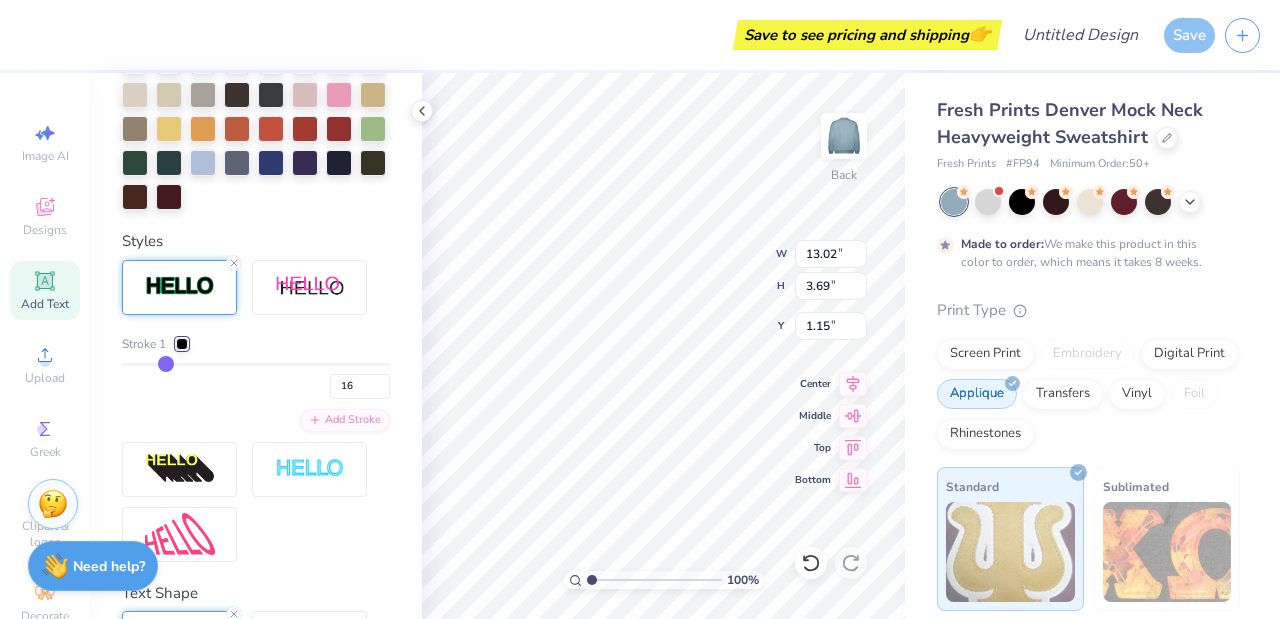 type on "15" 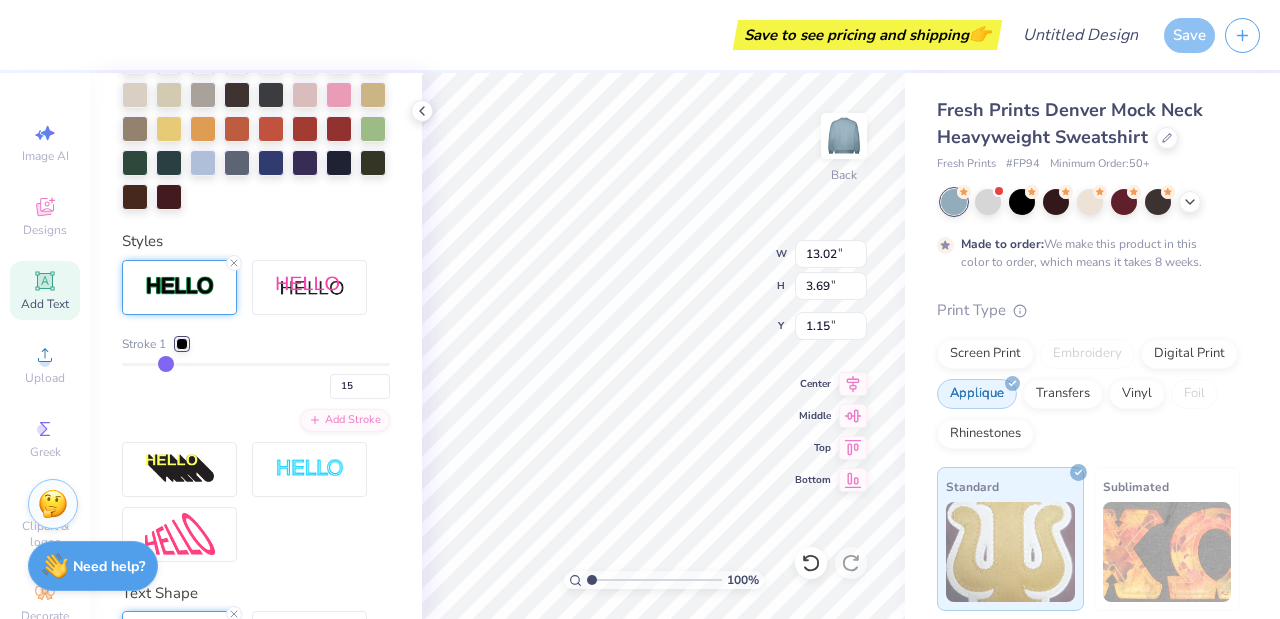 type on "14" 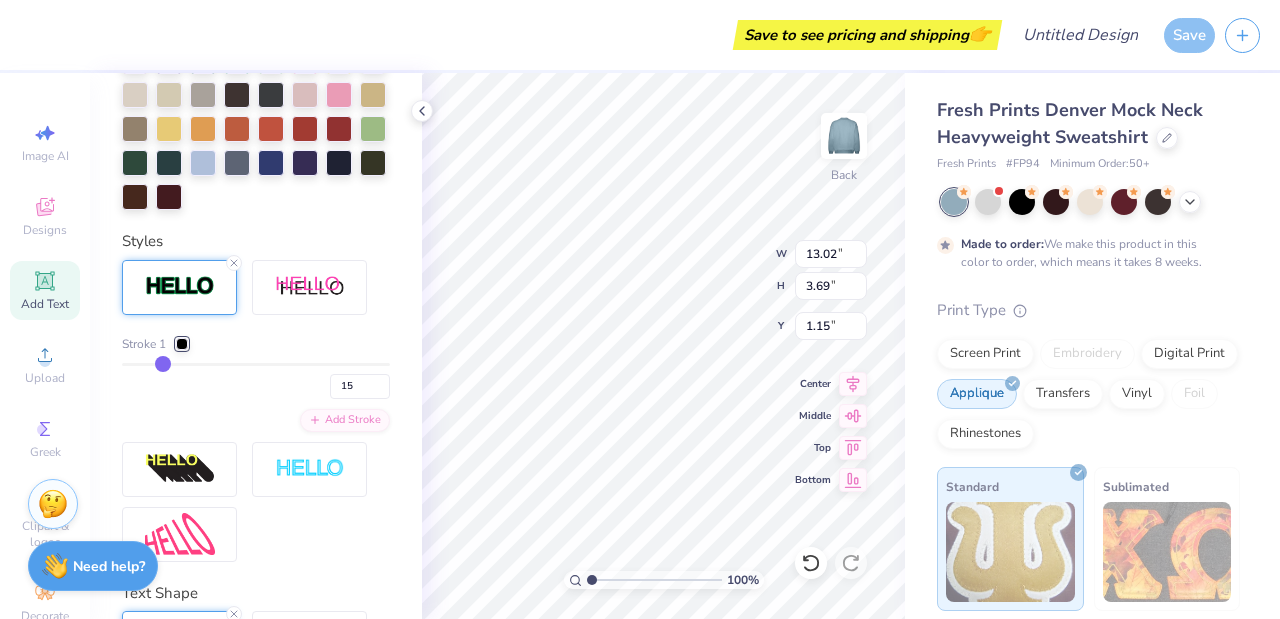 type on "14" 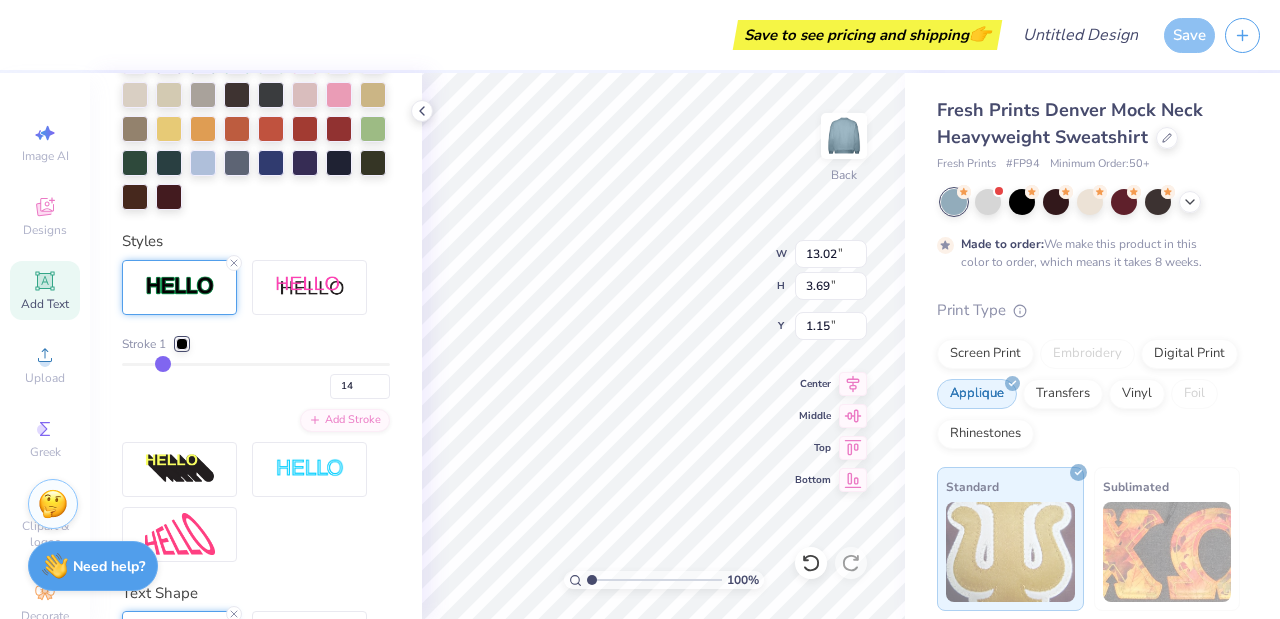 type on "13" 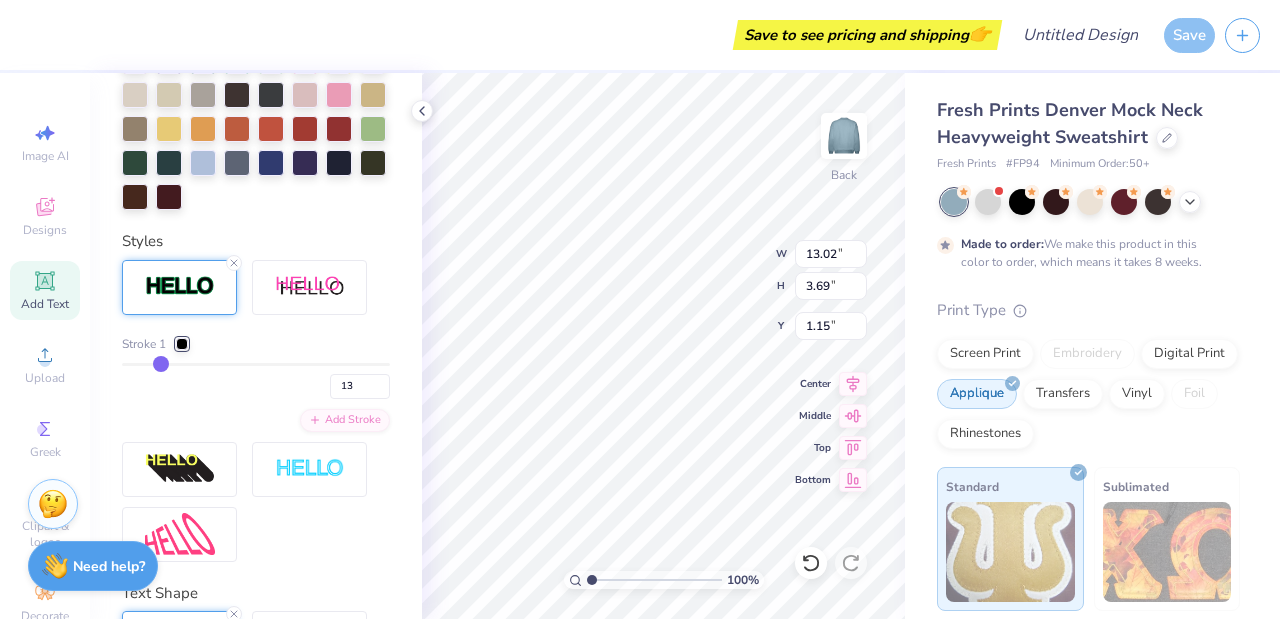 type on "12" 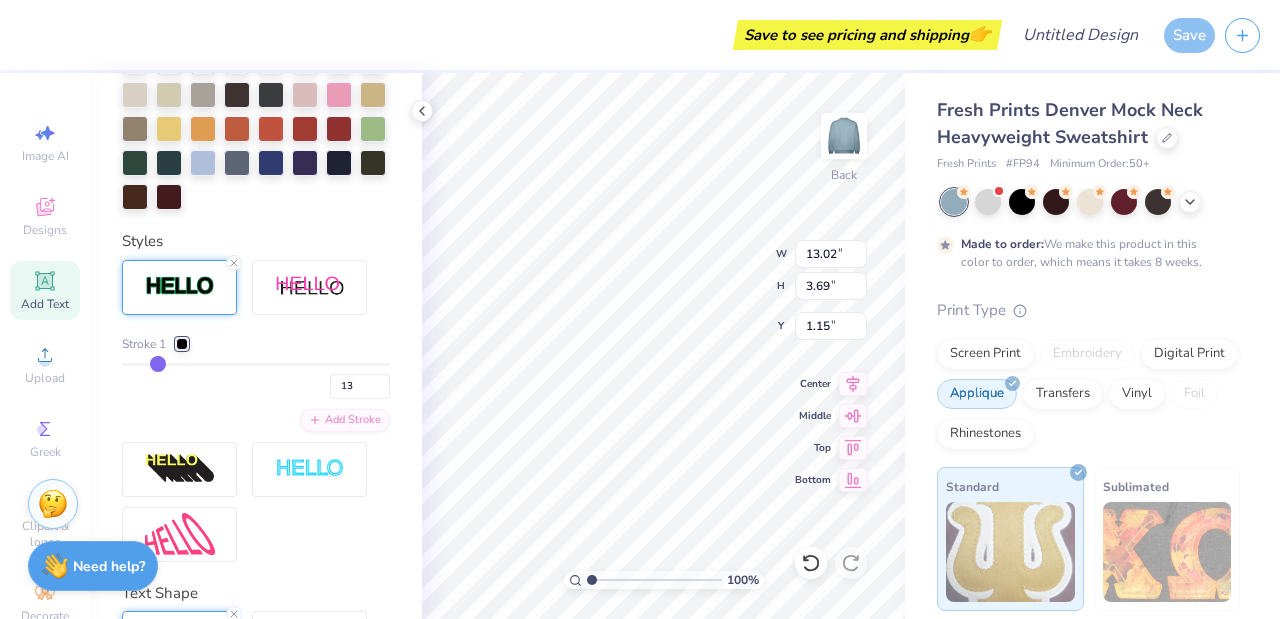 type on "12" 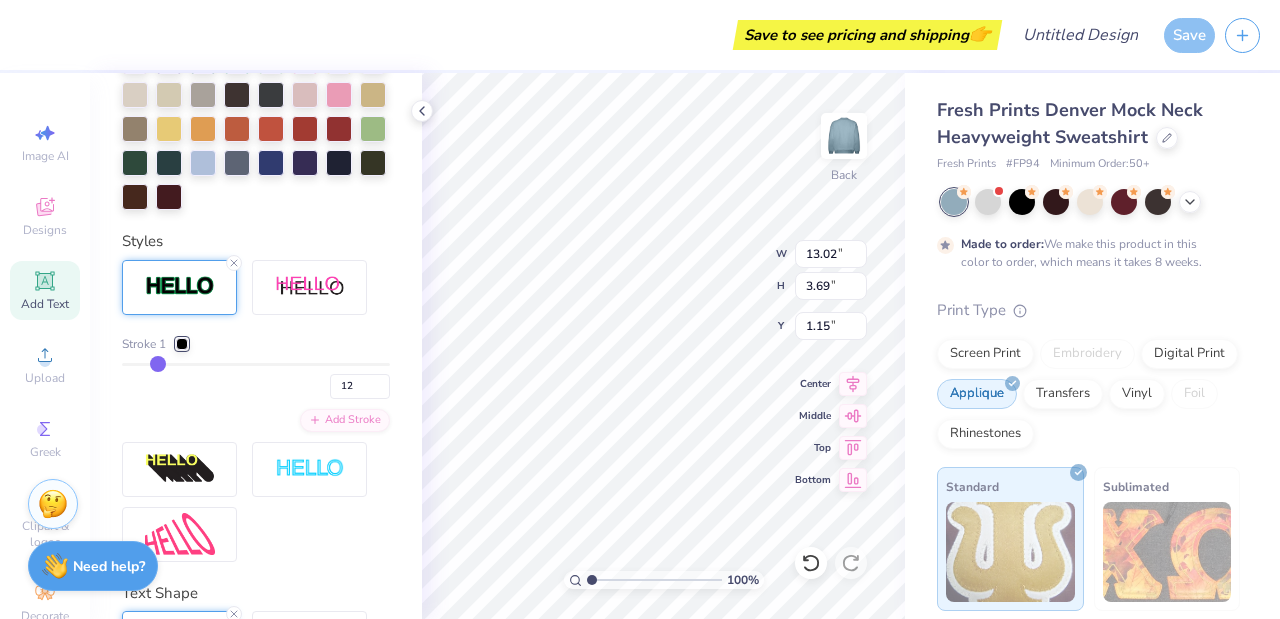 type on "11" 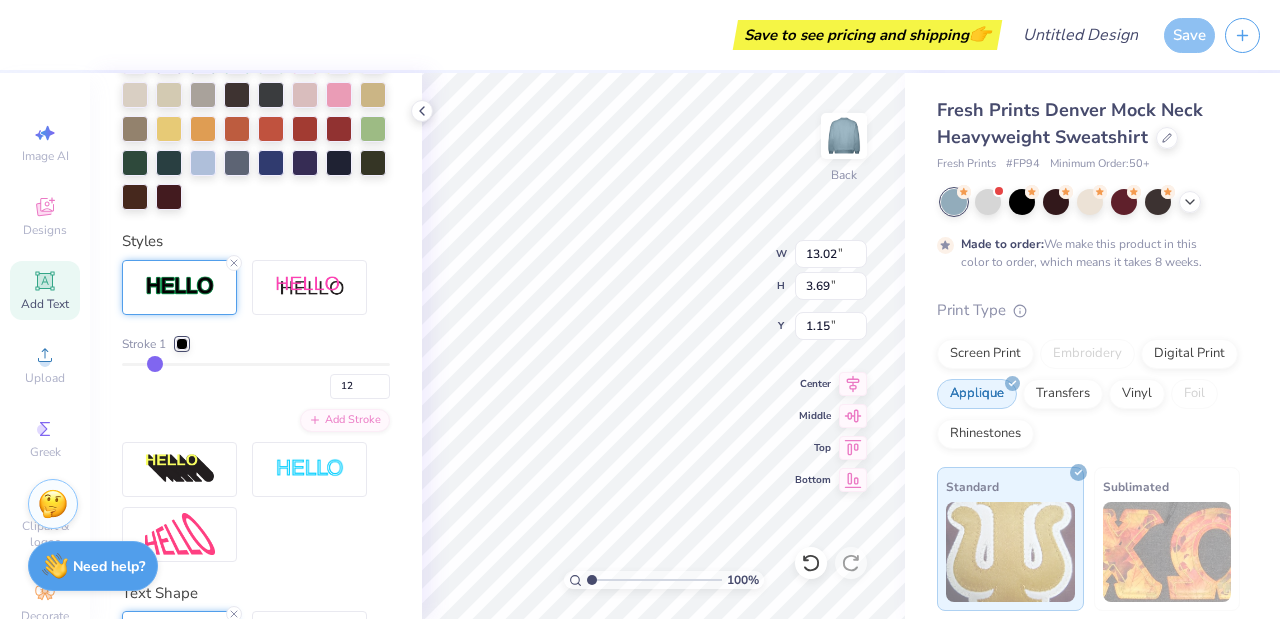 type on "11" 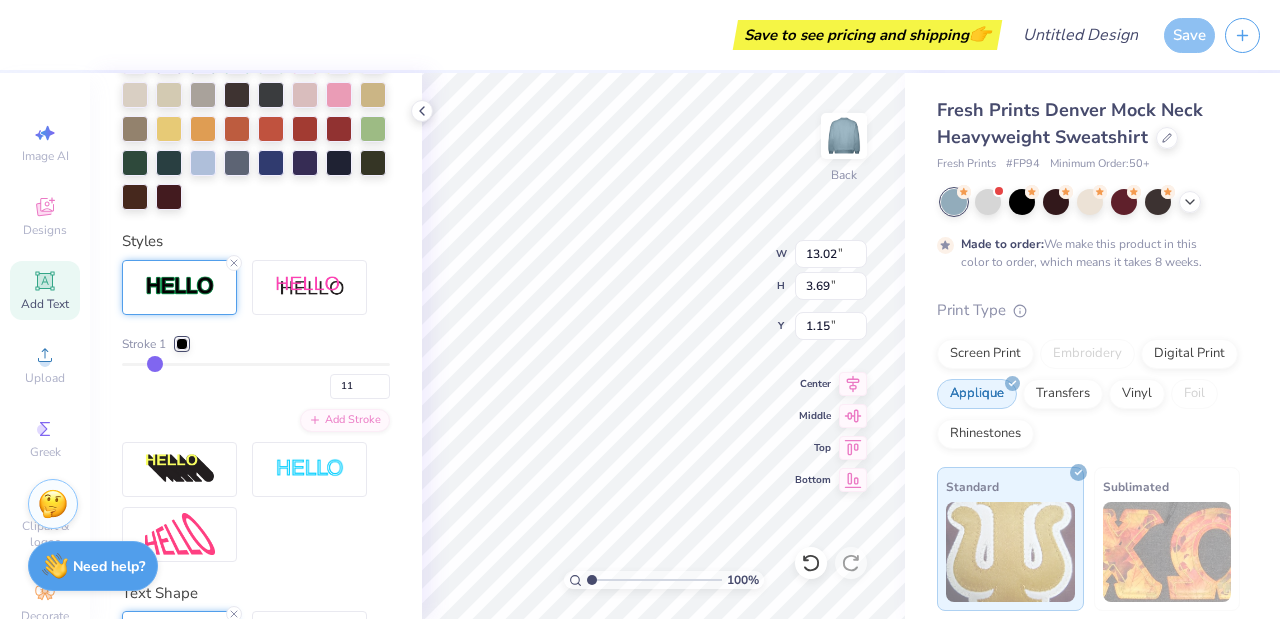 type on "10" 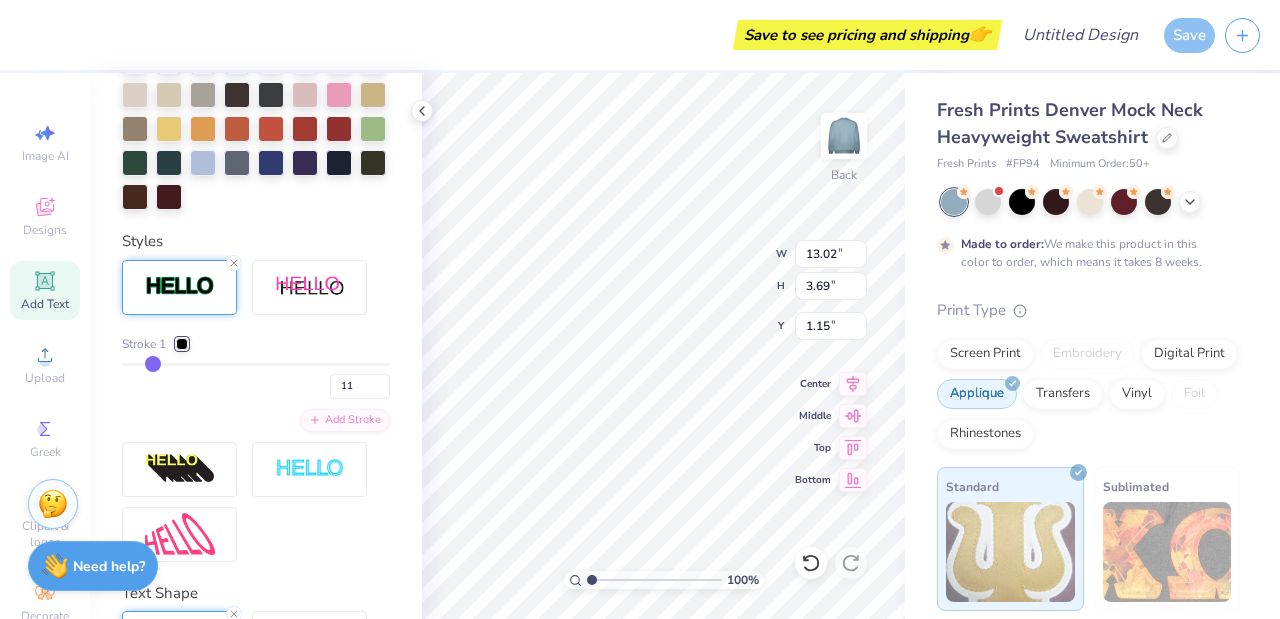 type on "10" 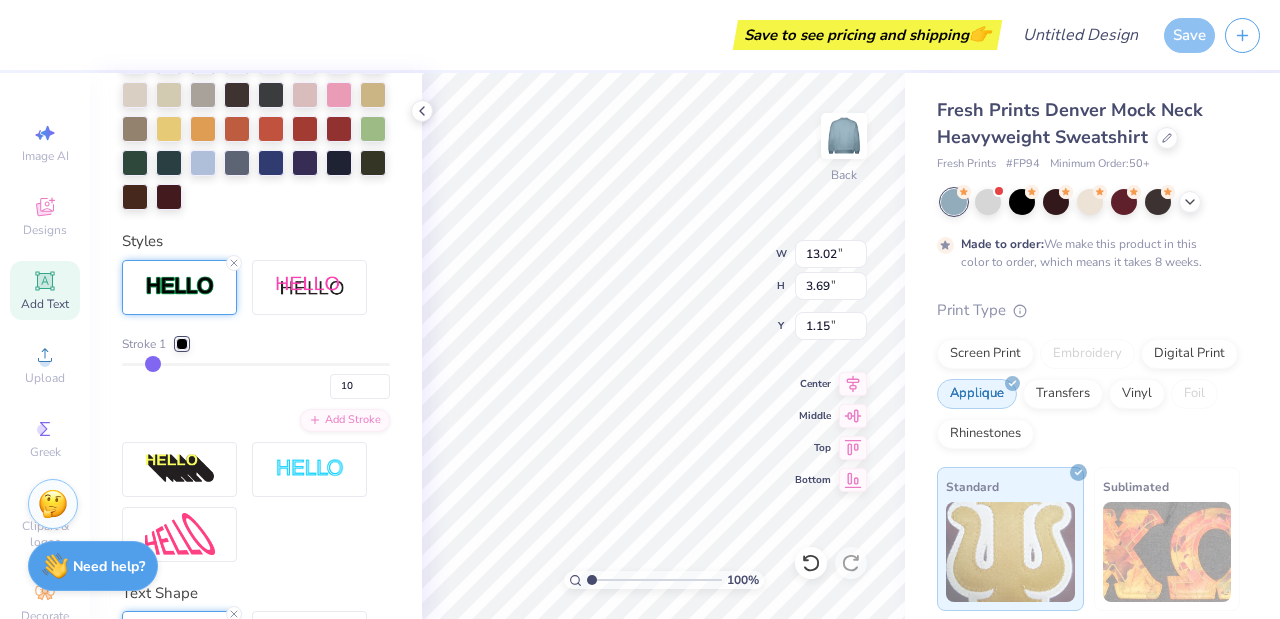type 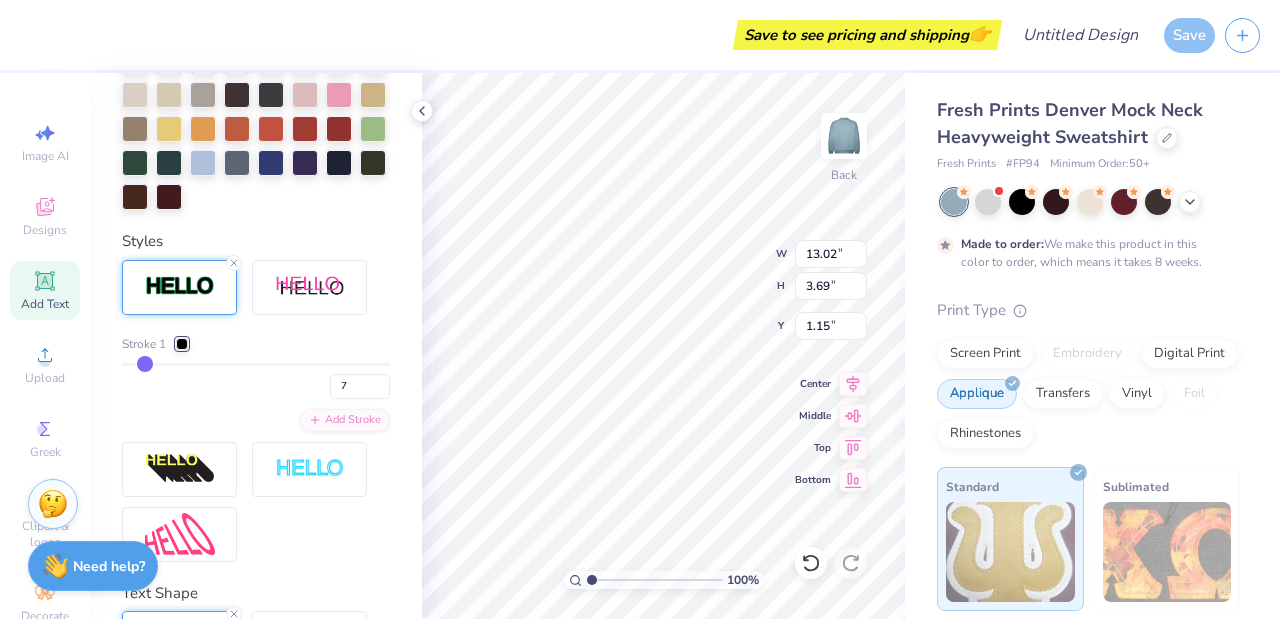 drag, startPoint x: 171, startPoint y: 363, endPoint x: 146, endPoint y: 363, distance: 25 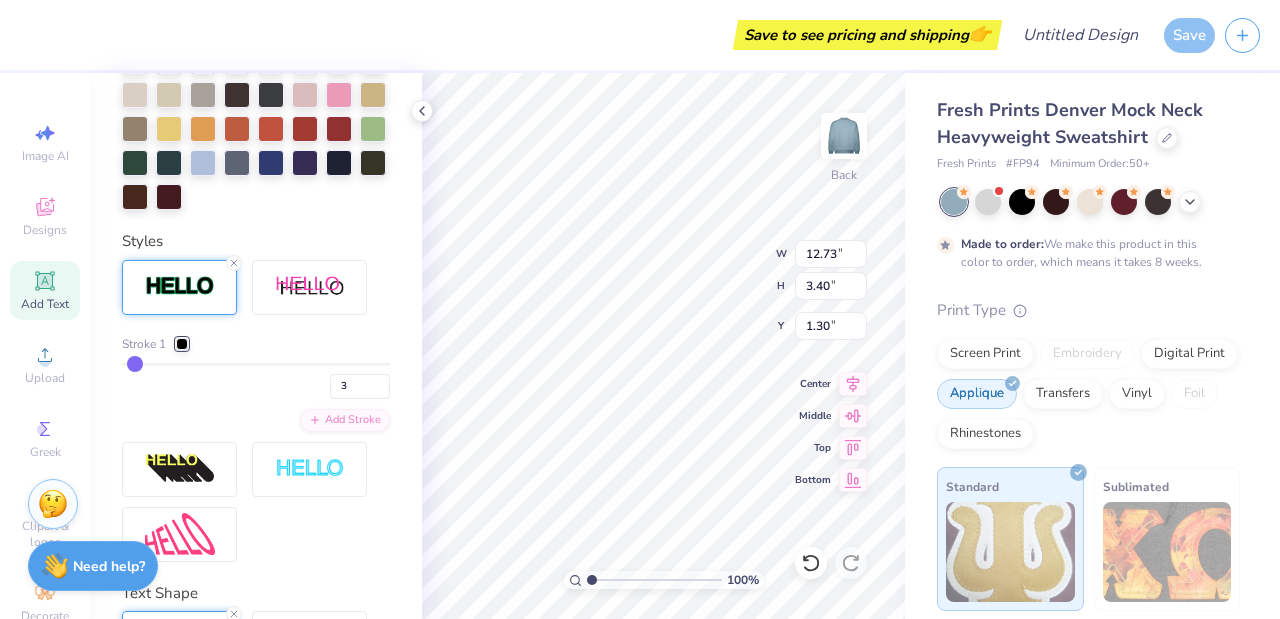 drag, startPoint x: 146, startPoint y: 363, endPoint x: 135, endPoint y: 363, distance: 11 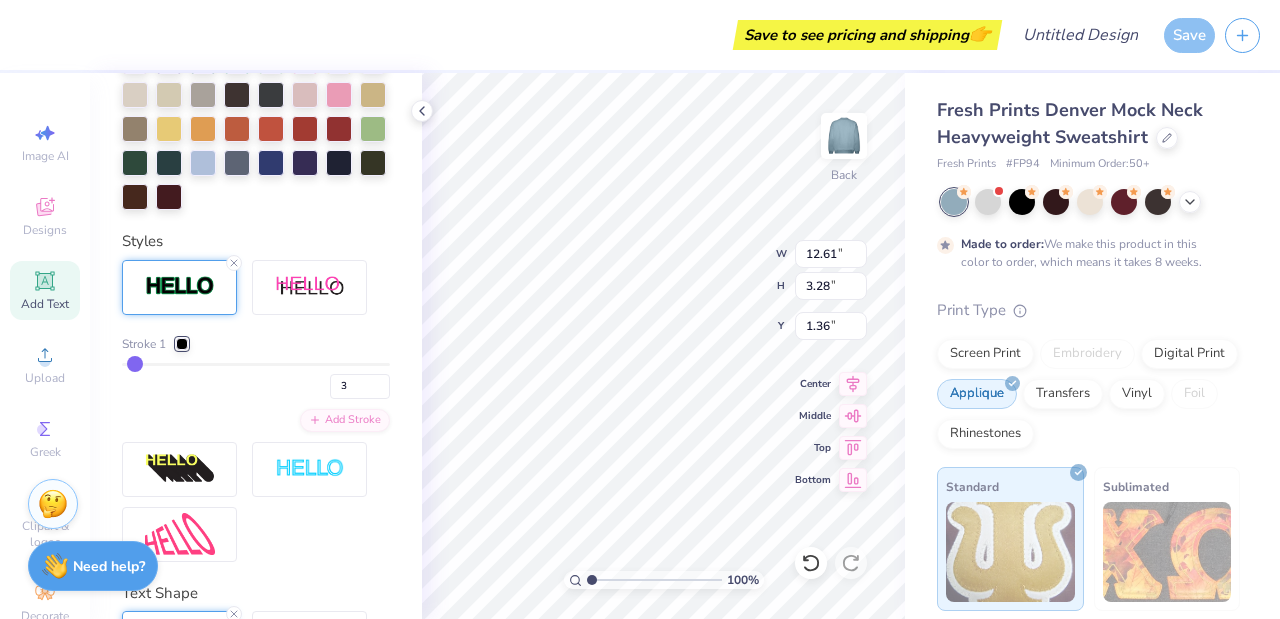 click at bounding box center [182, 344] 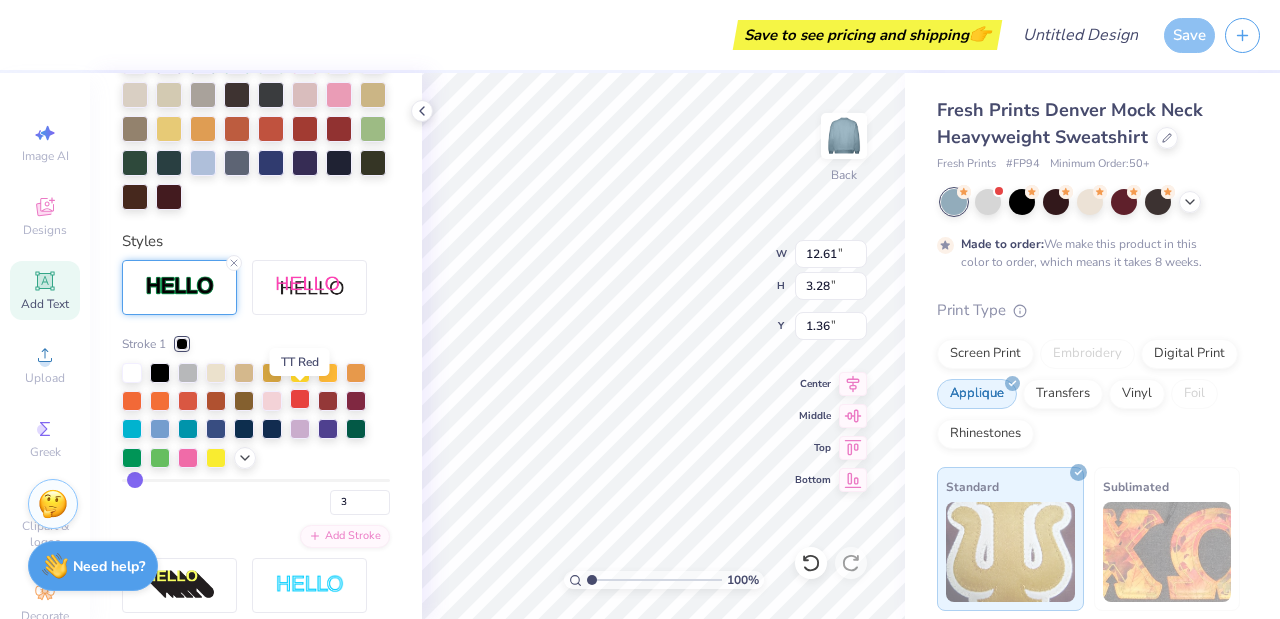 click at bounding box center (300, 399) 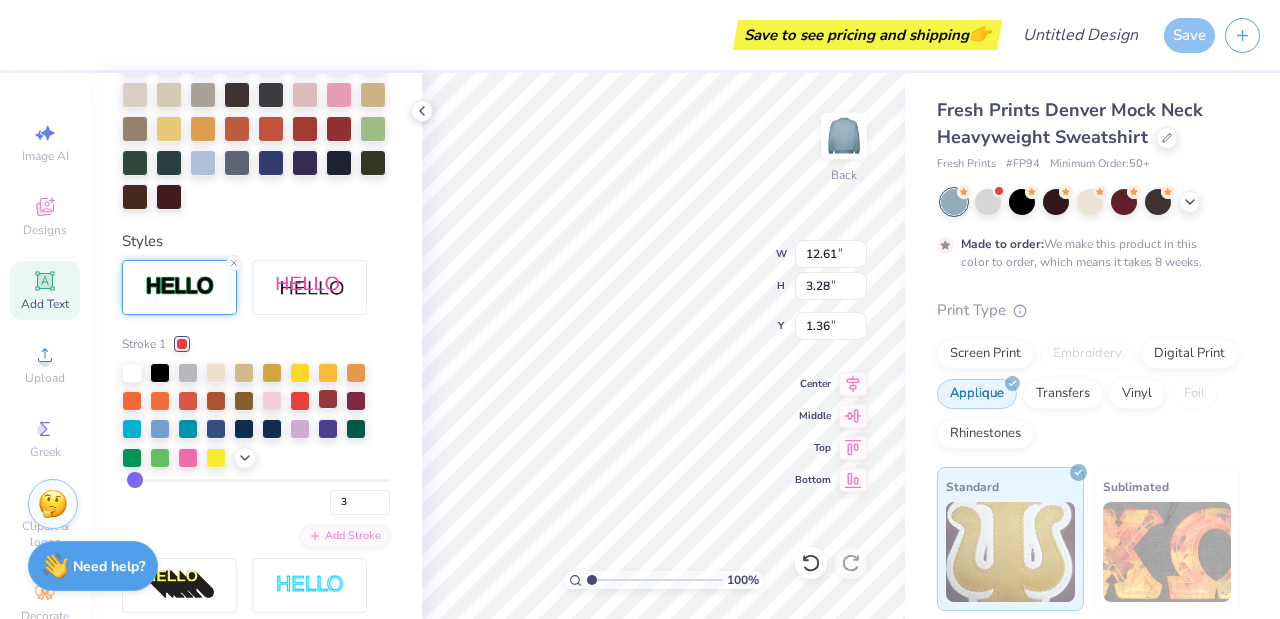 click at bounding box center [328, 399] 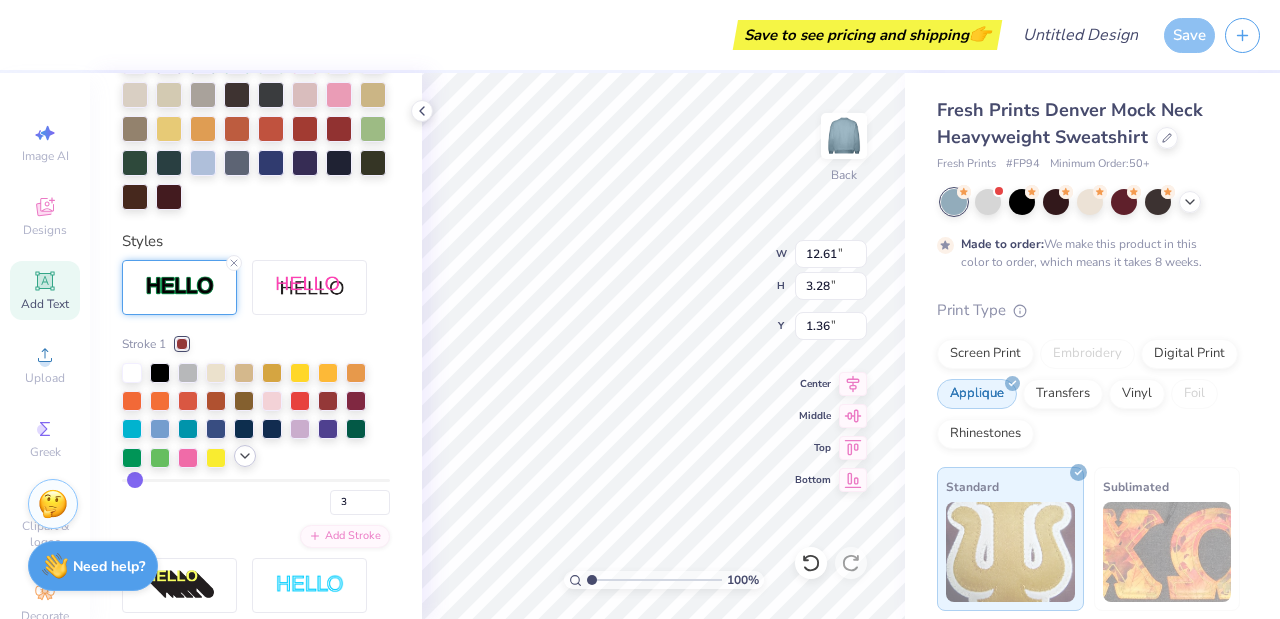 click 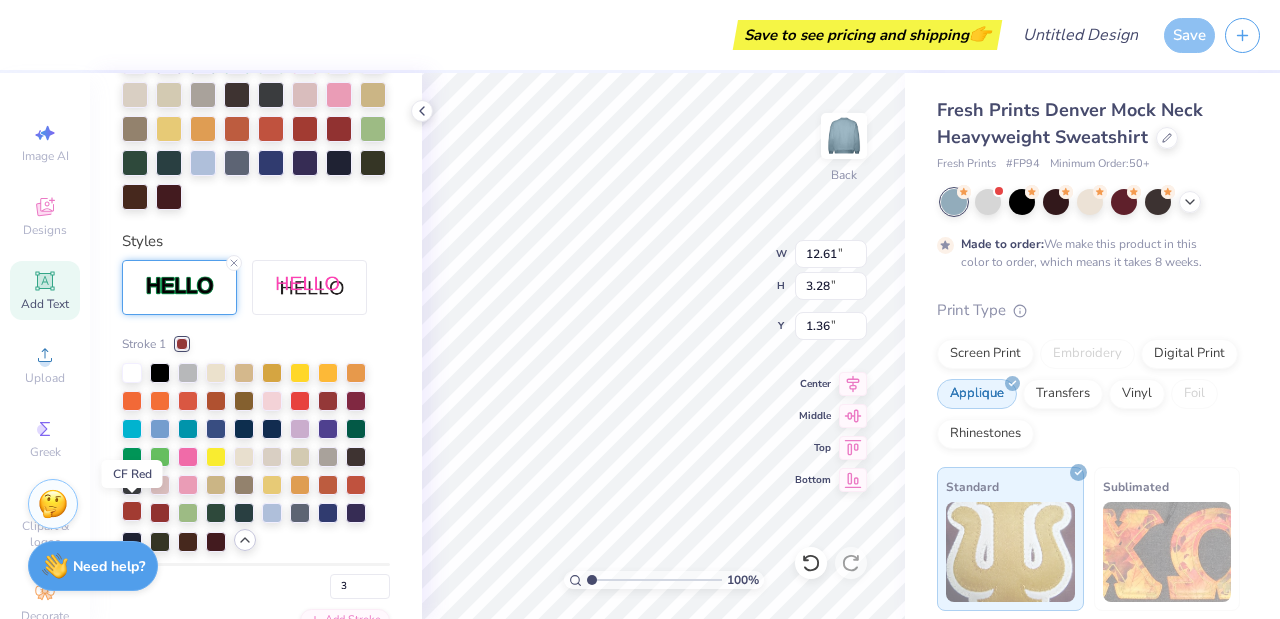 click at bounding box center [132, 511] 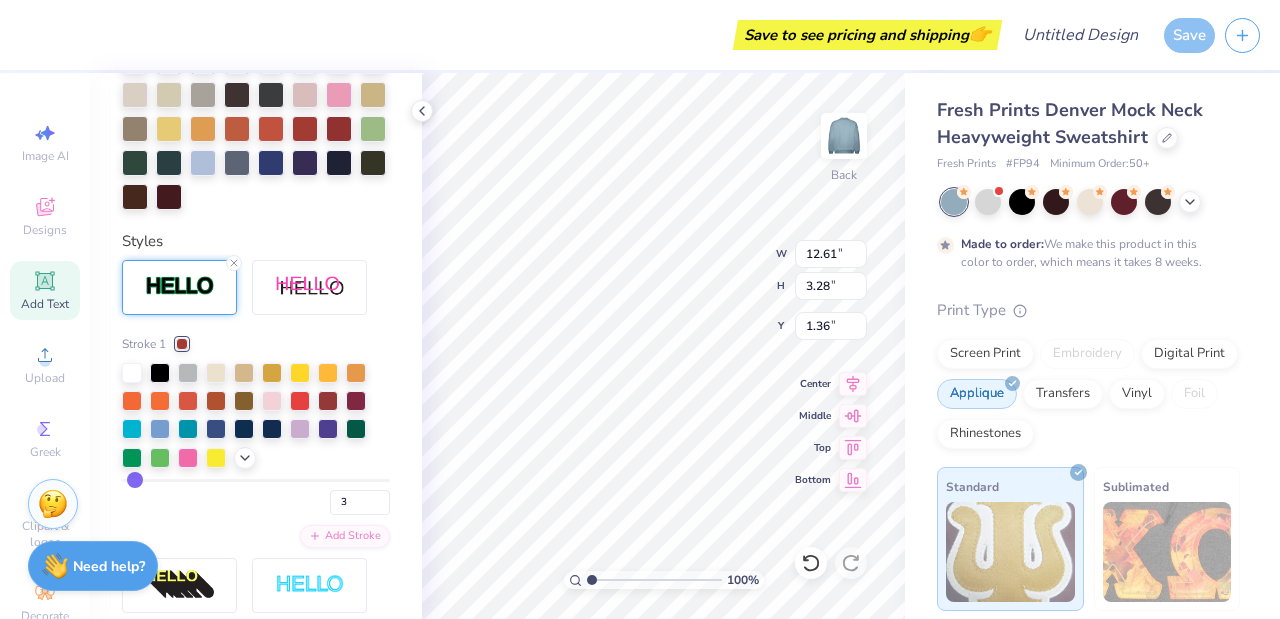 click on "3" at bounding box center (256, 497) 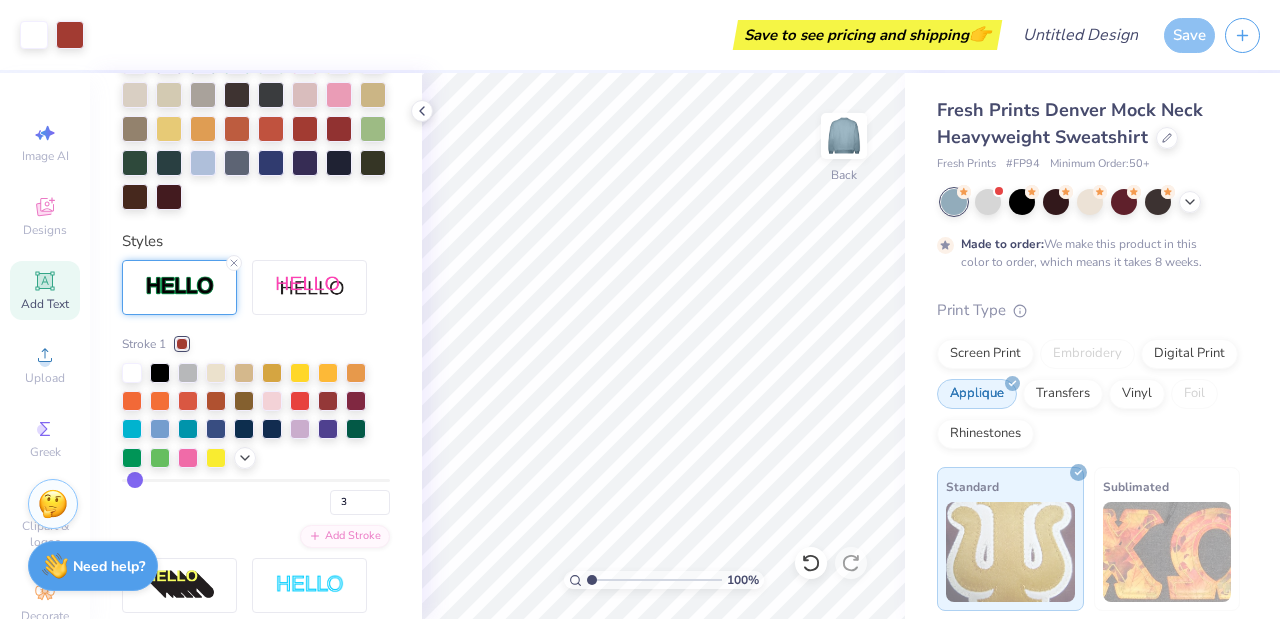 click on "Fresh Prints [CITY] Mock Neck Heavyweight Sweatshirt Fresh Prints # FP94 Minimum Order:  50 +   Made to order:  We make this product in this color to order, which means it takes 8 weeks. Print Type Screen Print Embroidery Digital Print Applique Transfers Vinyl Foil Rhinestones Standard Sublimated" at bounding box center (1092, 342) 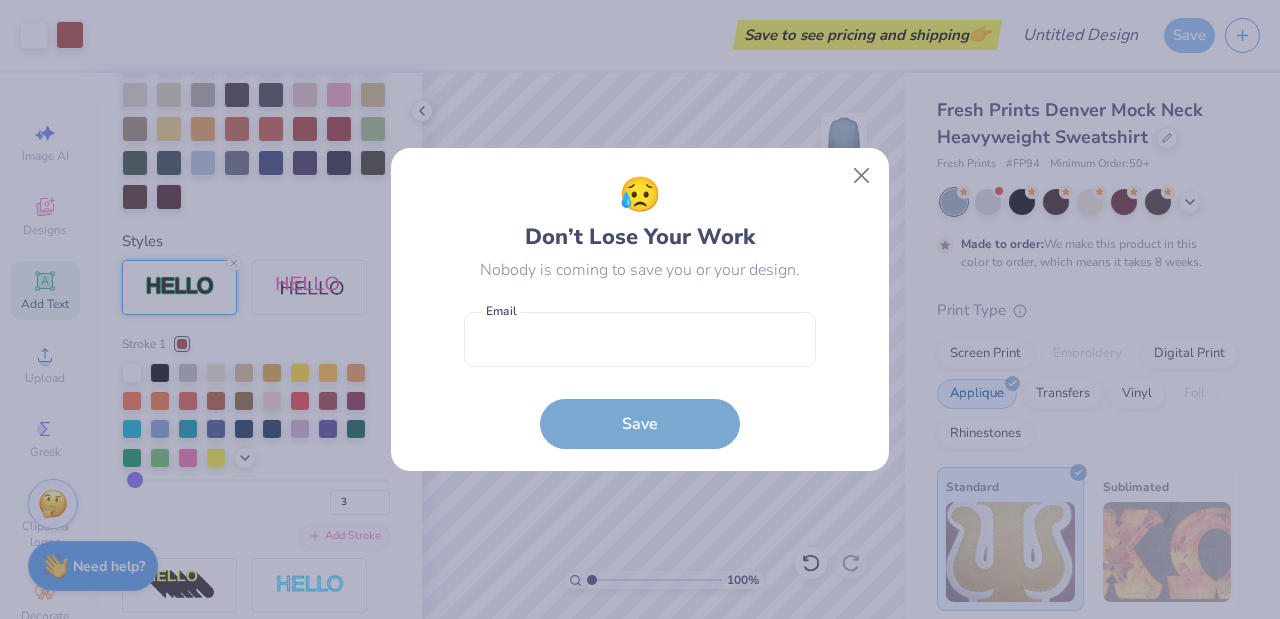 click on "😥 Don’t Lose Your Work Nobody is coming to save you or your design. Email is a required field Email Save" at bounding box center [640, 309] 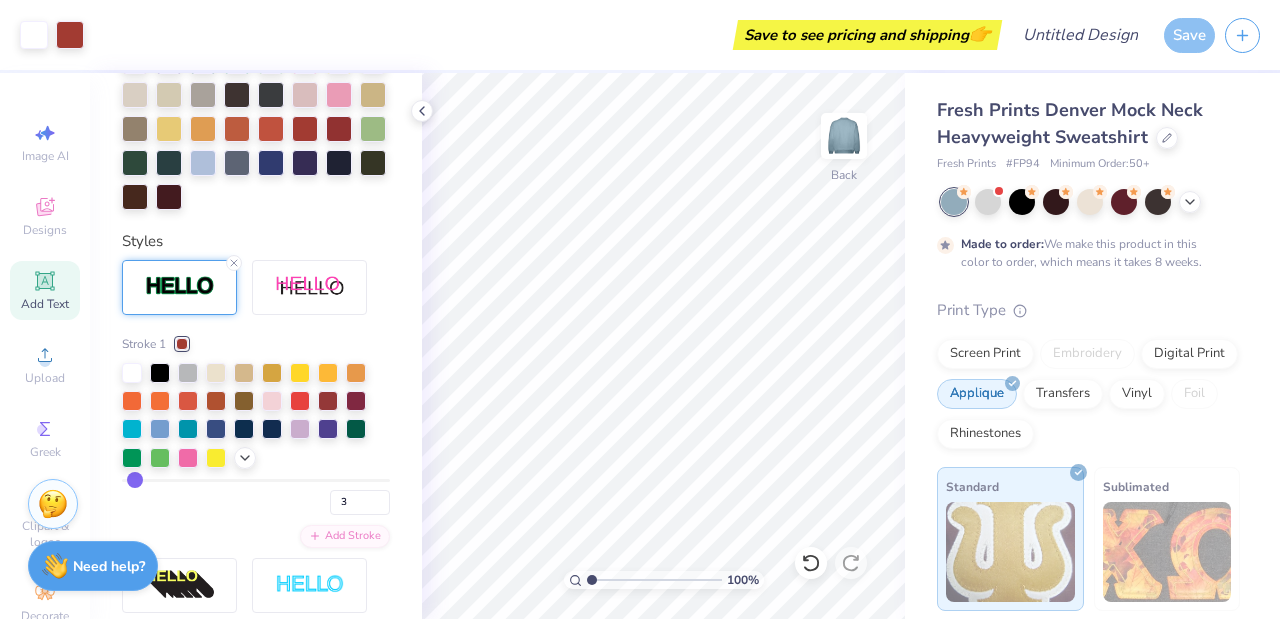 click on "Print Type" at bounding box center (1088, 310) 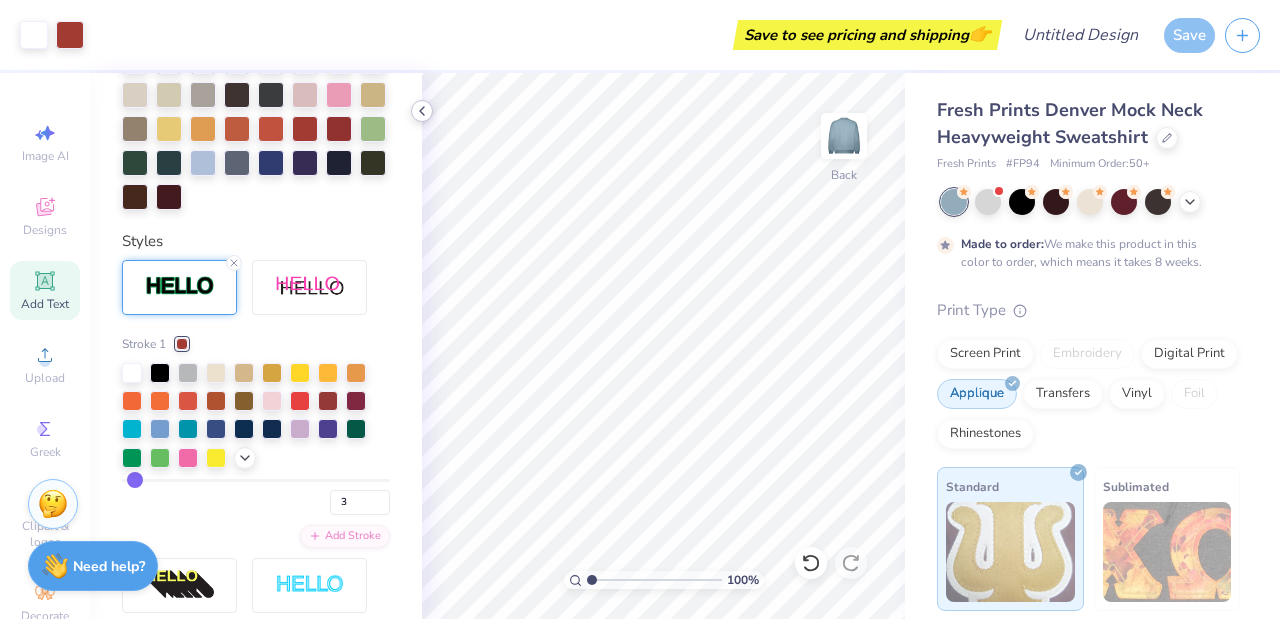 click 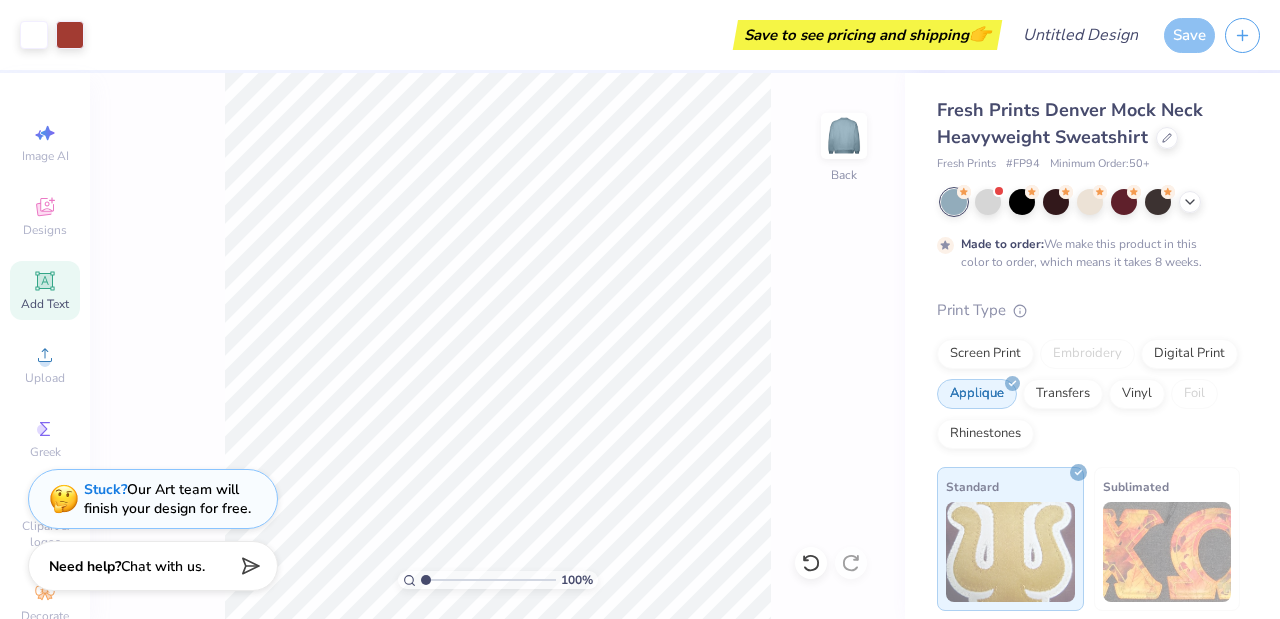 click on "Fresh Prints [CITY] Mock Neck Heavyweight Sweatshirt Fresh Prints # FP94 Minimum Order:  50 +   Made to order:  We make this product in this color to order, which means it takes 8 weeks. Print Type Screen Print Embroidery Digital Print Applique Transfers Vinyl Foil Rhinestones Standard Sublimated" at bounding box center (1092, 342) 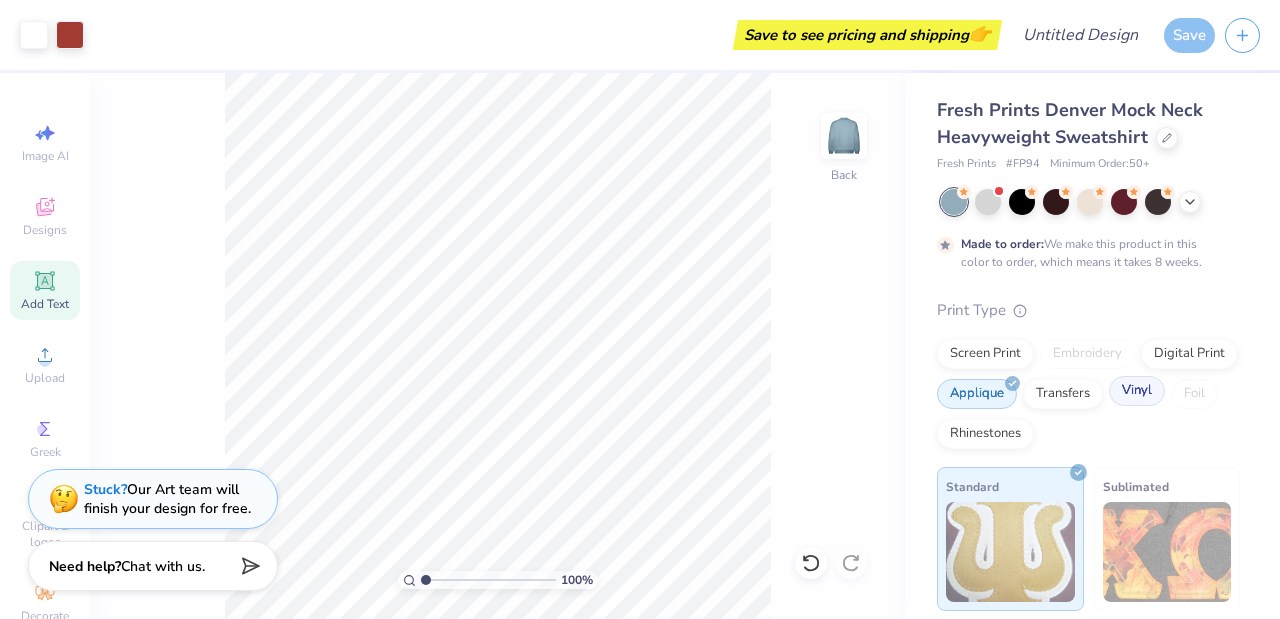 click on "Vinyl" at bounding box center (1137, 391) 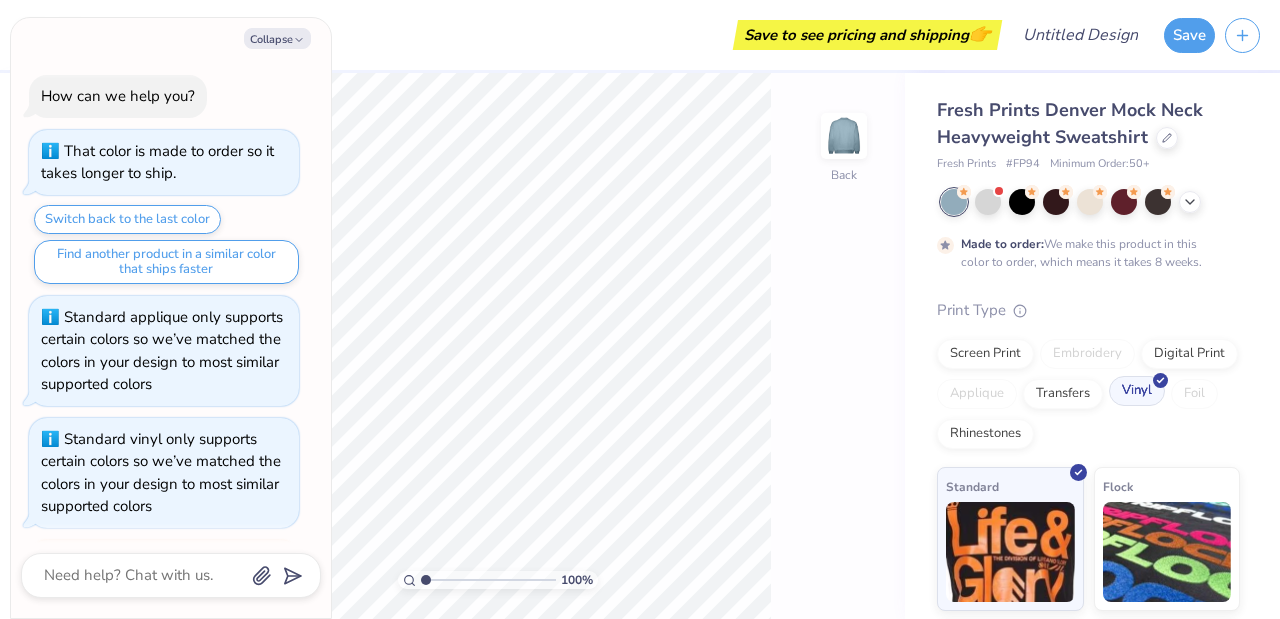 scroll, scrollTop: 199, scrollLeft: 0, axis: vertical 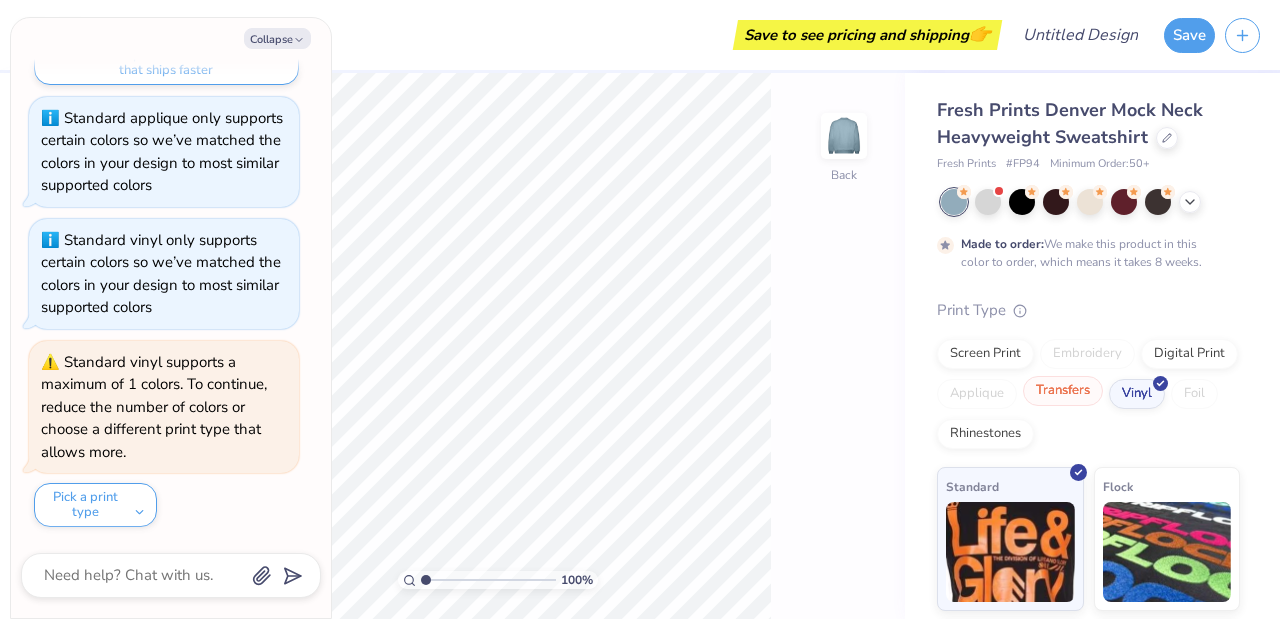 click on "Transfers" at bounding box center (1063, 391) 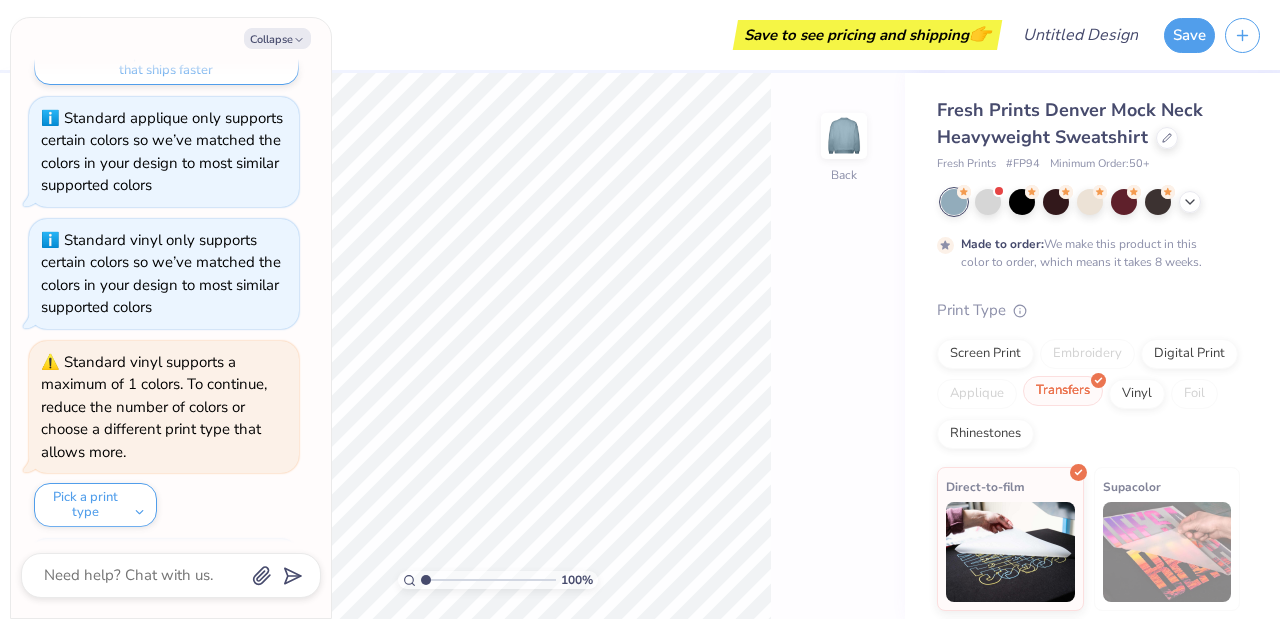 scroll, scrollTop: 321, scrollLeft: 0, axis: vertical 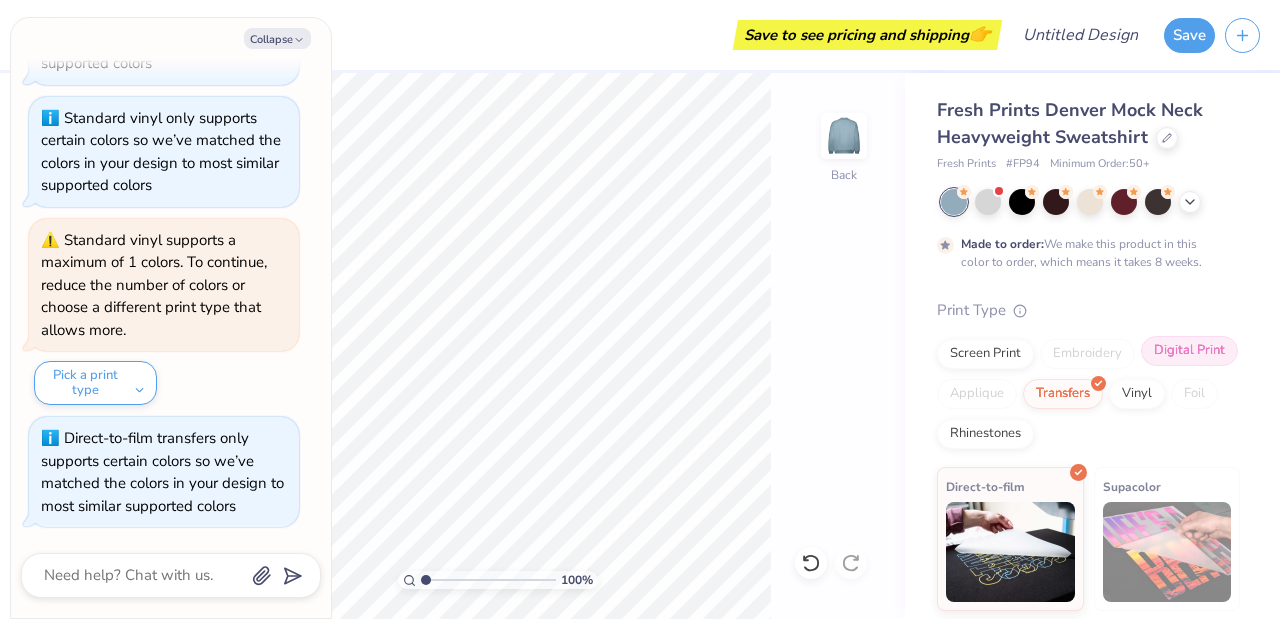 click on "Digital Print" at bounding box center (1189, 351) 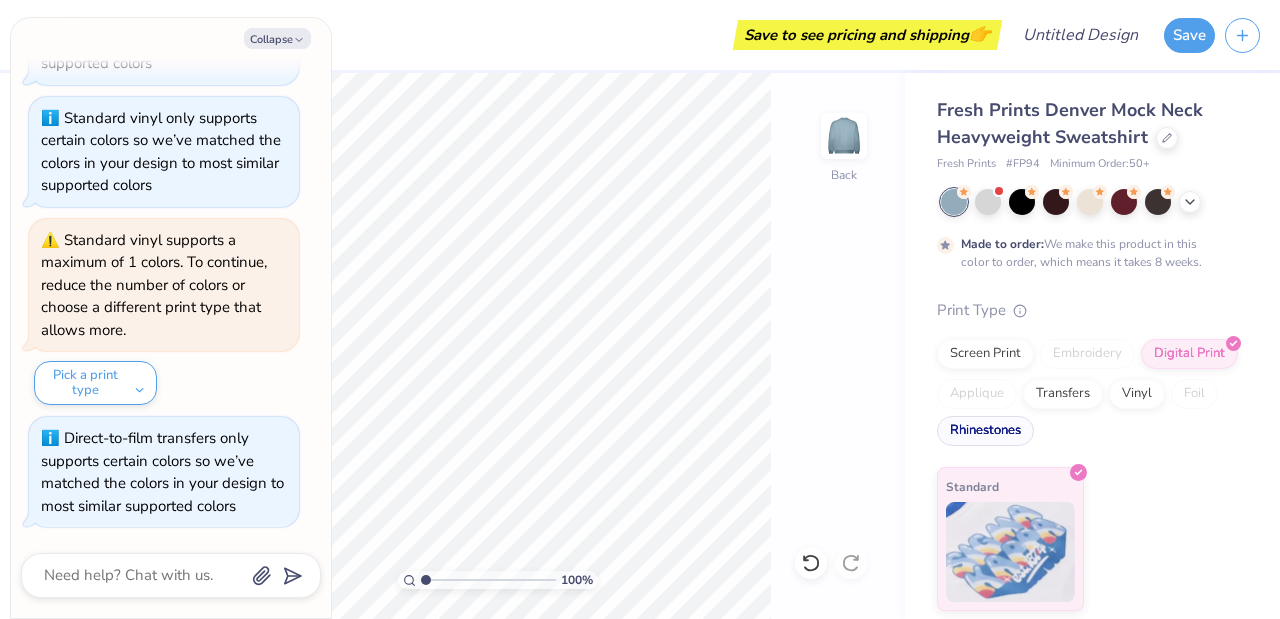 click on "Rhinestones" at bounding box center [985, 431] 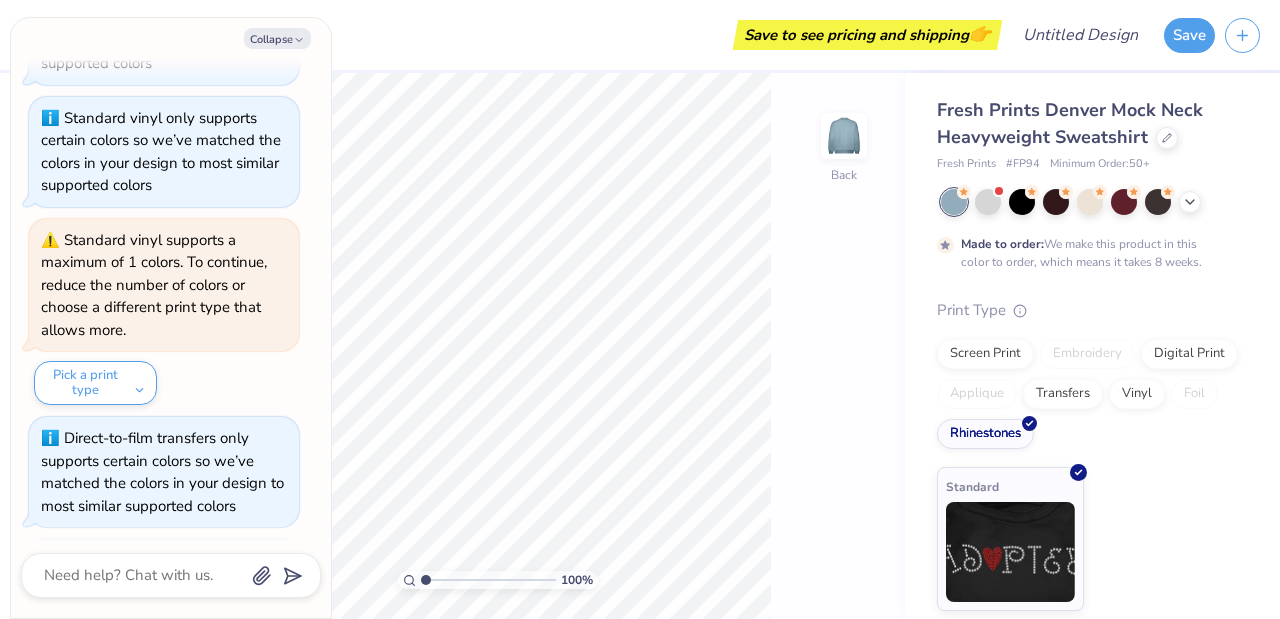 scroll, scrollTop: 443, scrollLeft: 0, axis: vertical 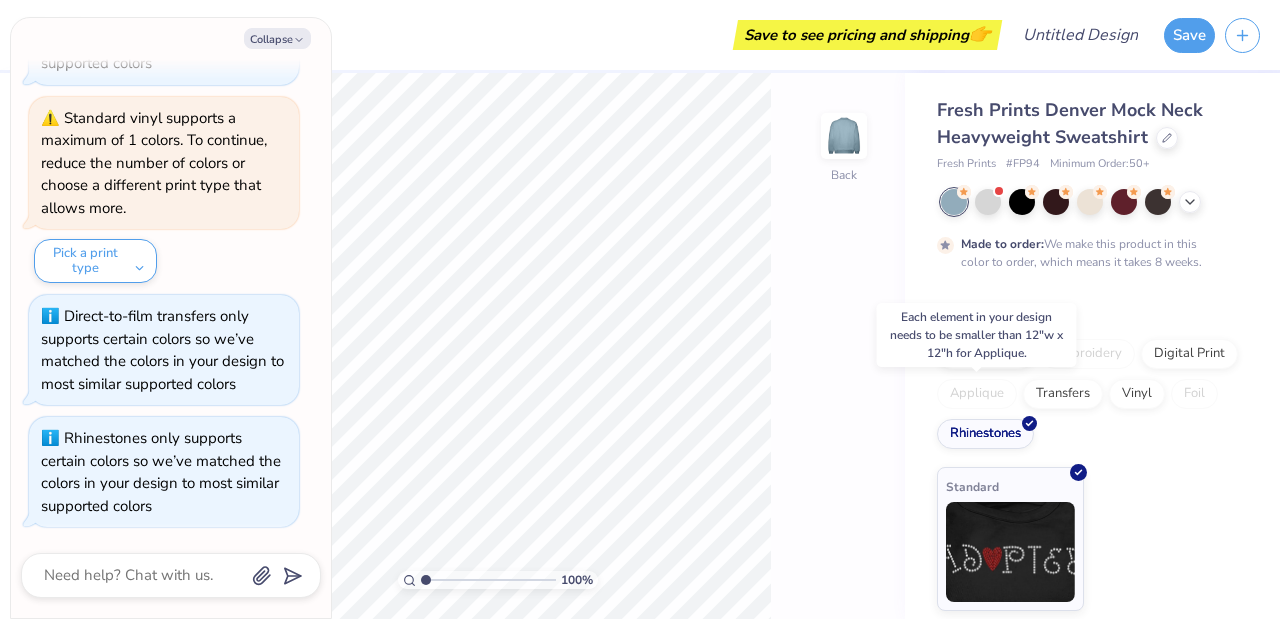 click on "Applique" at bounding box center (977, 394) 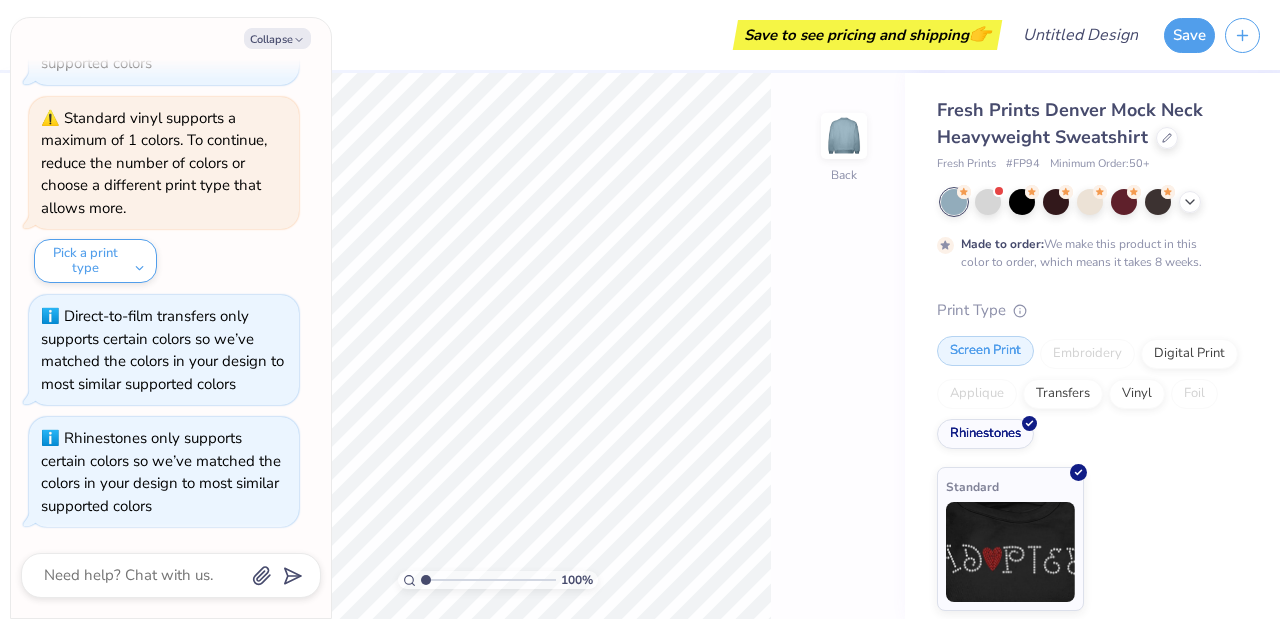 click on "Screen Print" at bounding box center [985, 351] 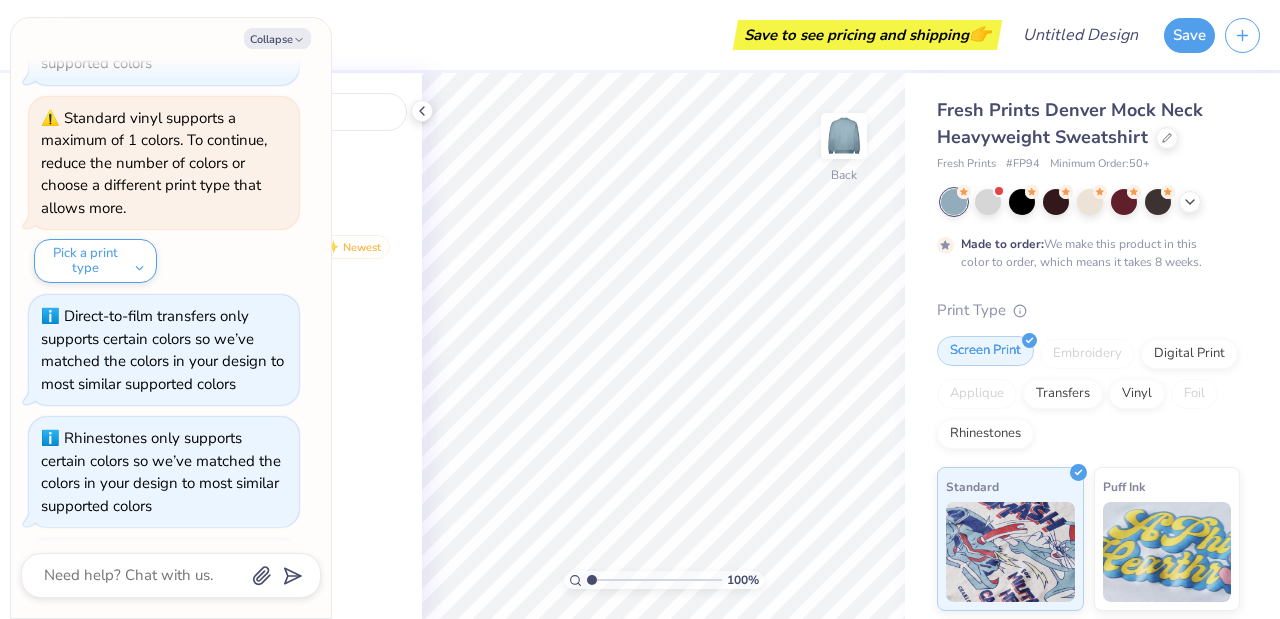 scroll, scrollTop: 565, scrollLeft: 0, axis: vertical 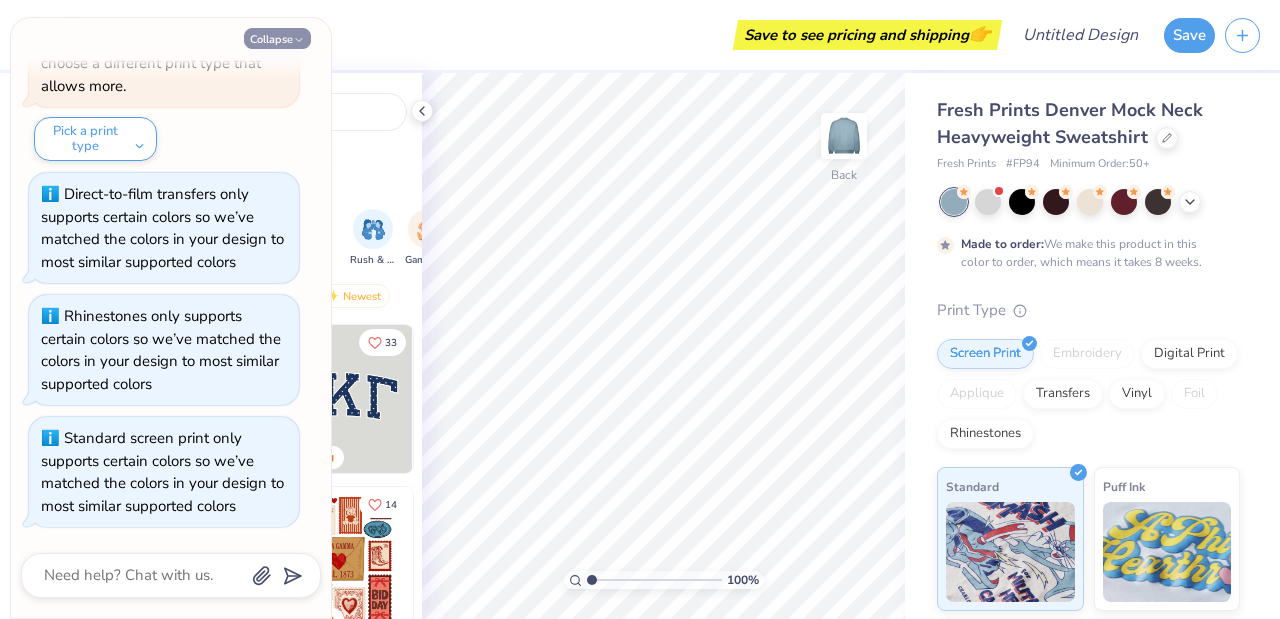 click on "Collapse" at bounding box center [277, 38] 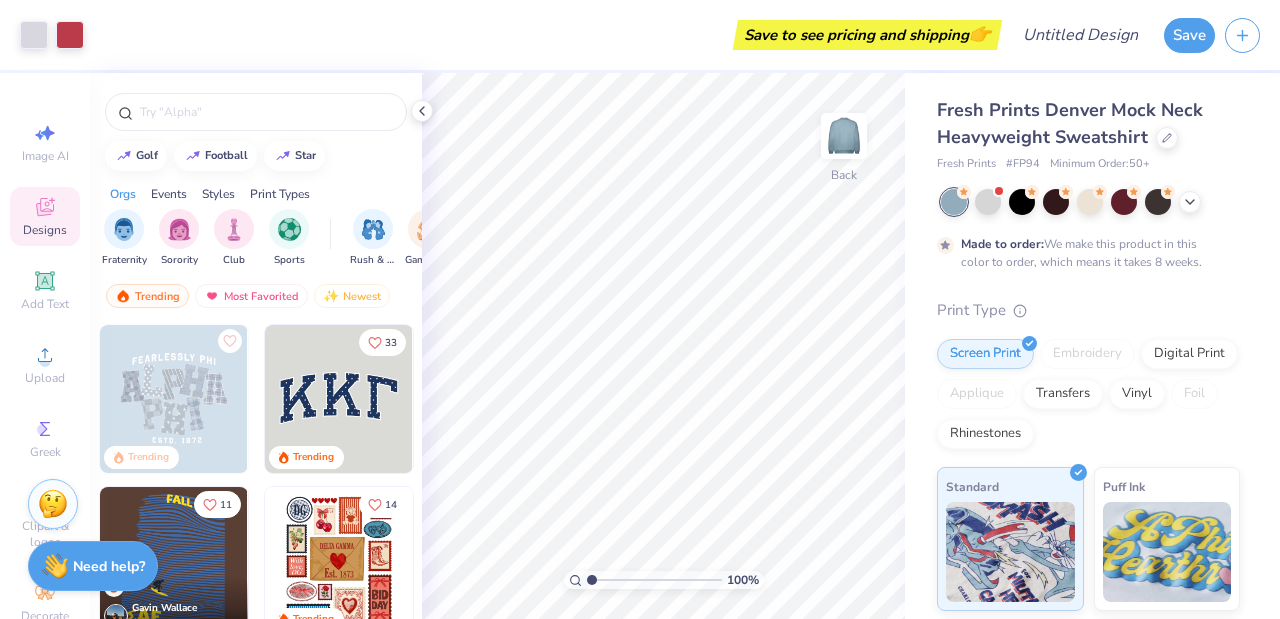 click on "Save to see pricing and shipping  👉" at bounding box center (545, 35) 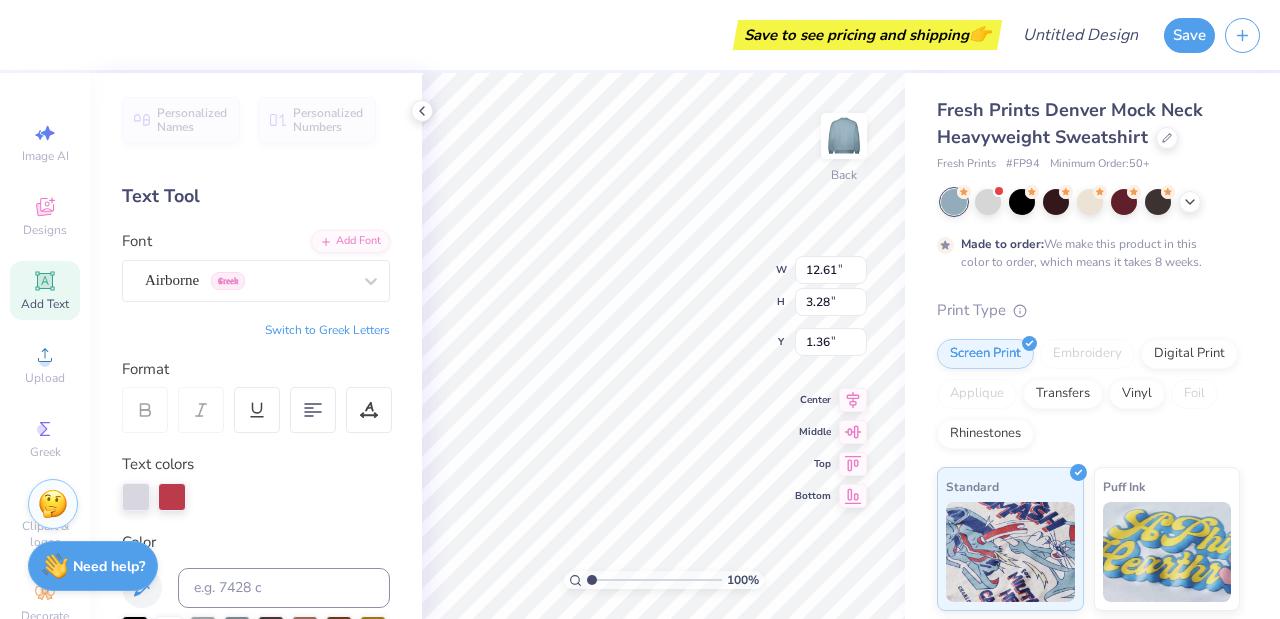 click on "Made to order:  We make this product in this color to order, which means it takes 8 weeks." at bounding box center (1084, 253) 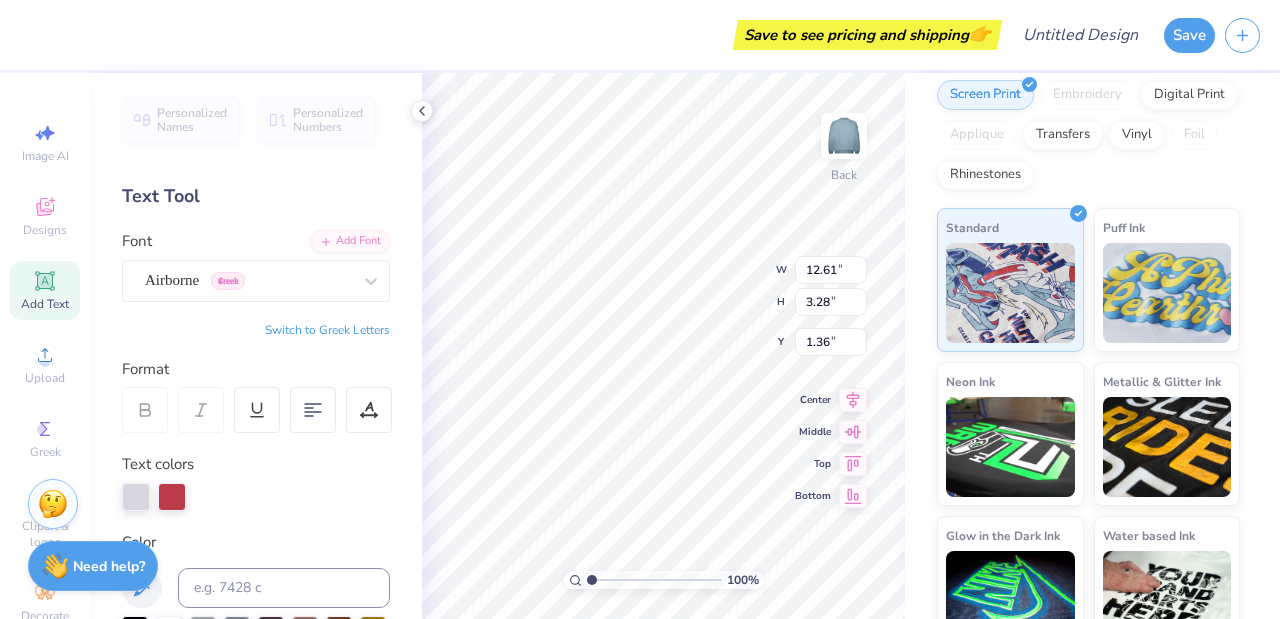 scroll, scrollTop: 0, scrollLeft: 0, axis: both 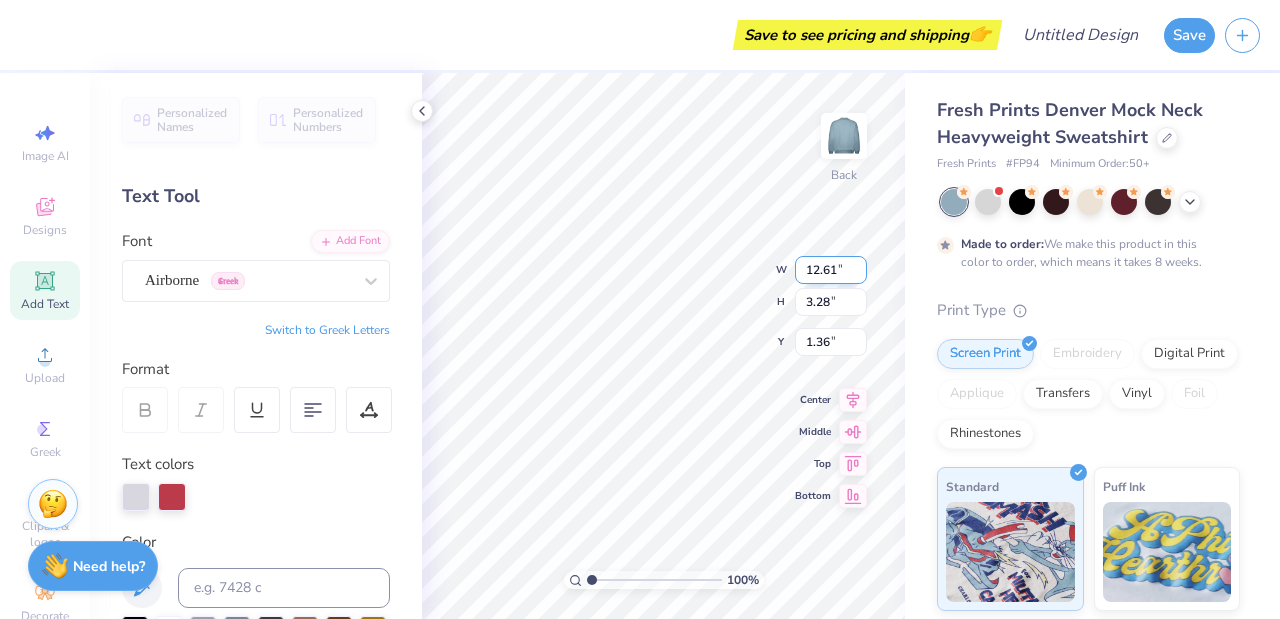 click on "12.61" at bounding box center (831, 270) 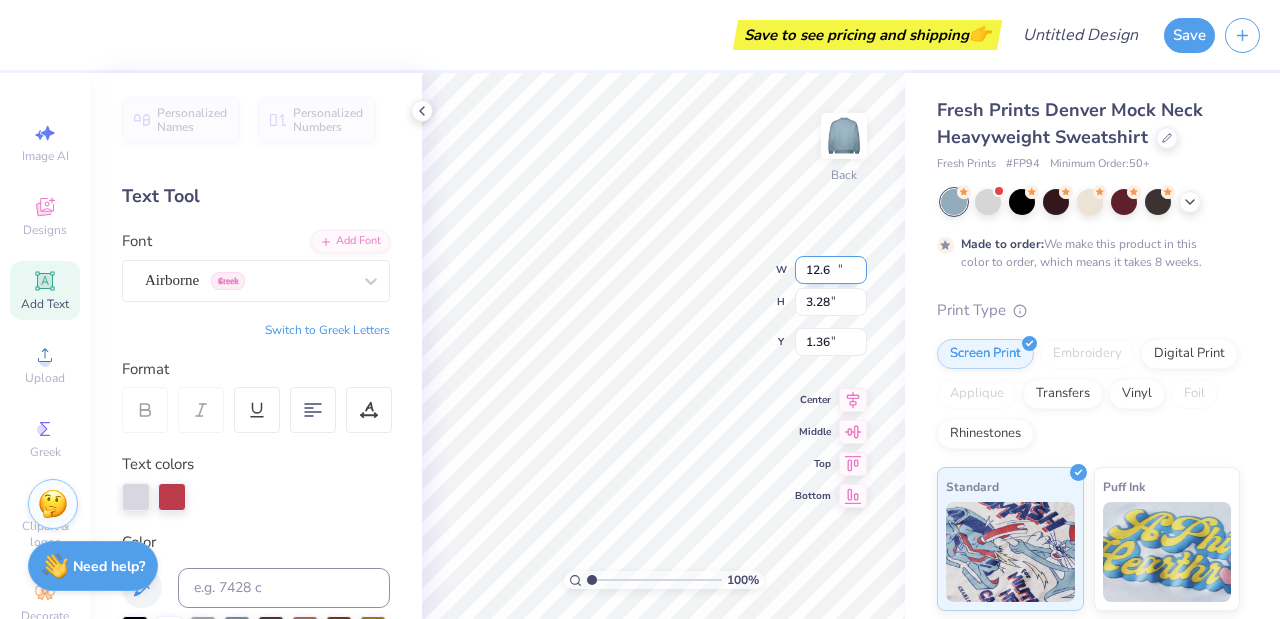 click on "12.6" at bounding box center (831, 270) 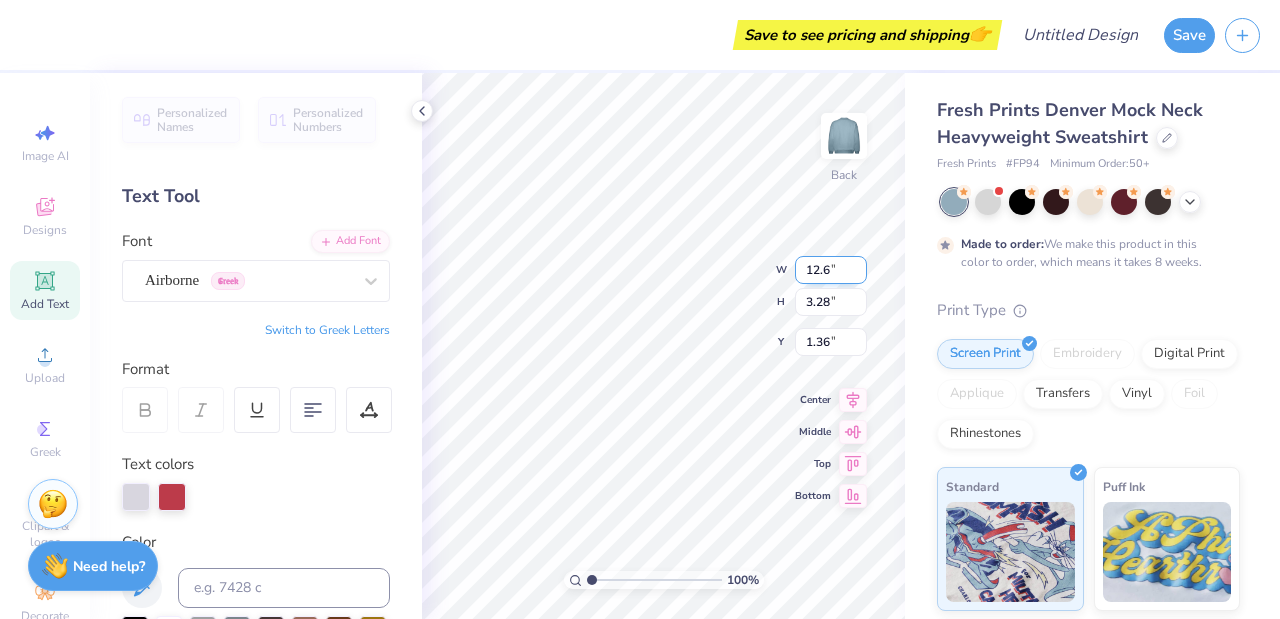 click on "12.59" at bounding box center (831, 270) 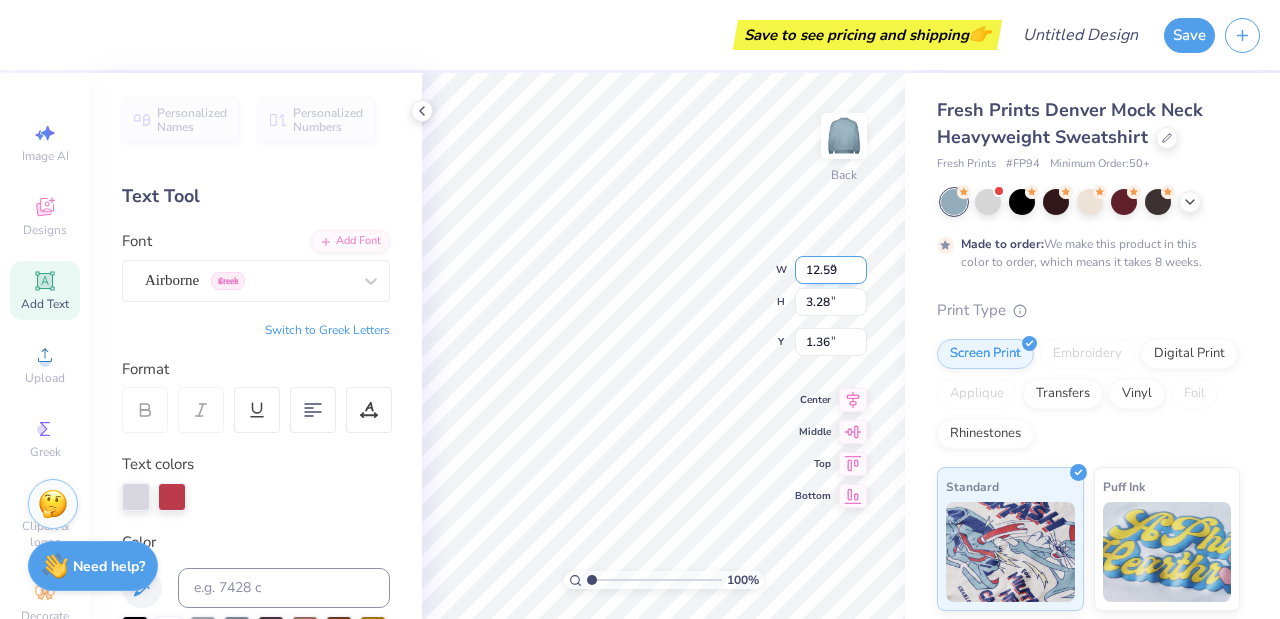 click on "12.58" at bounding box center (831, 270) 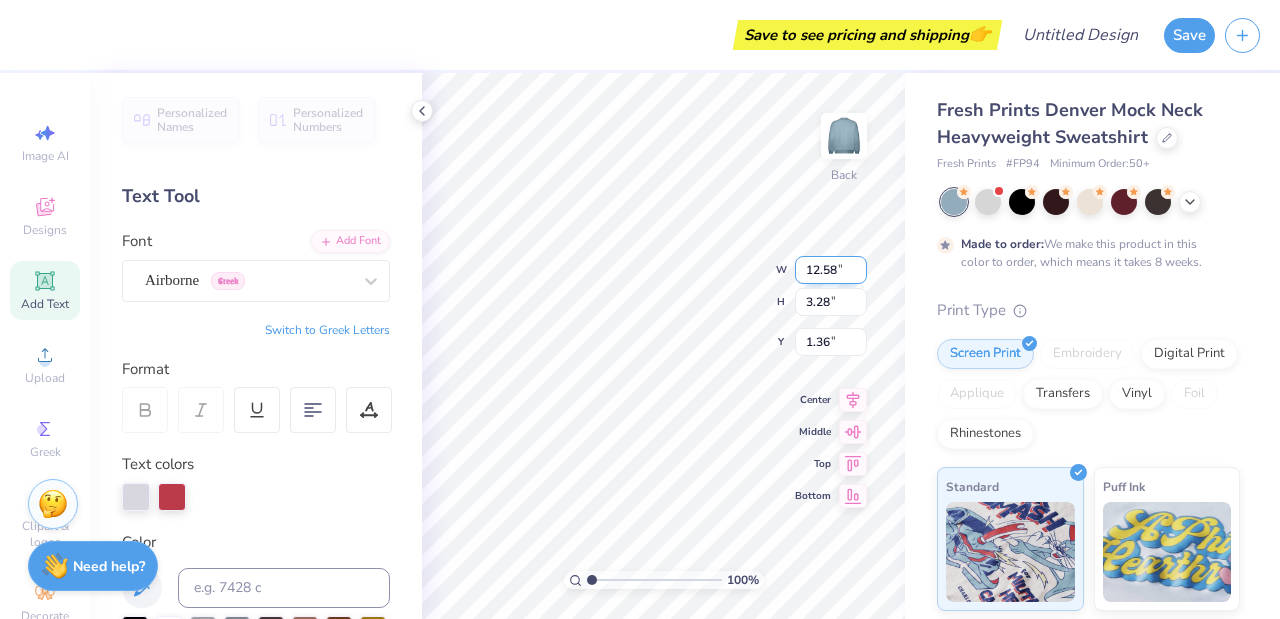 click on "12.57" at bounding box center (831, 270) 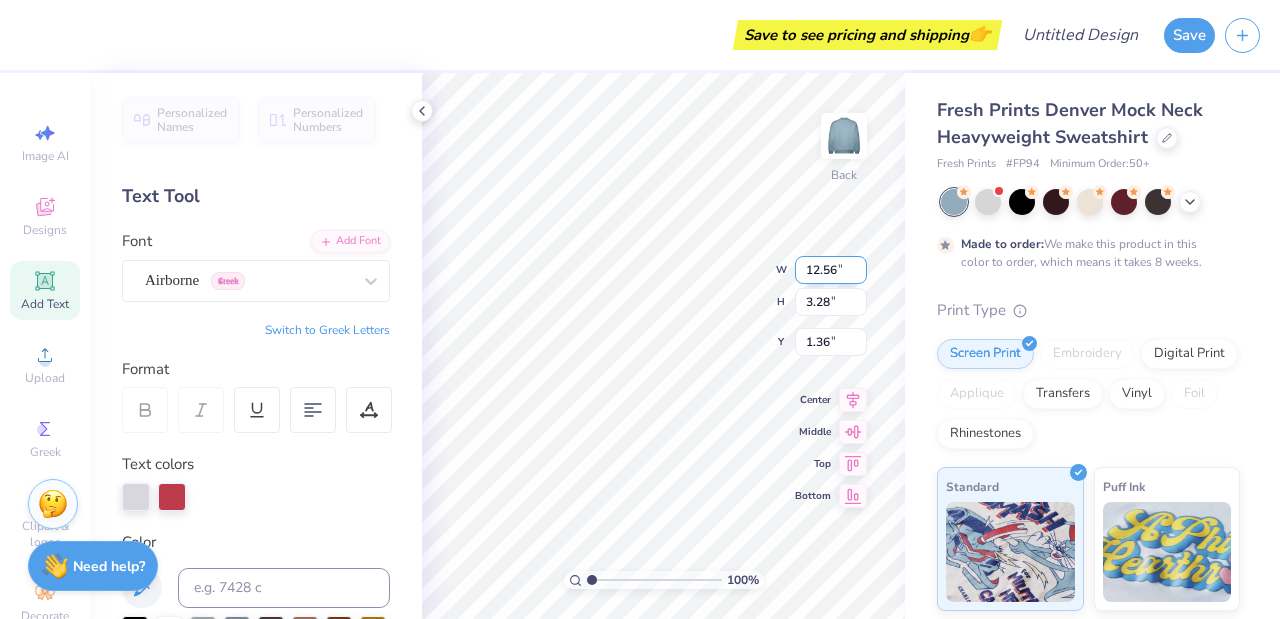 click on "12.56" at bounding box center [831, 270] 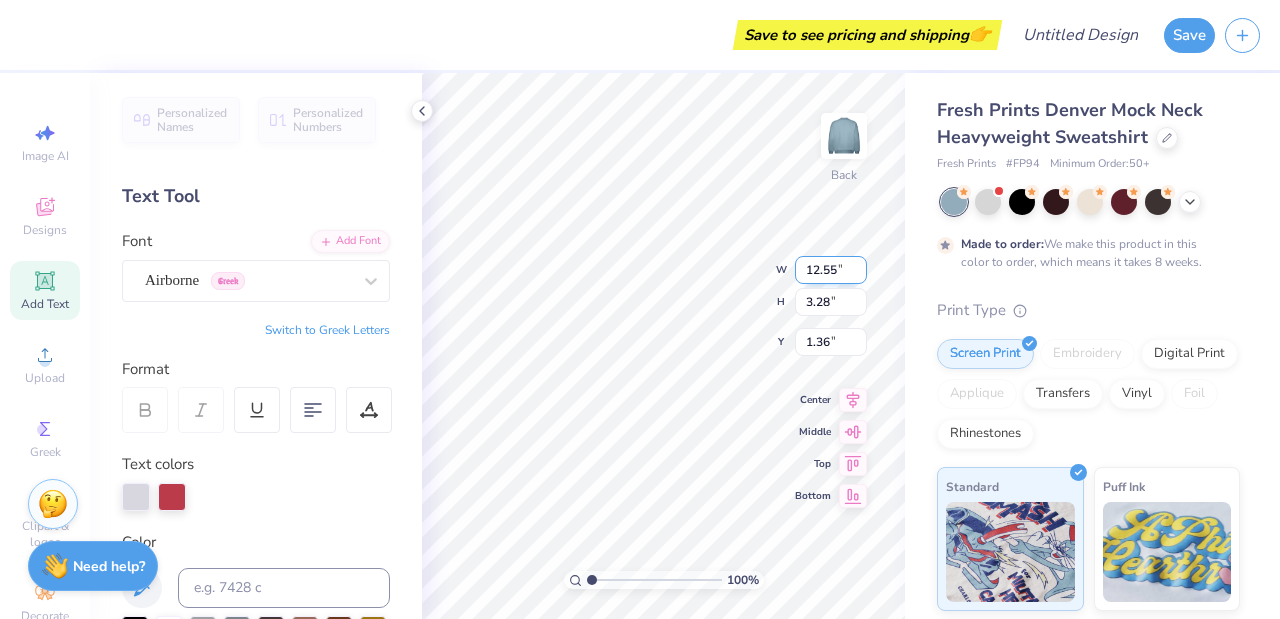 click on "12.55" at bounding box center (831, 270) 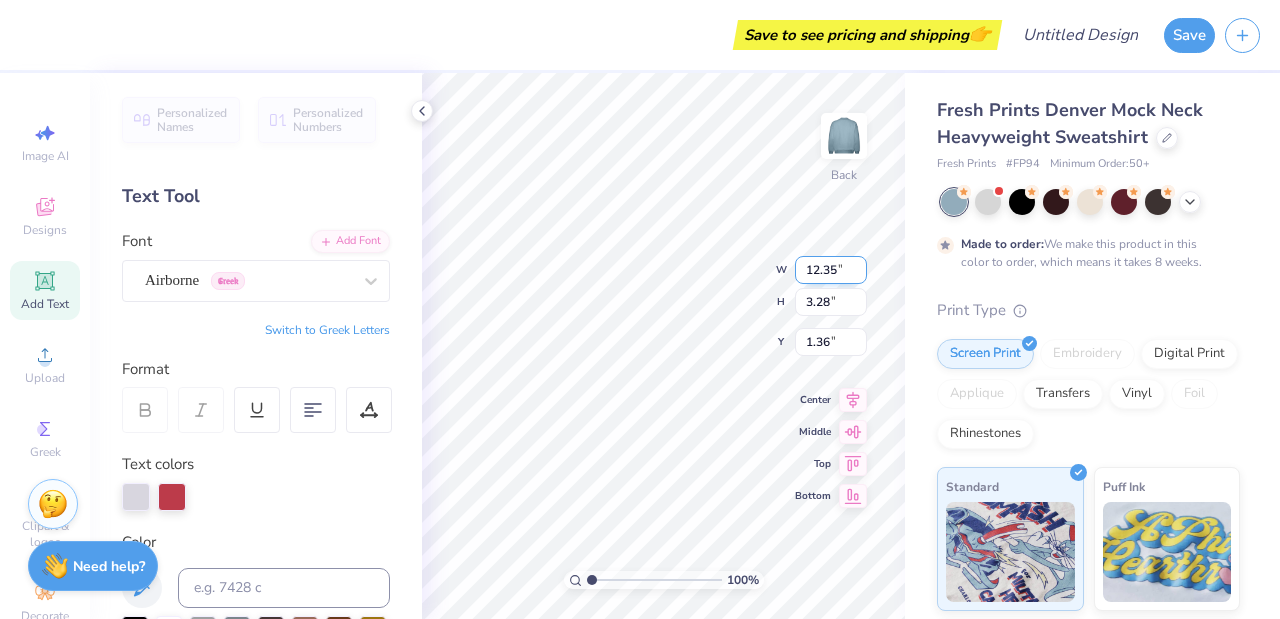 click on "12.35" at bounding box center (831, 270) 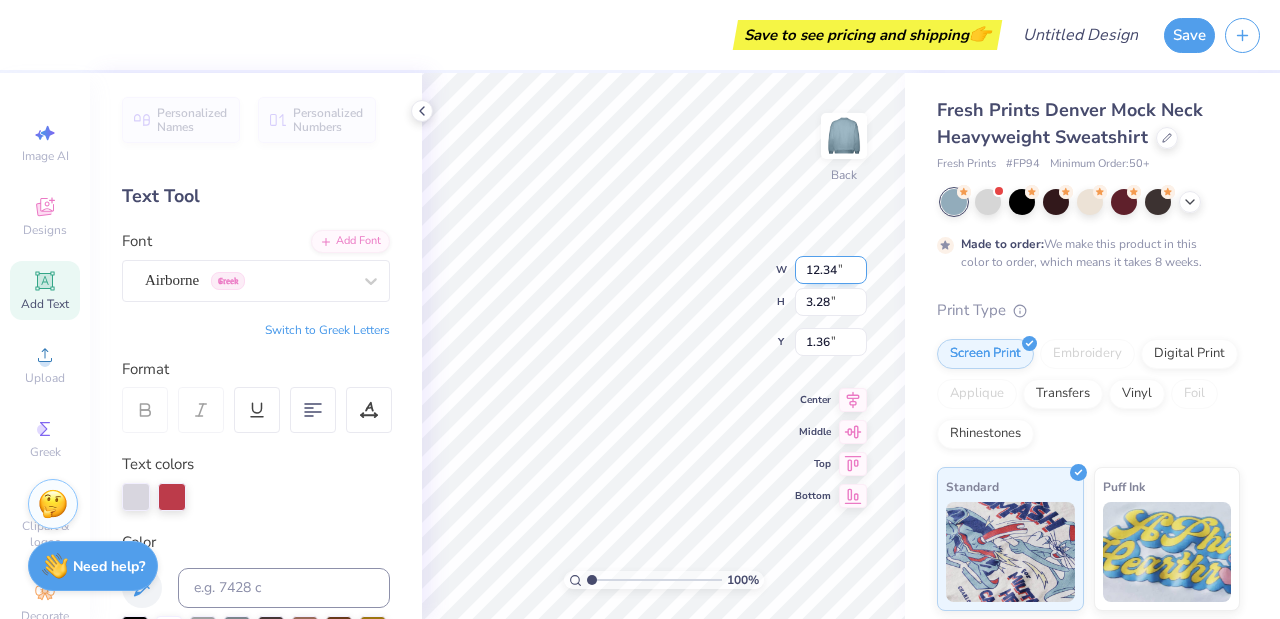 click on "12.34" at bounding box center [831, 270] 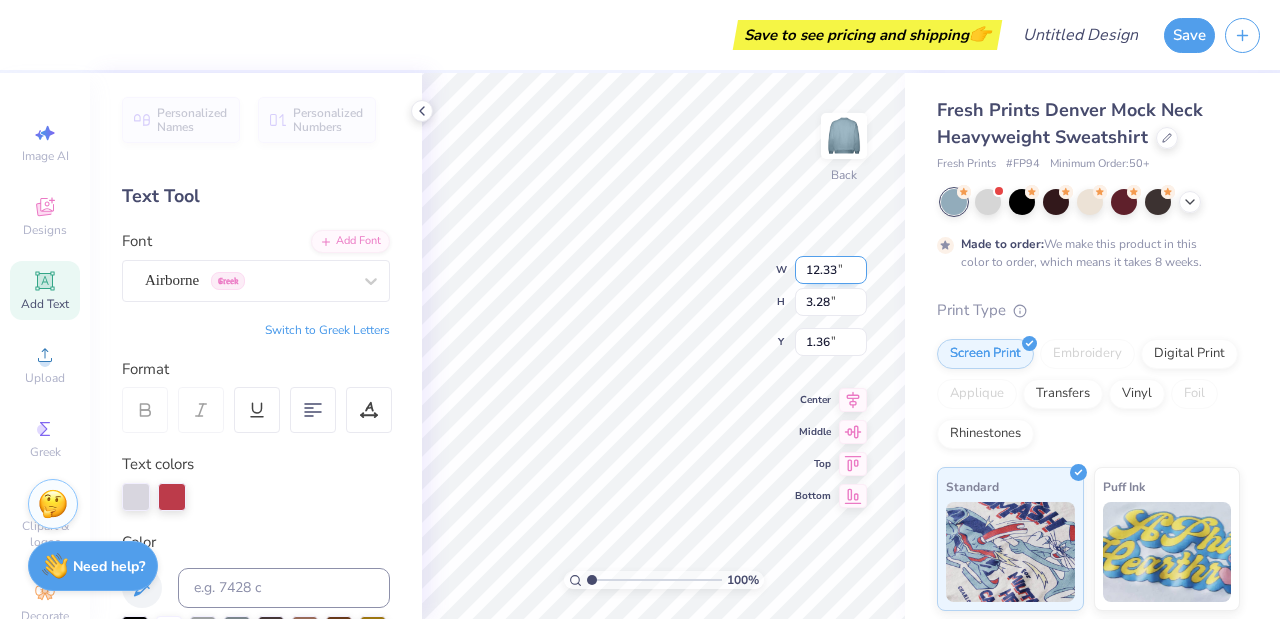 click on "12.33" at bounding box center [831, 270] 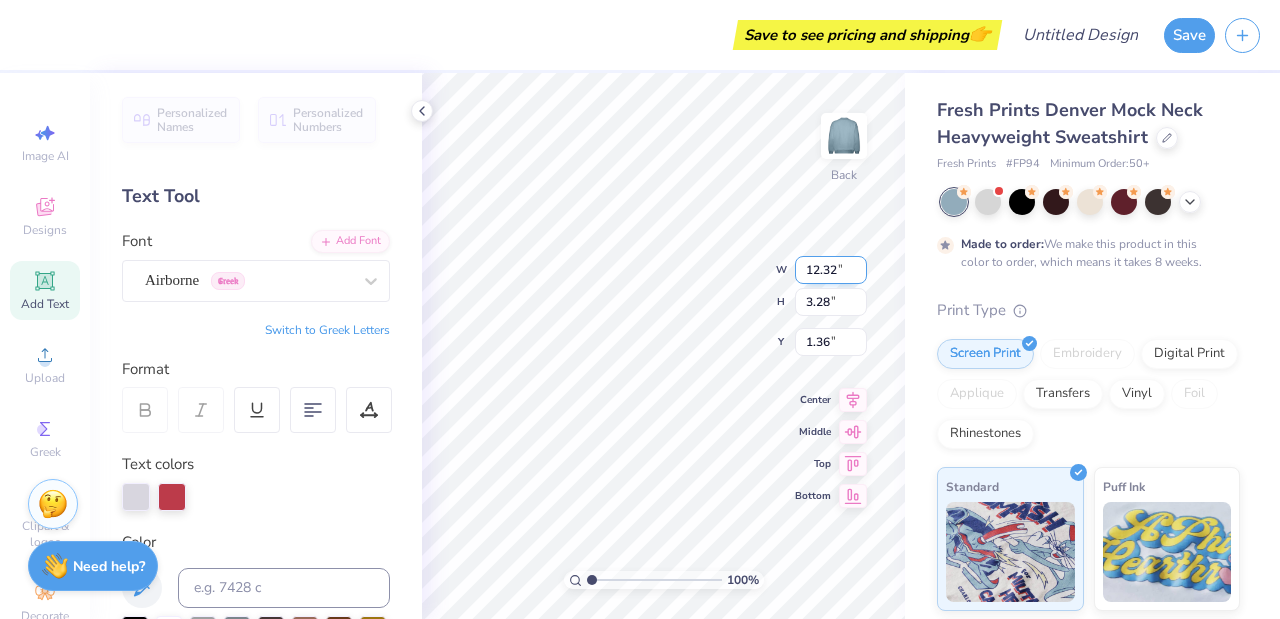 click on "12.32" at bounding box center [831, 270] 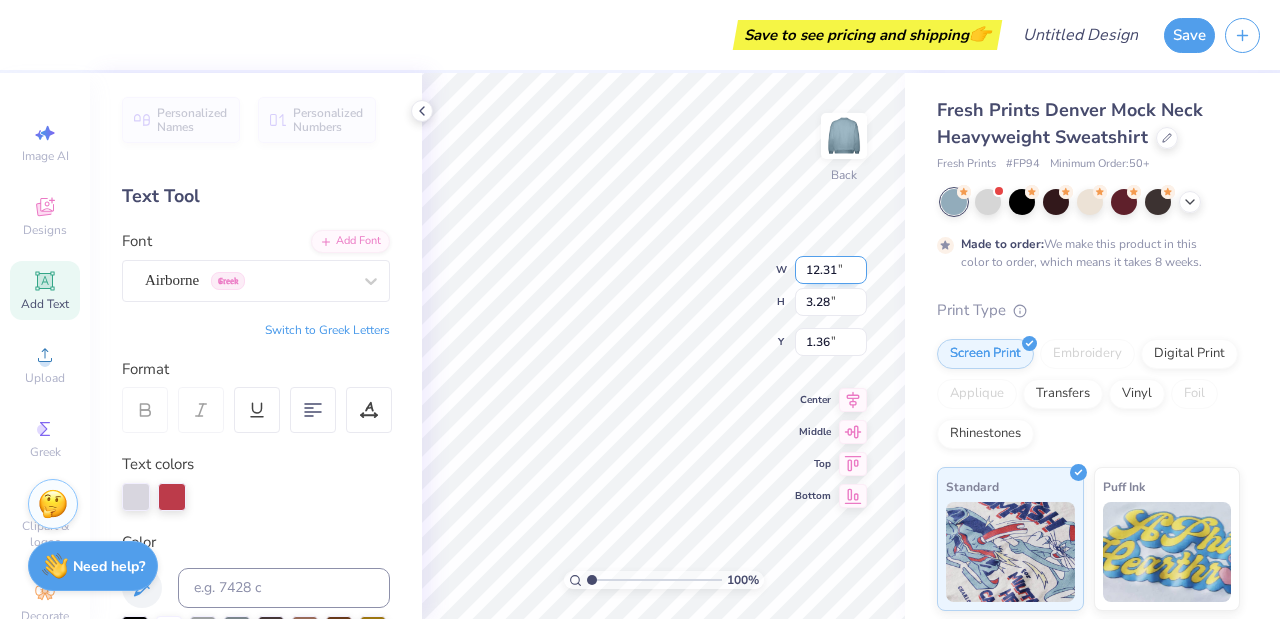 click on "12.31" at bounding box center (831, 270) 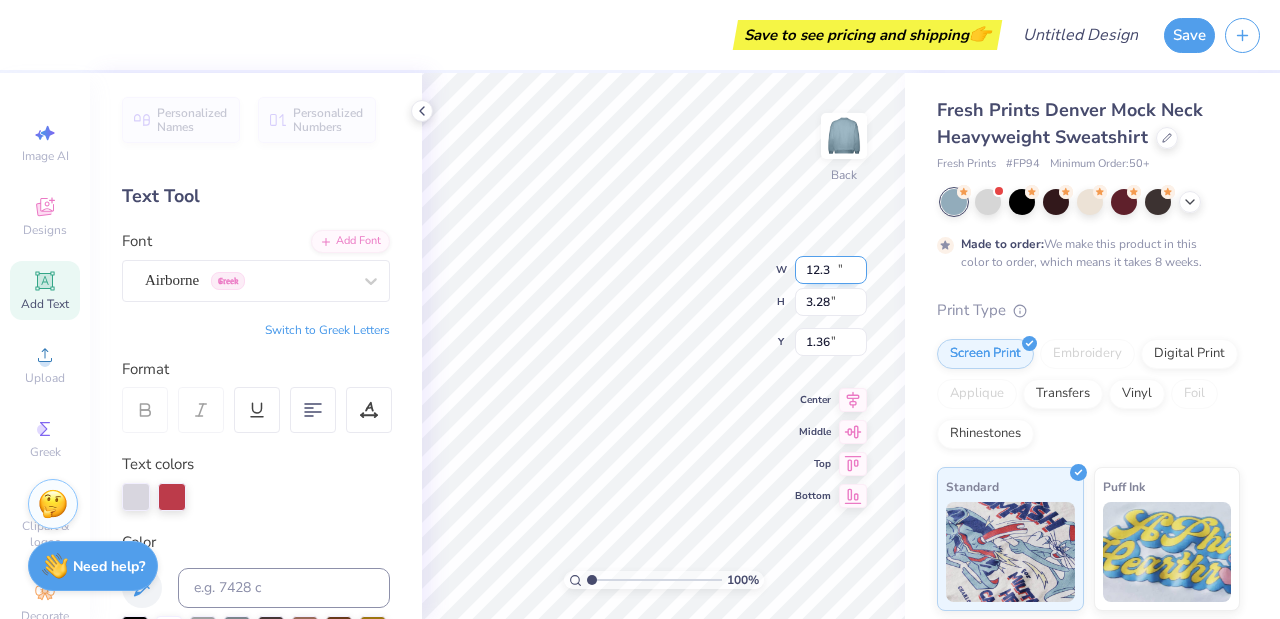 click on "12.3" at bounding box center (831, 270) 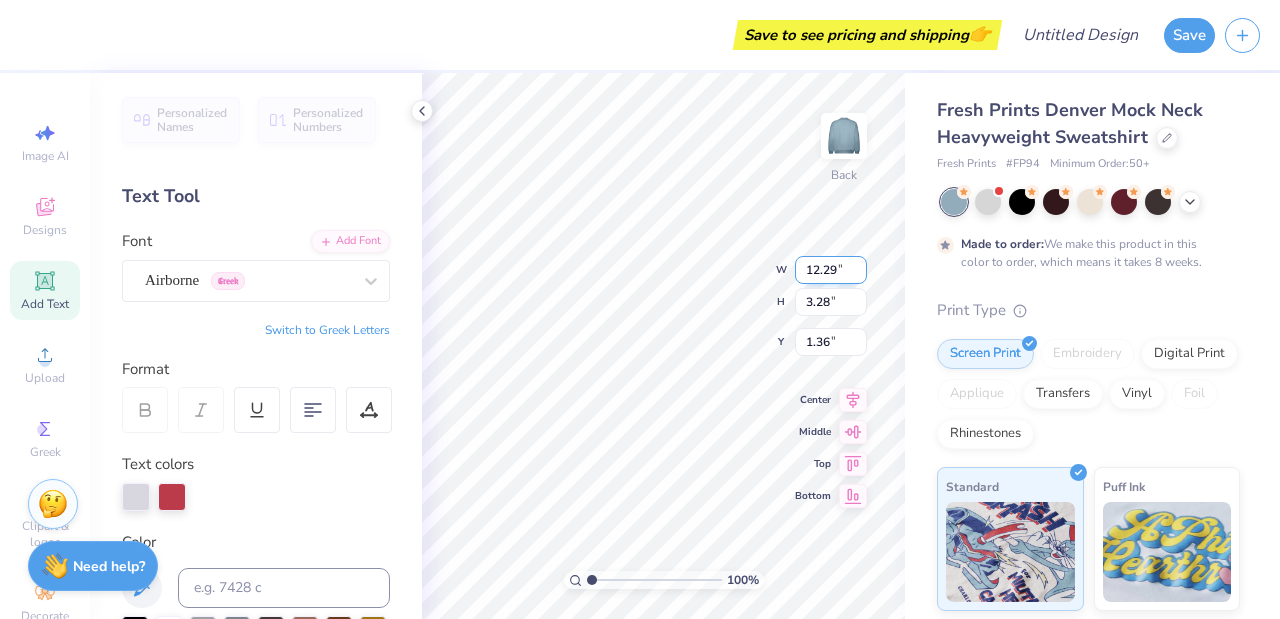 click on "12.29" at bounding box center (831, 270) 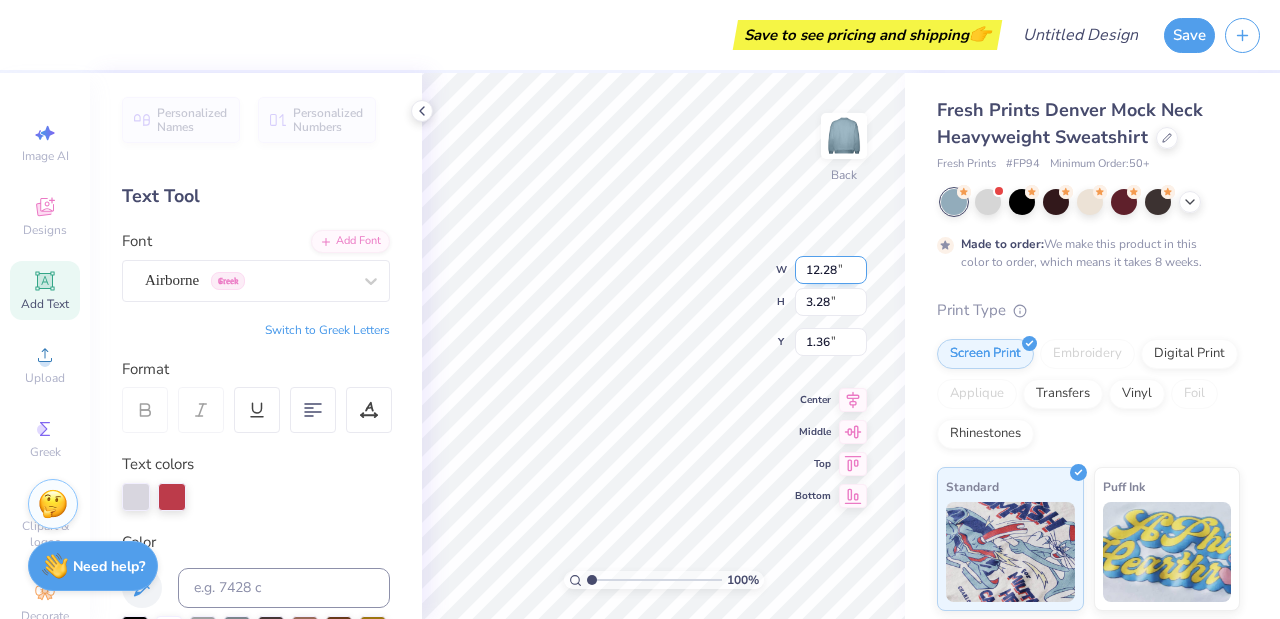 click on "12.28" at bounding box center (831, 270) 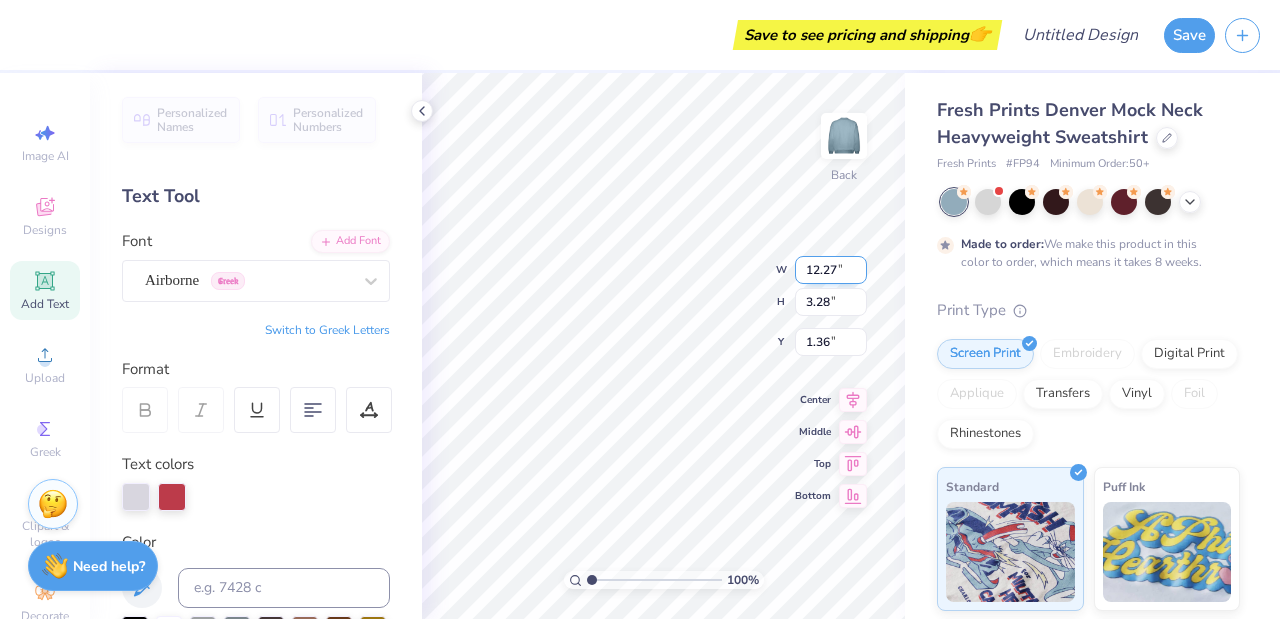 click on "12.27" at bounding box center [831, 270] 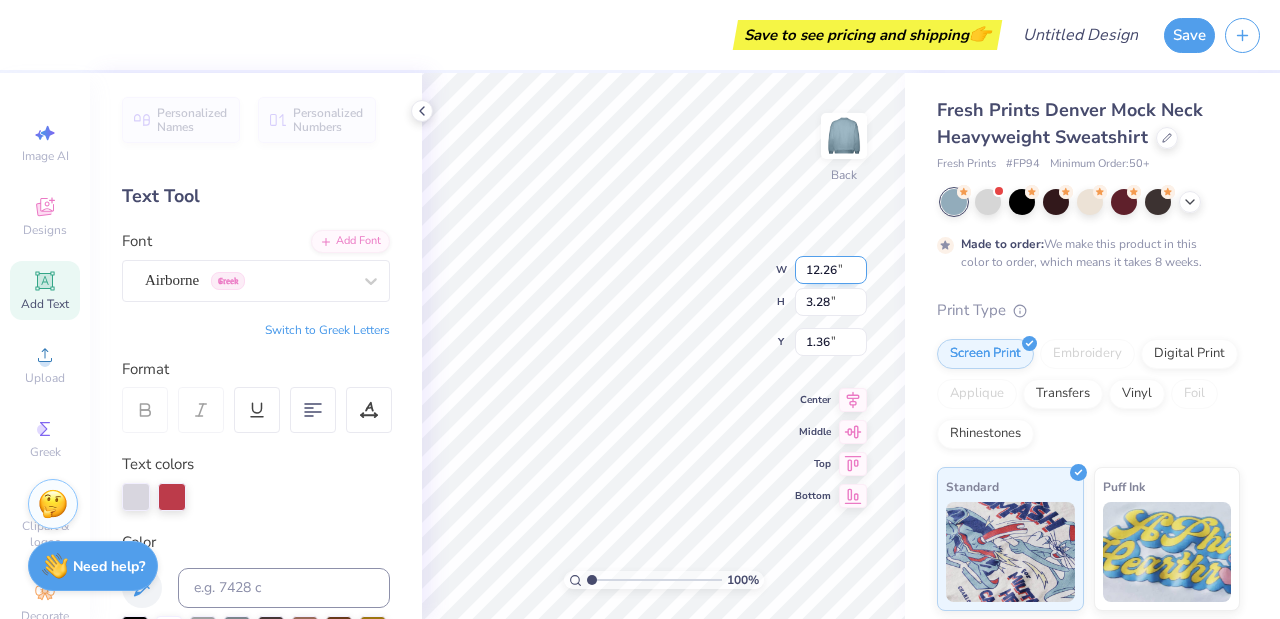 click on "12.26" at bounding box center [831, 270] 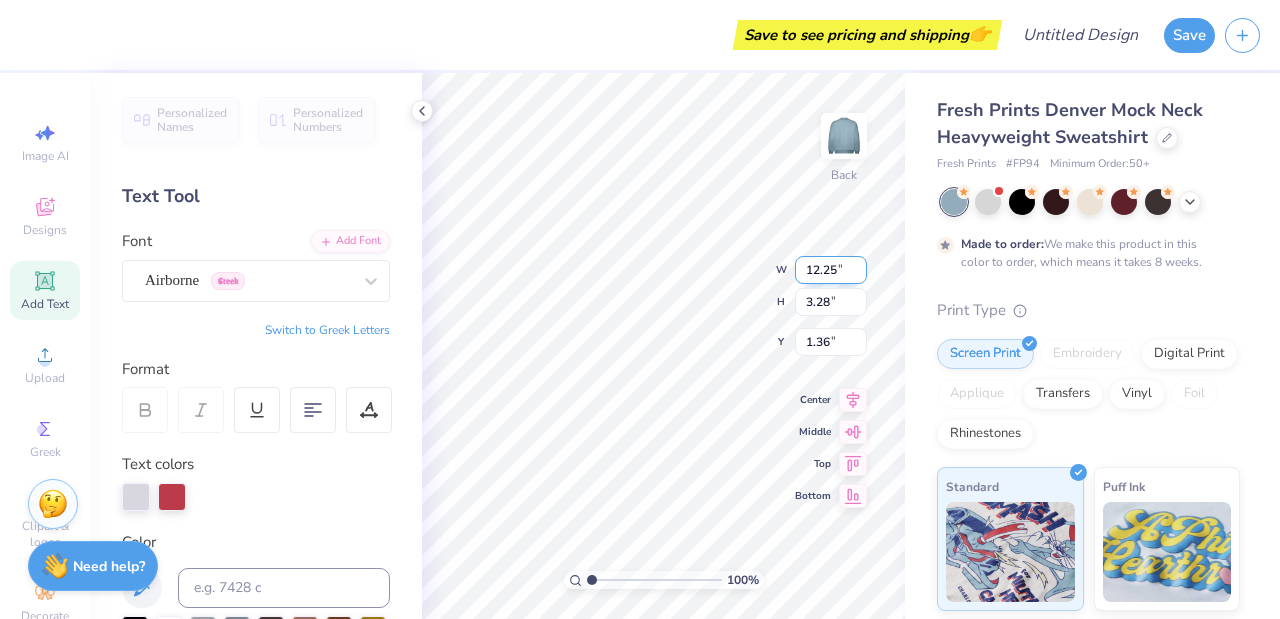 click on "12.25" at bounding box center (831, 270) 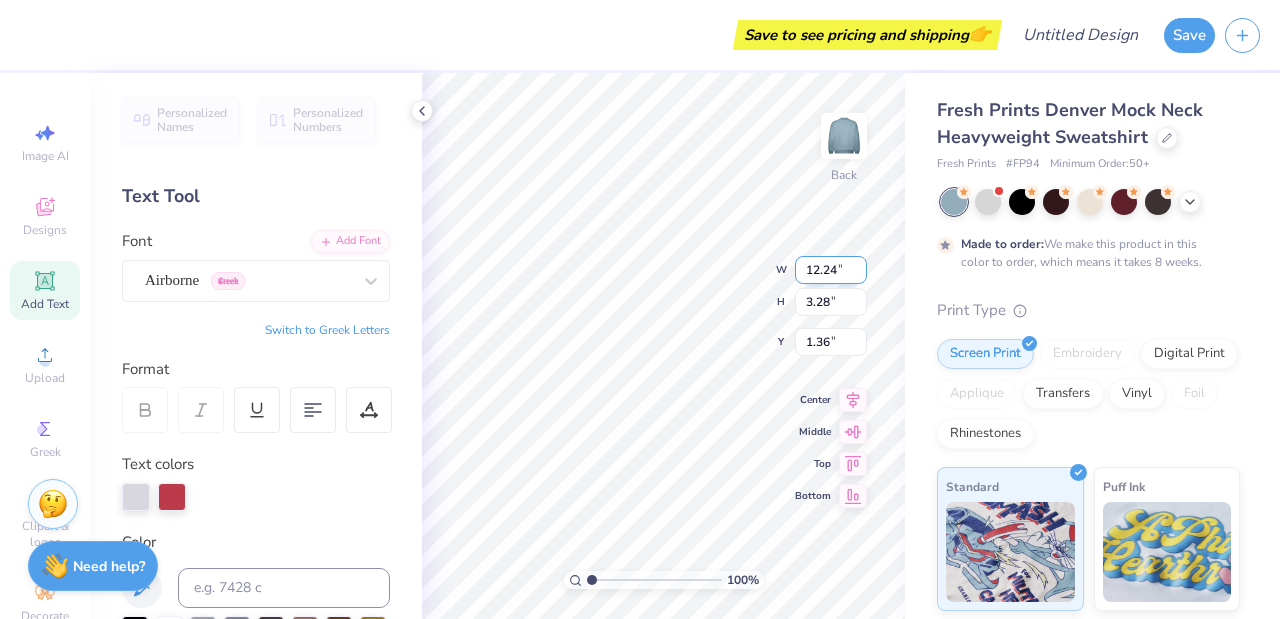 click on "12.24" at bounding box center [831, 270] 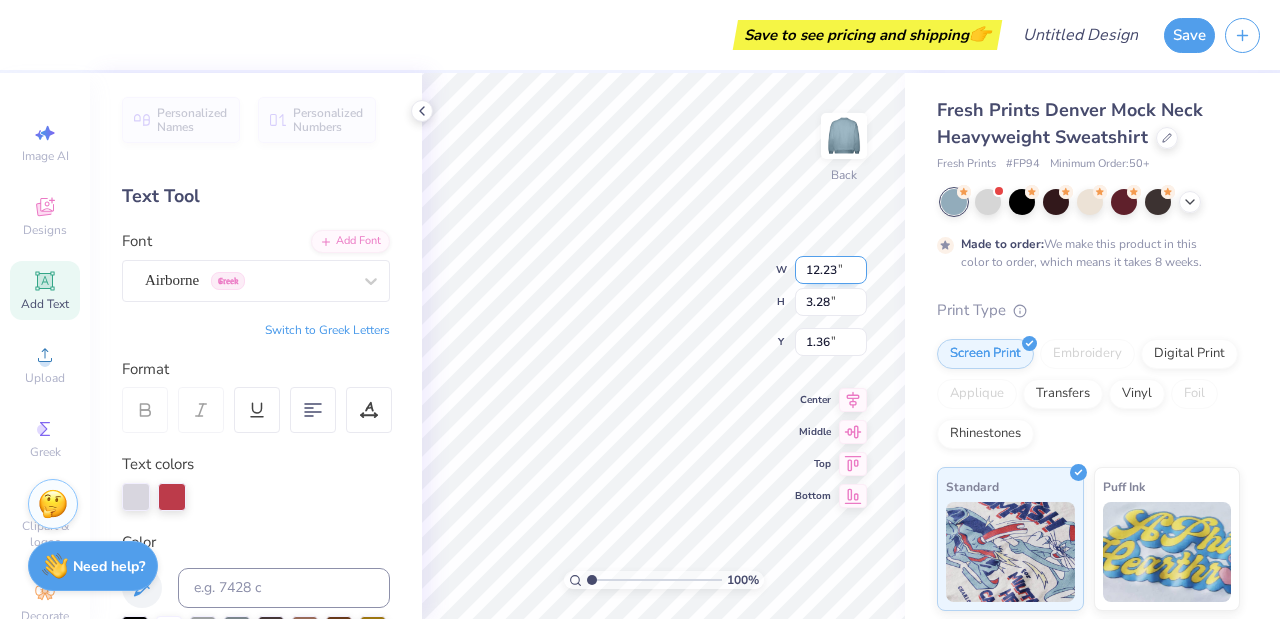 click on "12.23" at bounding box center (831, 270) 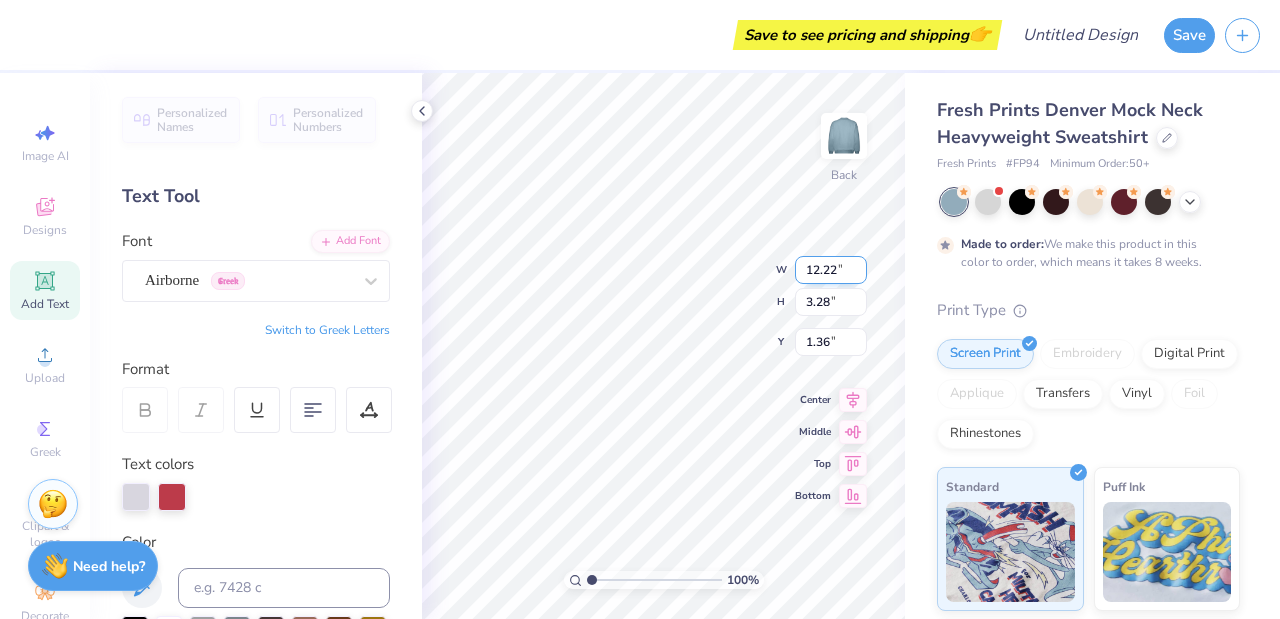 click on "12.22" at bounding box center [831, 270] 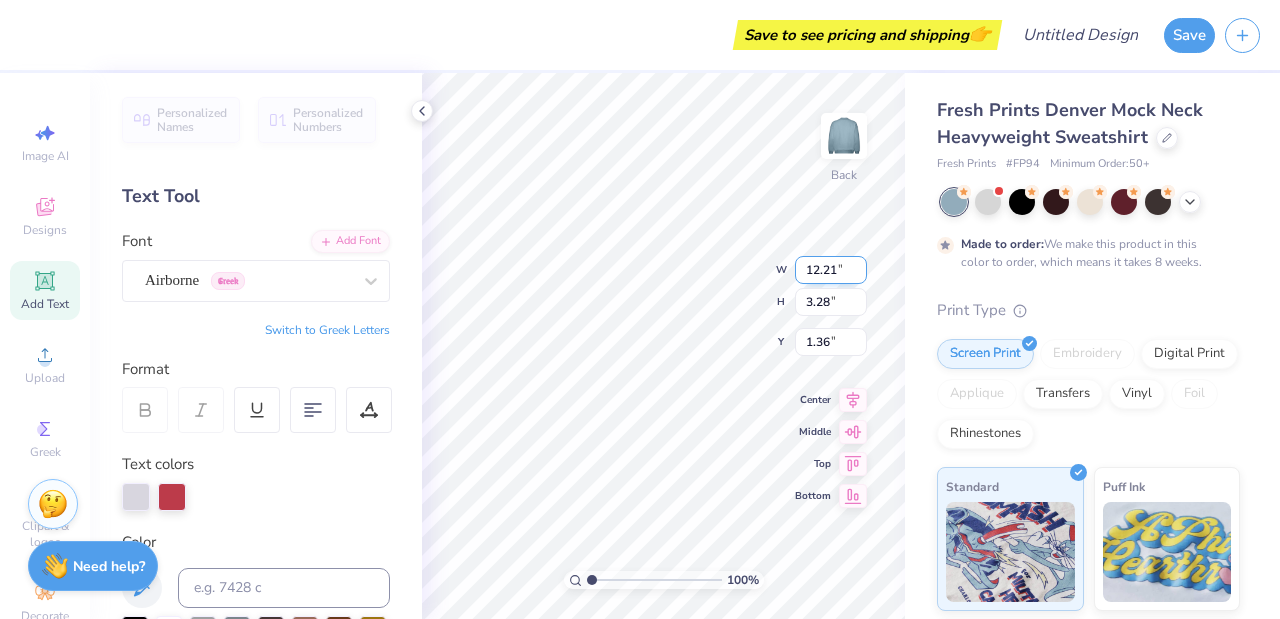 click on "12.21" at bounding box center (831, 270) 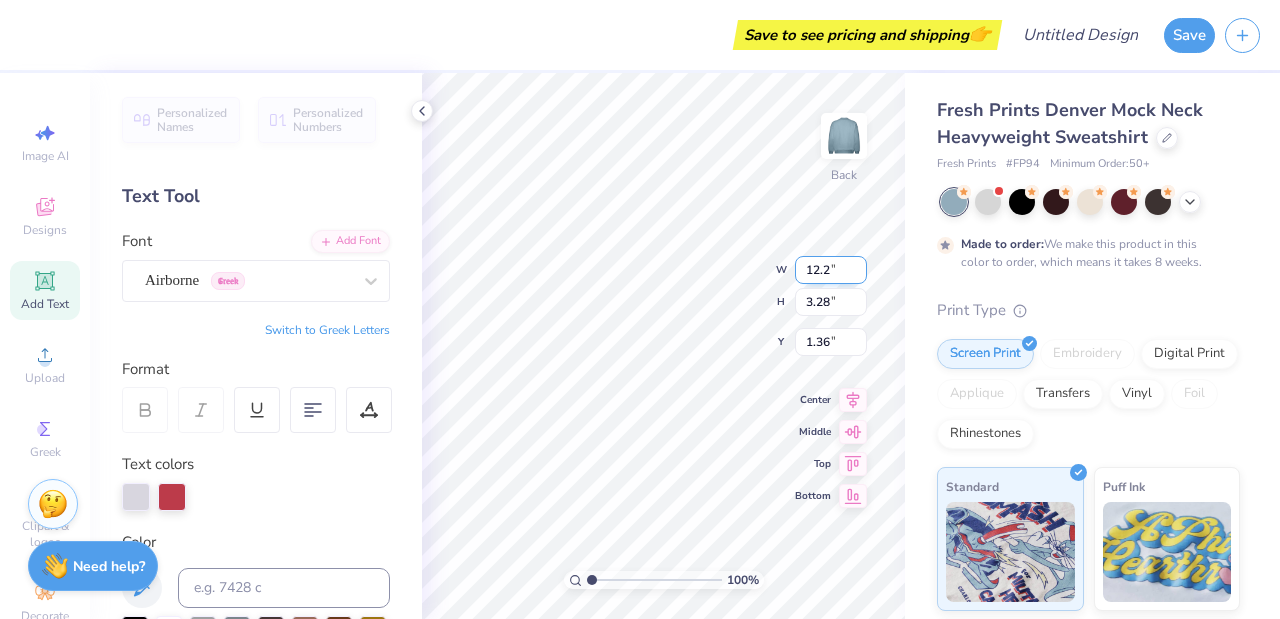 click on "12.2" at bounding box center [831, 270] 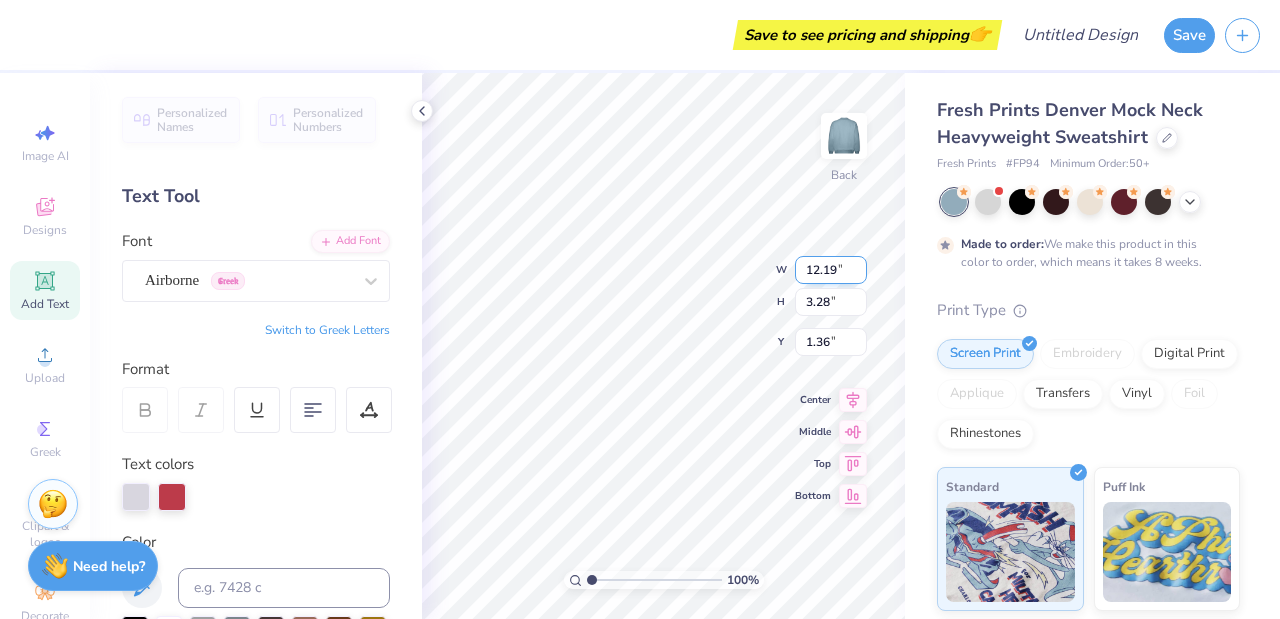 click on "12.19" at bounding box center [831, 270] 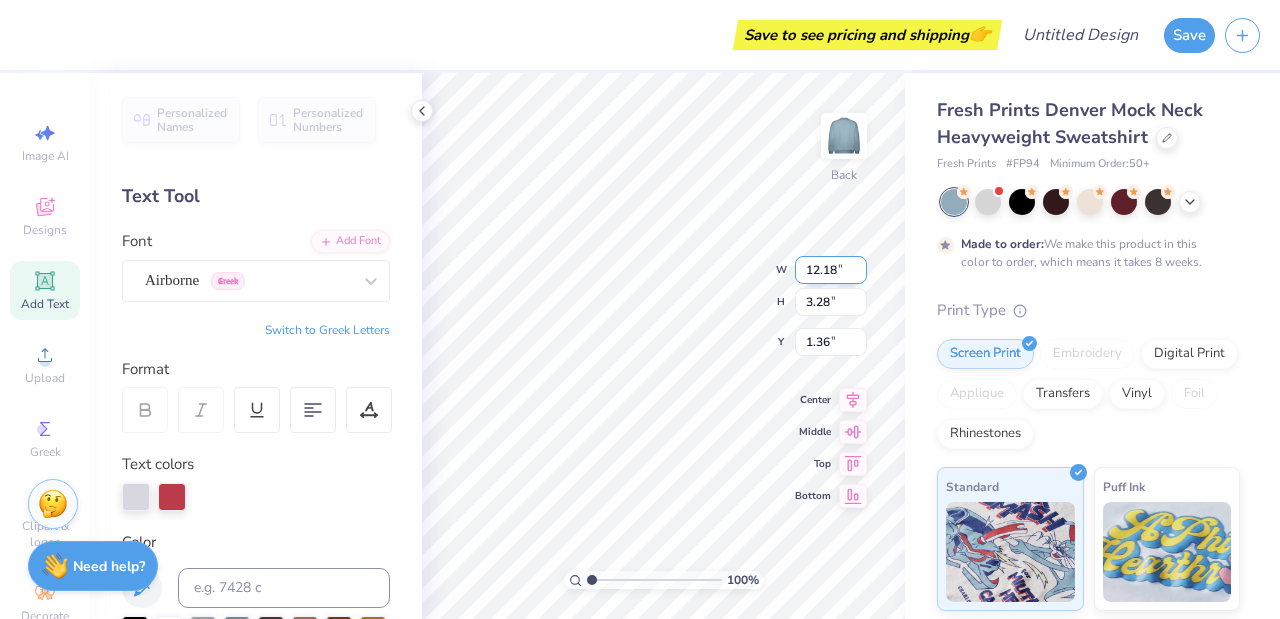 click on "12.18" at bounding box center (831, 270) 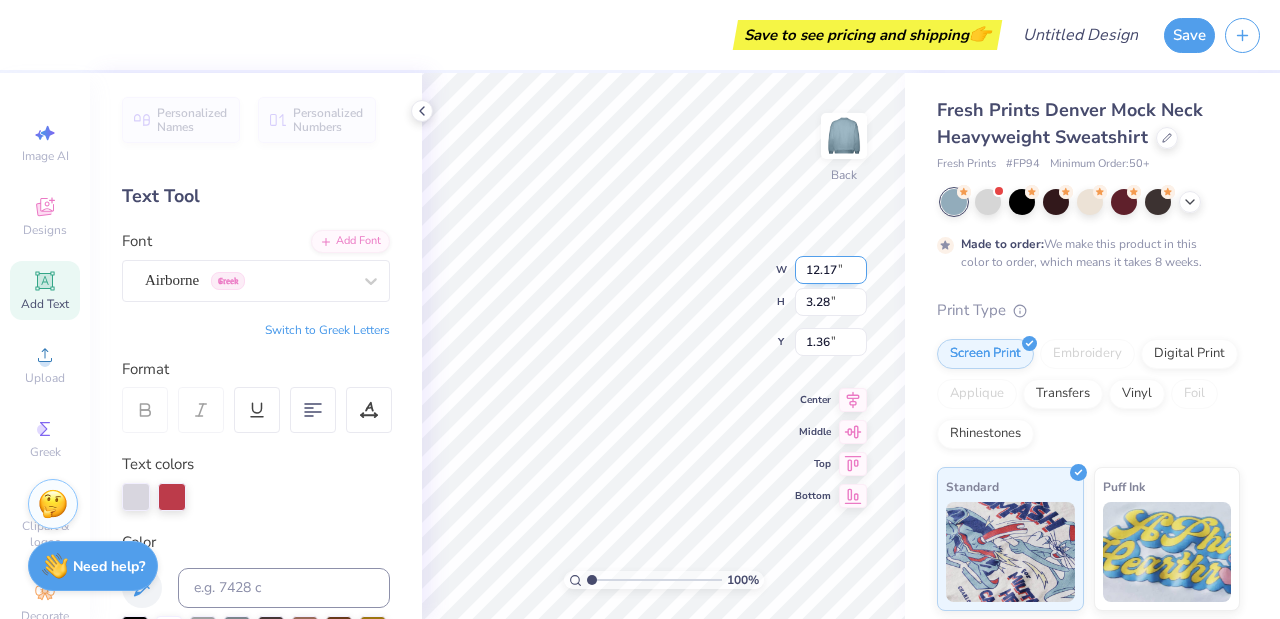 click on "12.17" at bounding box center (831, 270) 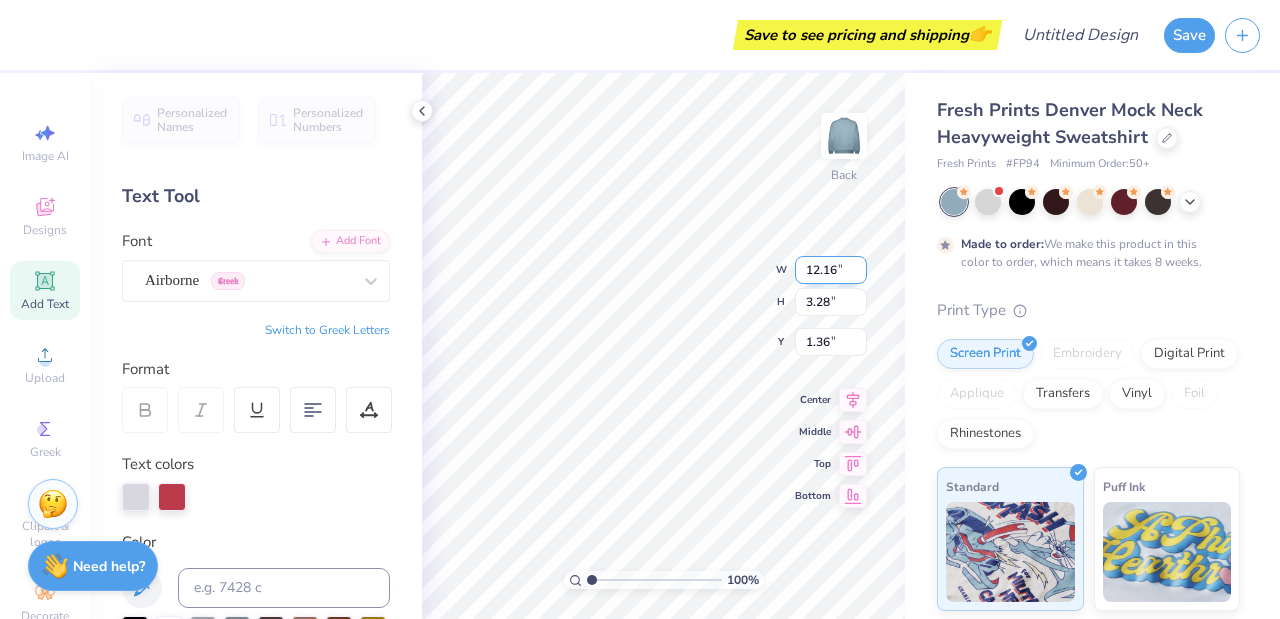 click on "12.16" at bounding box center (831, 270) 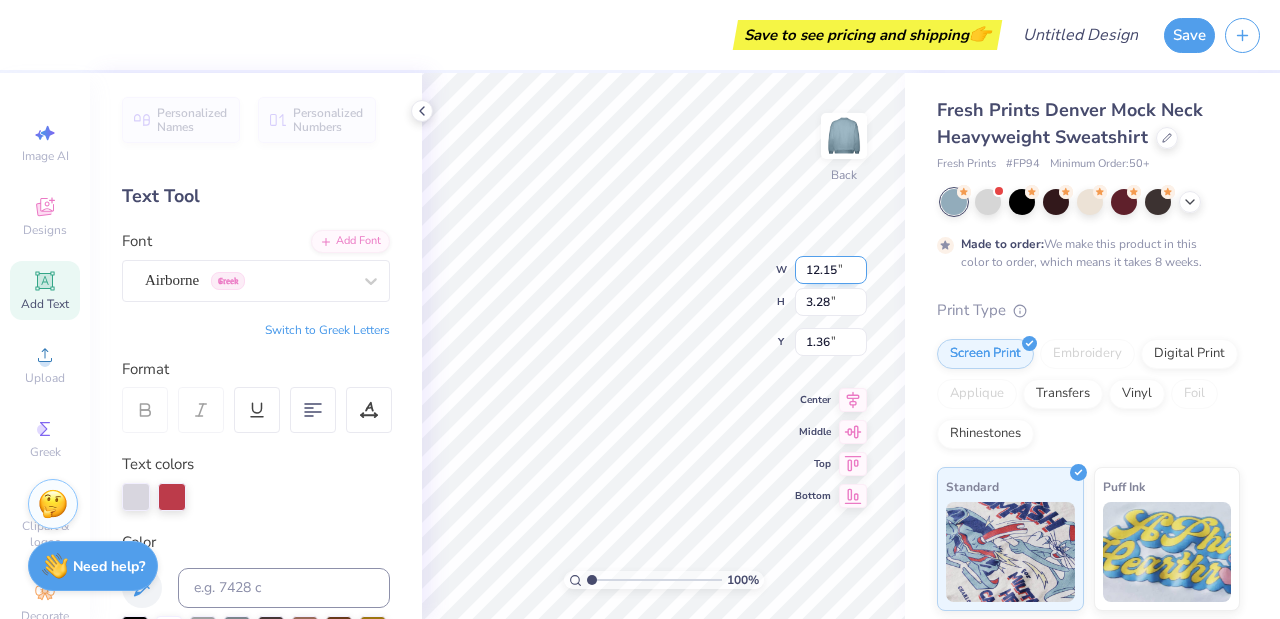 click on "12.15" at bounding box center (831, 270) 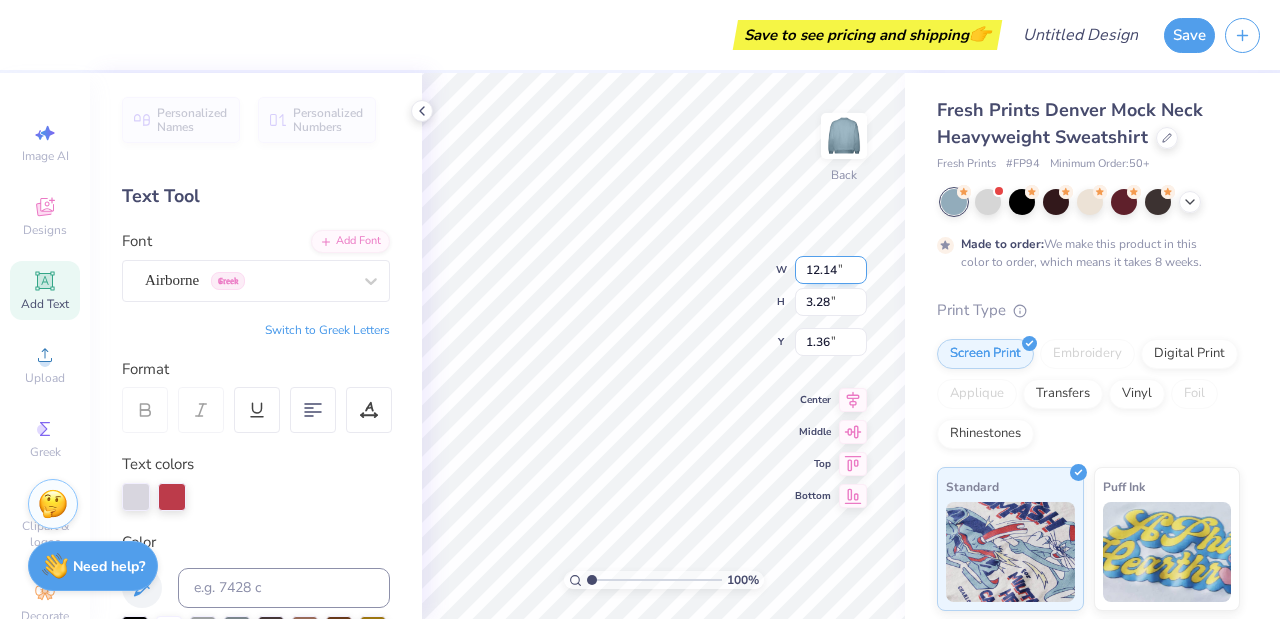 click on "12.14" at bounding box center (831, 270) 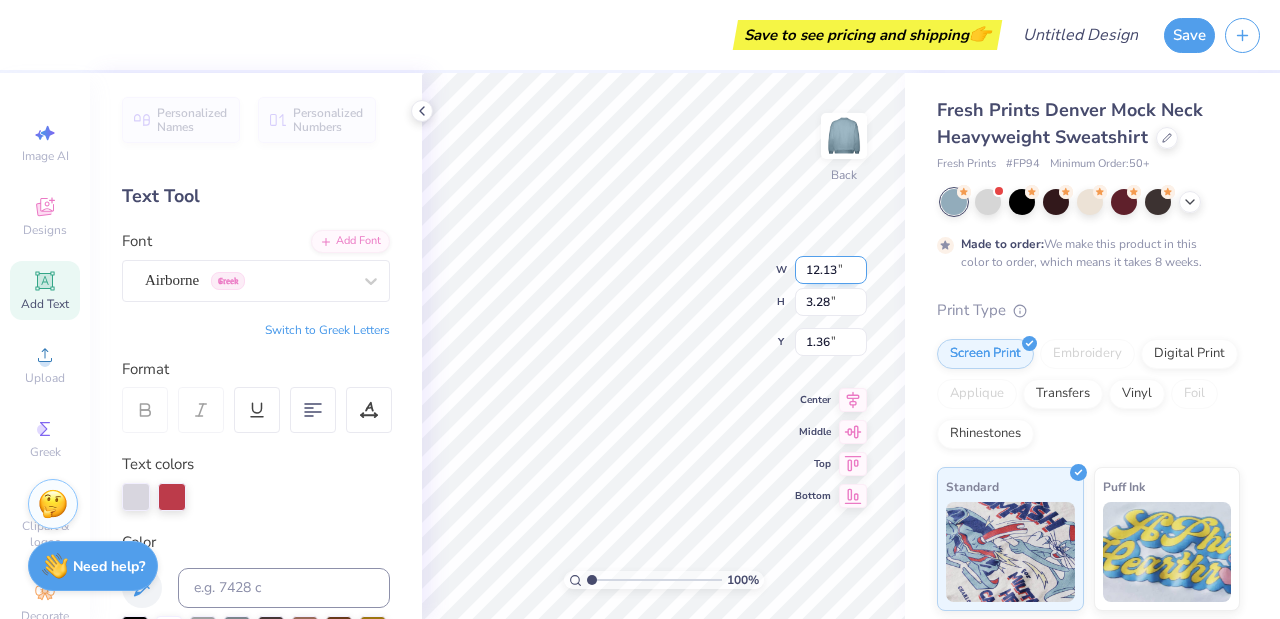 click on "12.13" at bounding box center (831, 270) 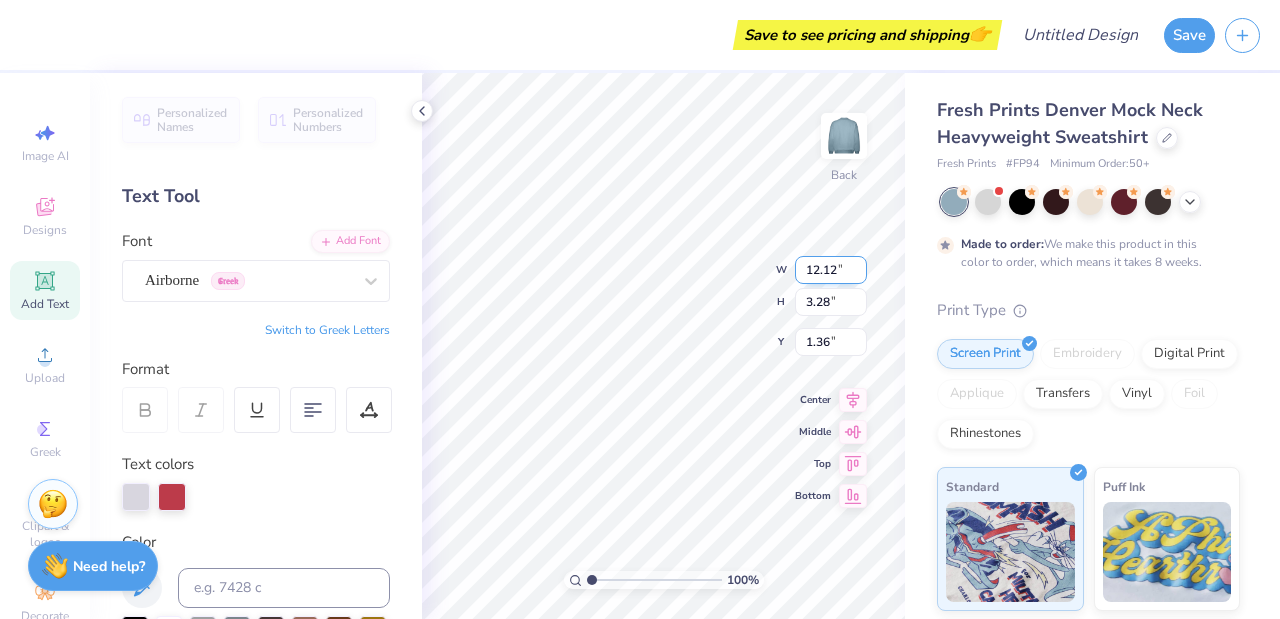 click on "12.12" at bounding box center (831, 270) 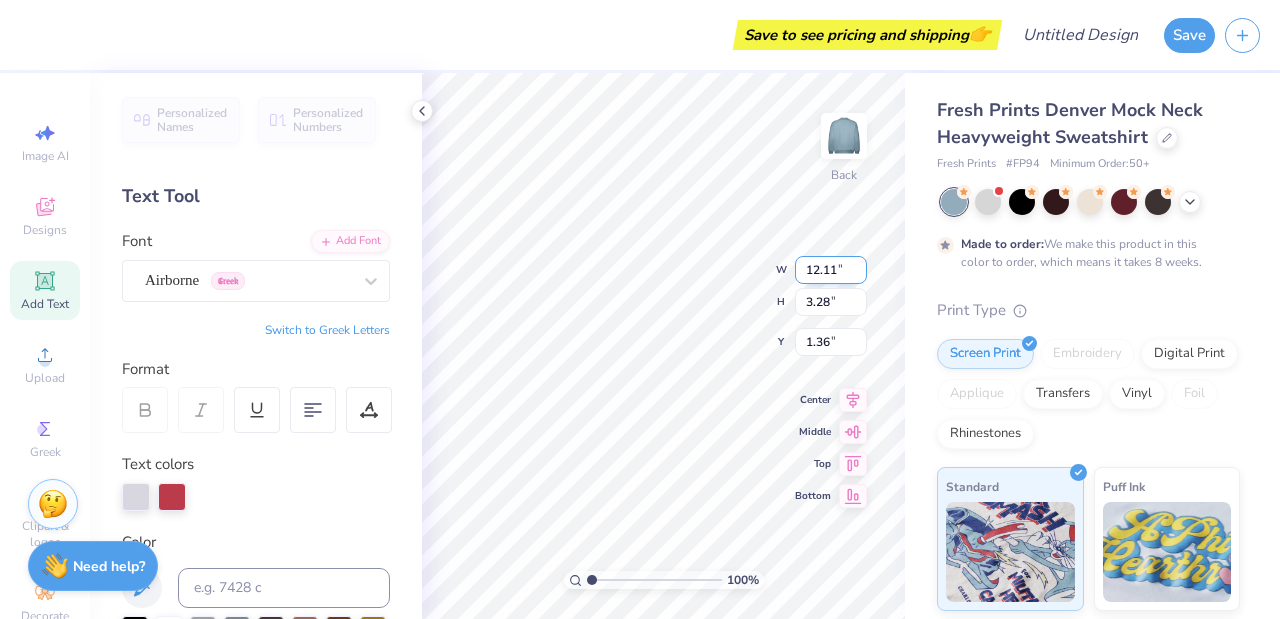click on "12.1" at bounding box center (831, 270) 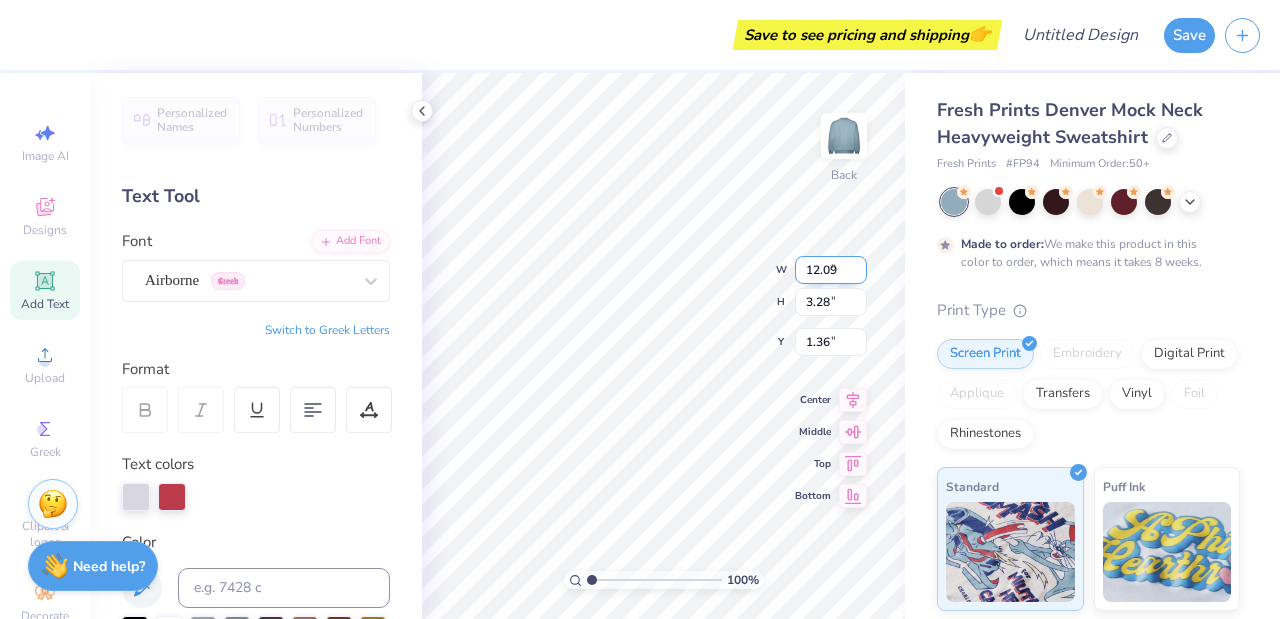 click on "12.09" at bounding box center [831, 270] 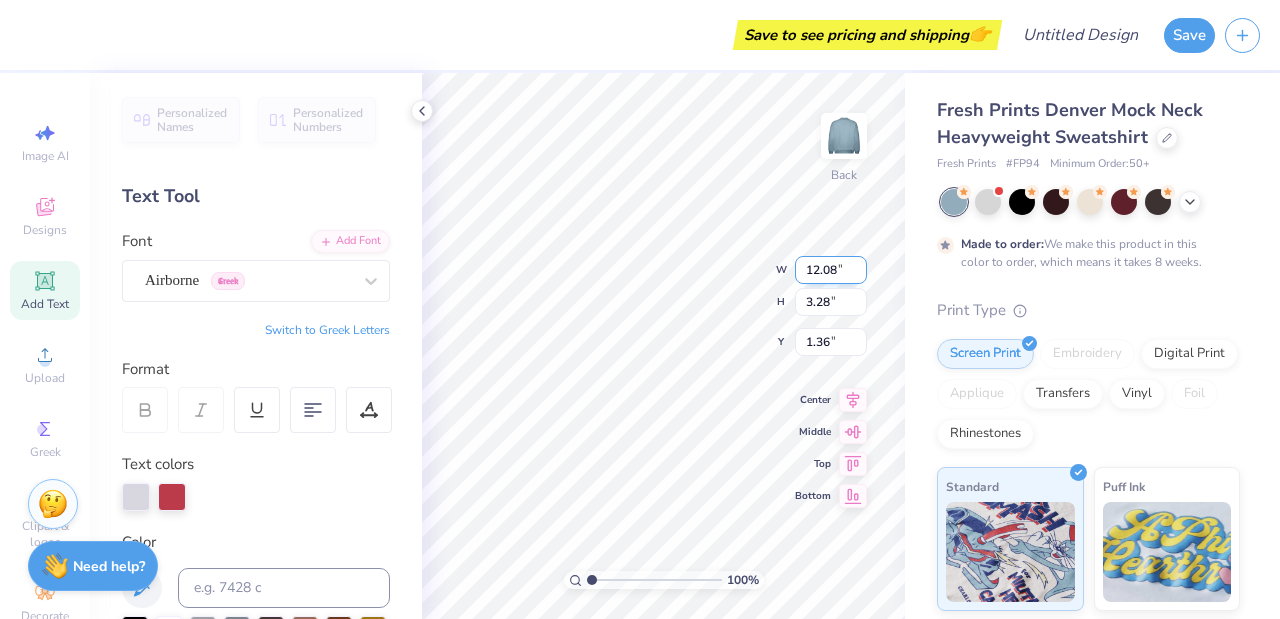 click on "12.07" at bounding box center [831, 270] 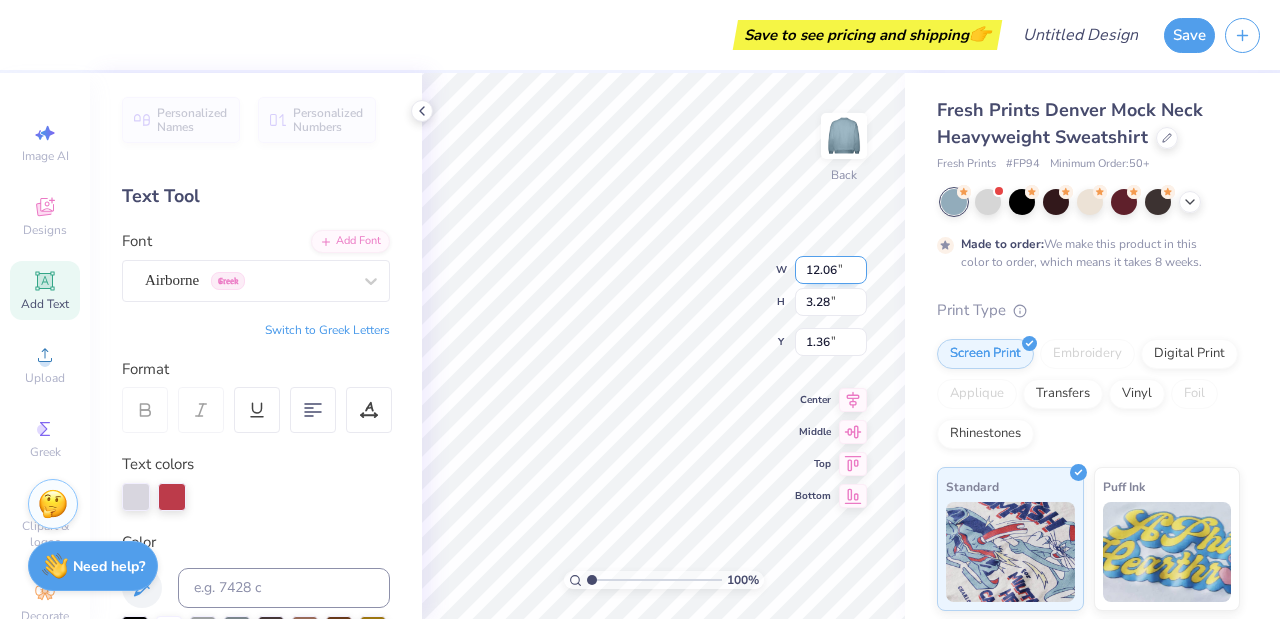 click on "12.06" at bounding box center [831, 270] 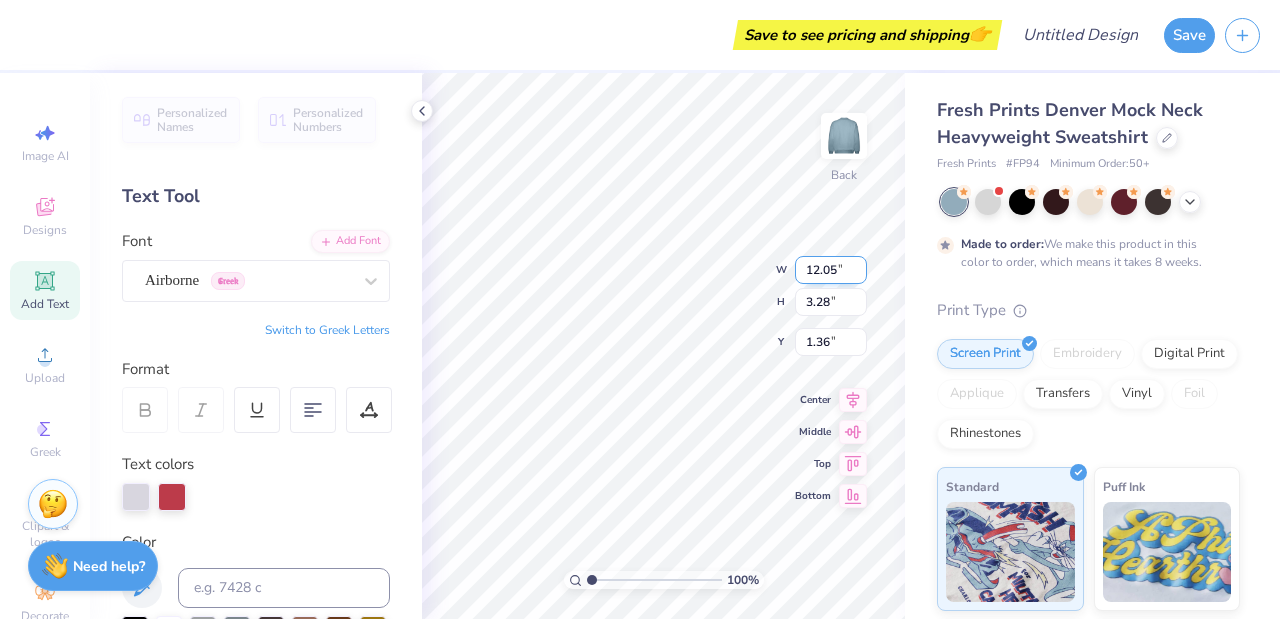 click on "12.04" at bounding box center (831, 270) 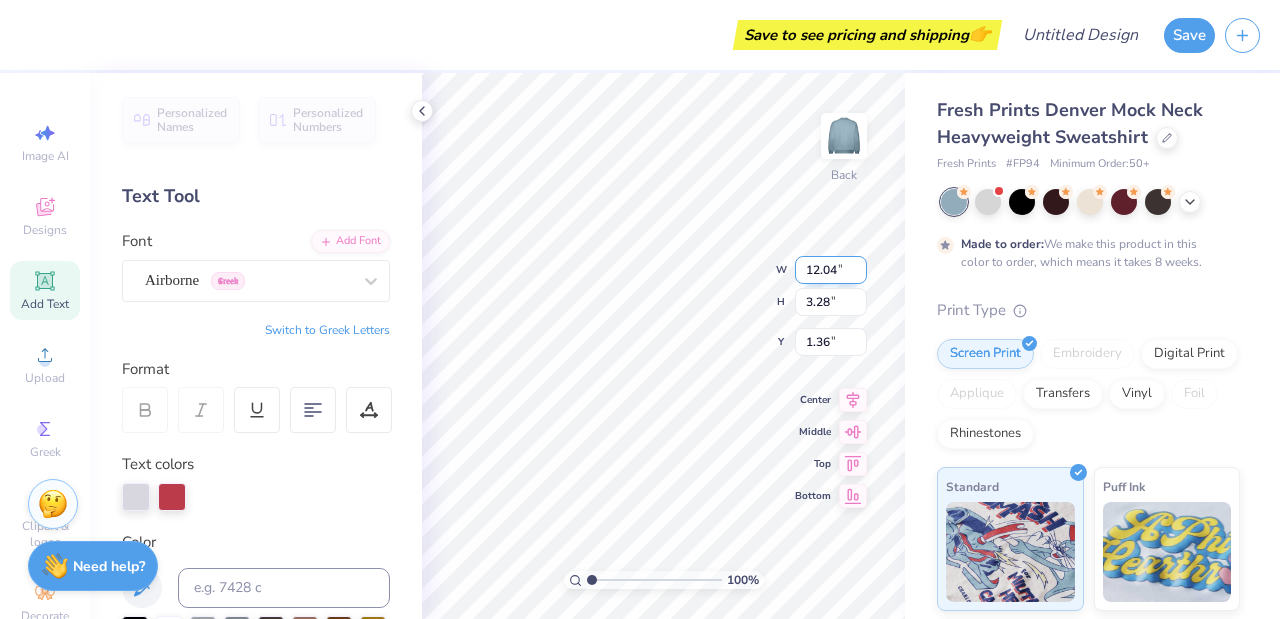 click on "12.03" at bounding box center (831, 270) 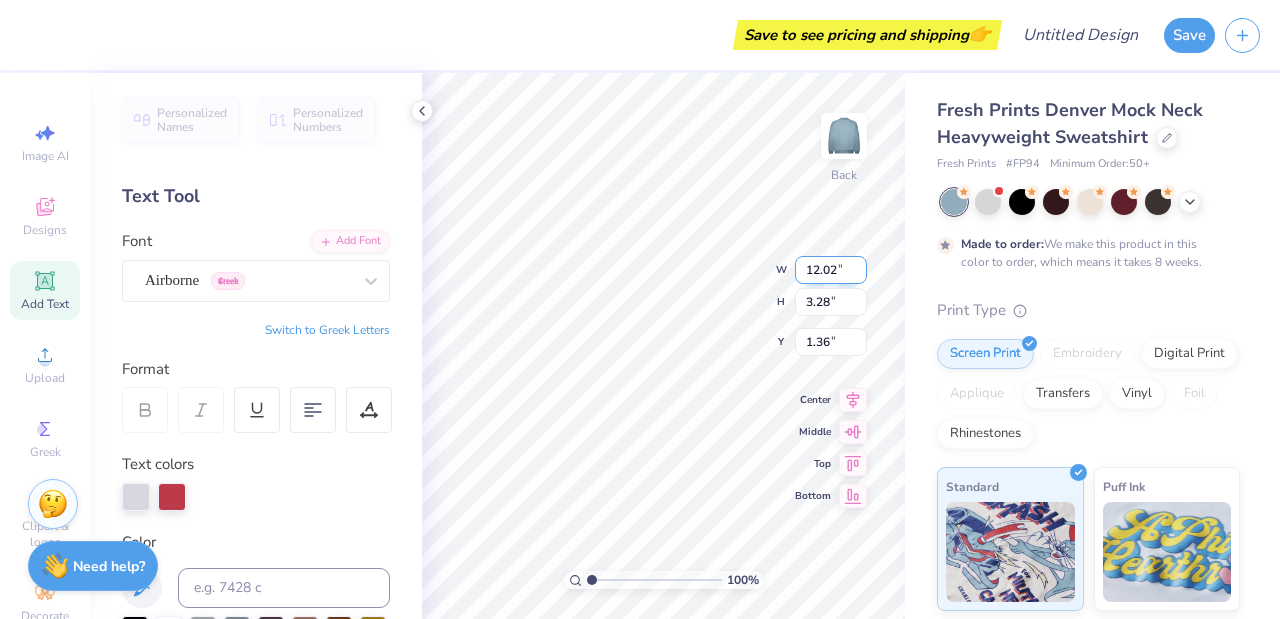 click on "12.02" at bounding box center (831, 270) 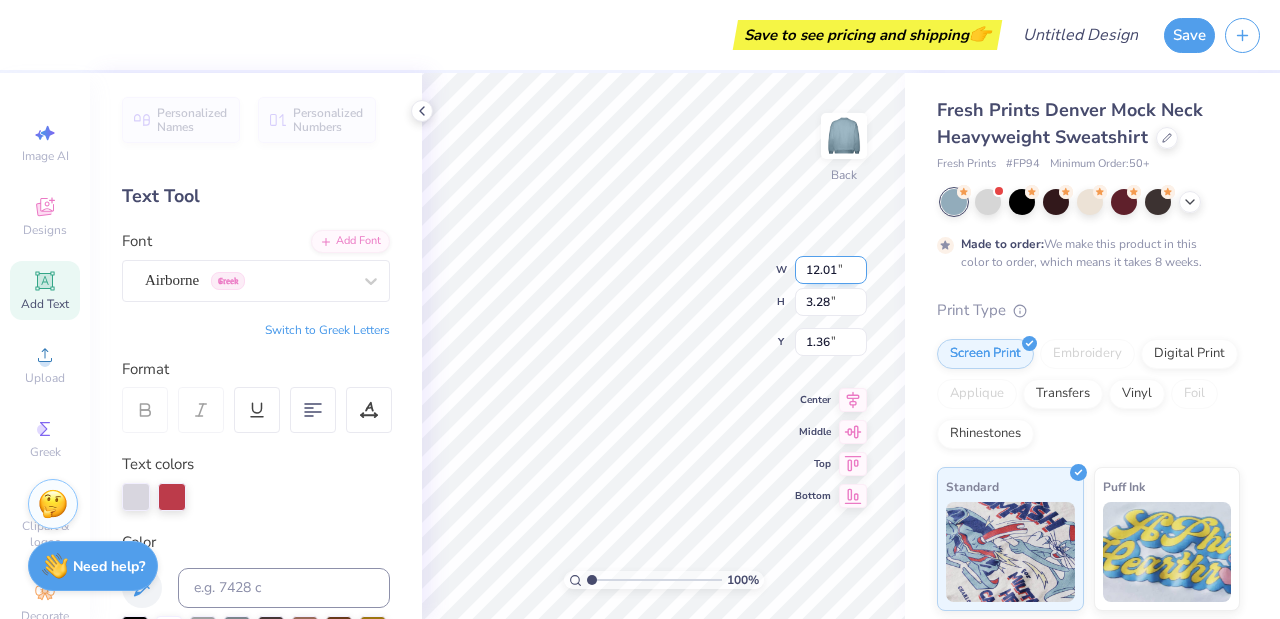 click on "12.01" at bounding box center (831, 270) 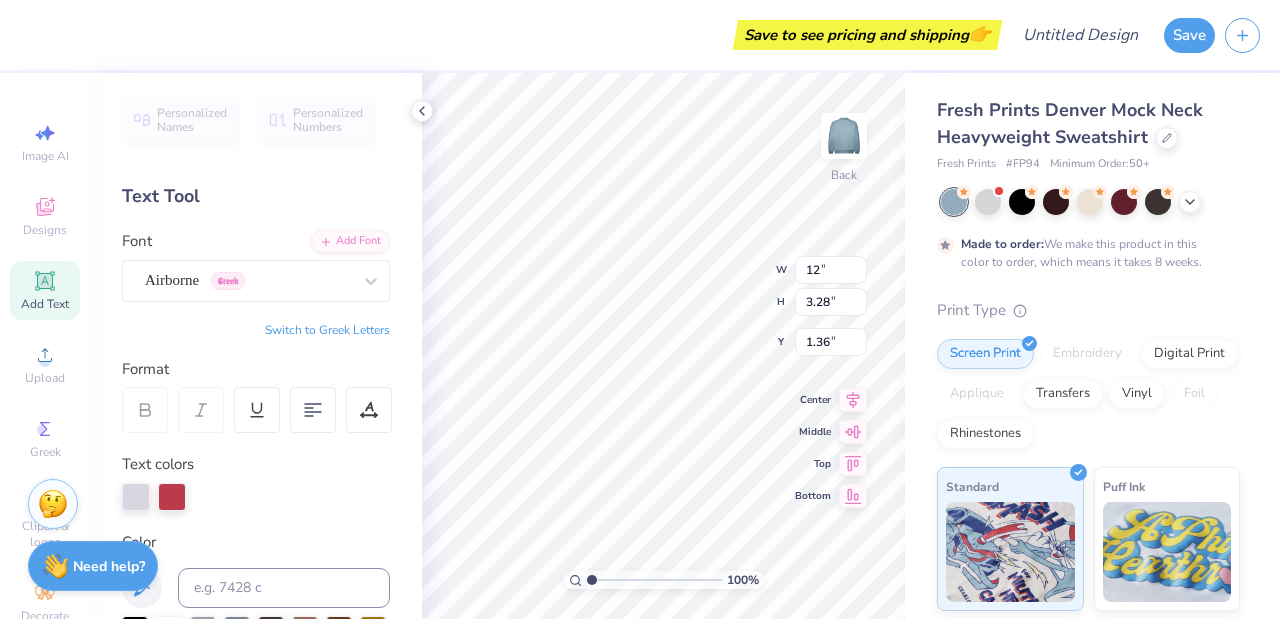 click on "Fresh Prints [CITY] Mock Neck Heavyweight Sweatshirt Fresh Prints # FP94 Minimum Order:  50 +   Made to order:  We make this product in this color to order, which means it takes 8 weeks. Print Type Screen Print Embroidery Digital Print Applique Transfers Vinyl Foil Rhinestones Standard Puff Ink Neon Ink Metallic & Glitter Ink Glow in the Dark Ink Water based Ink" at bounding box center (1088, 508) 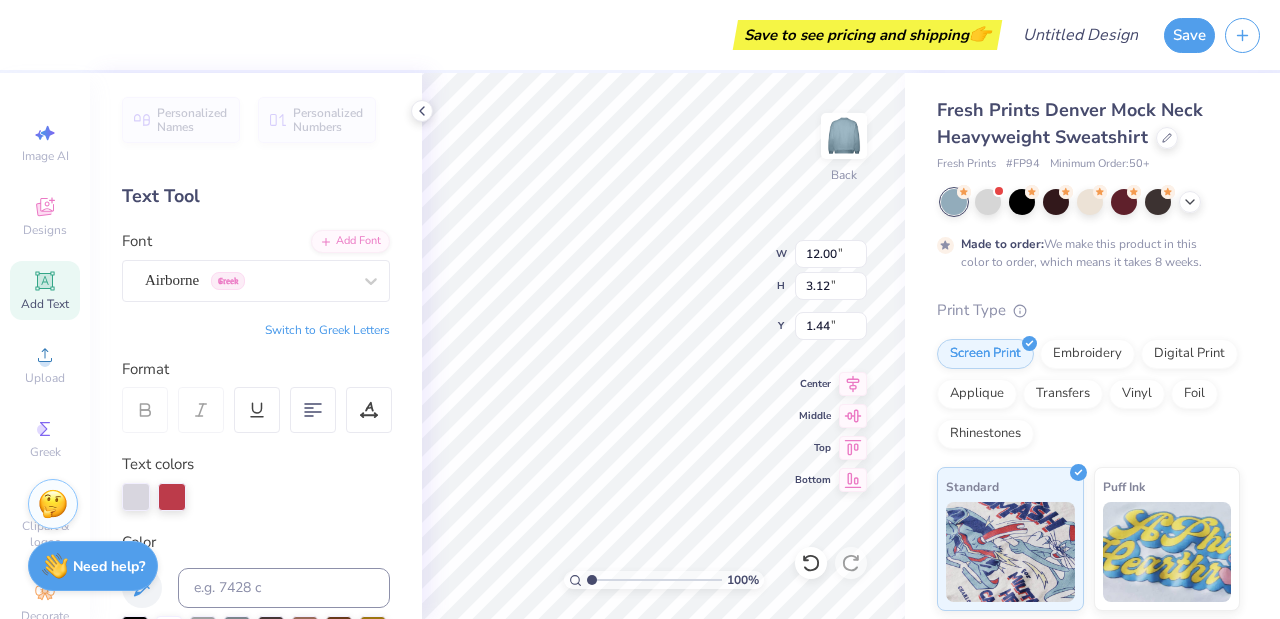 click on "Made to order:  We make this product in this color to order, which means it takes 8 weeks." at bounding box center (1084, 253) 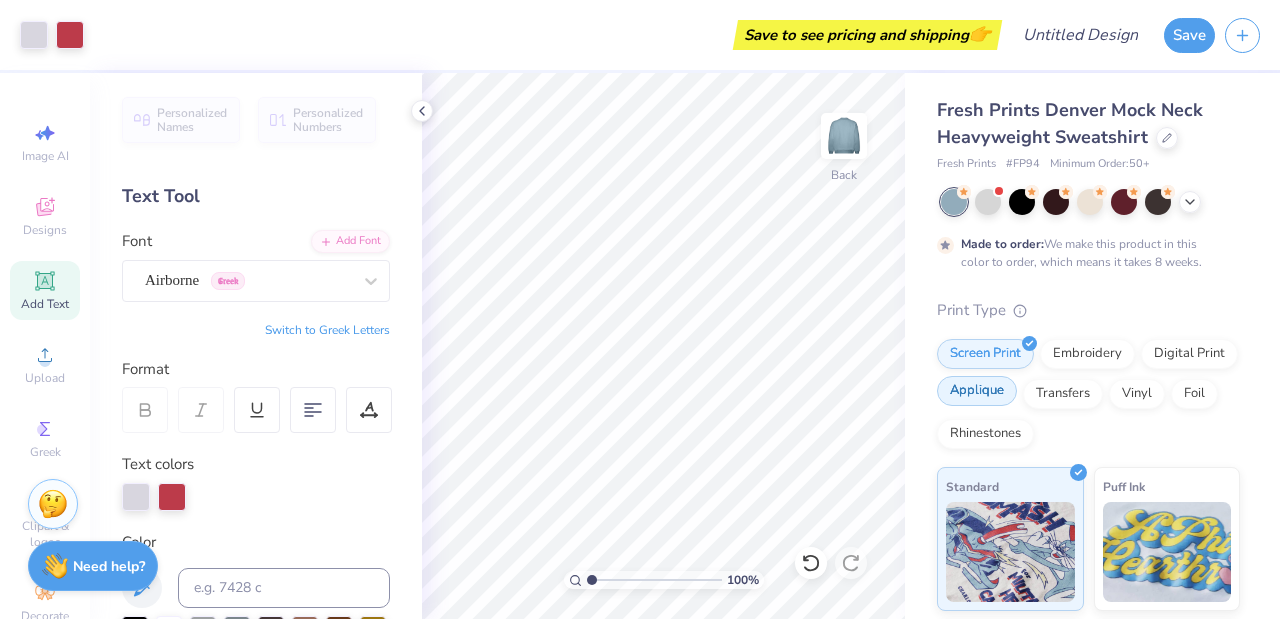 click on "Applique" at bounding box center (977, 391) 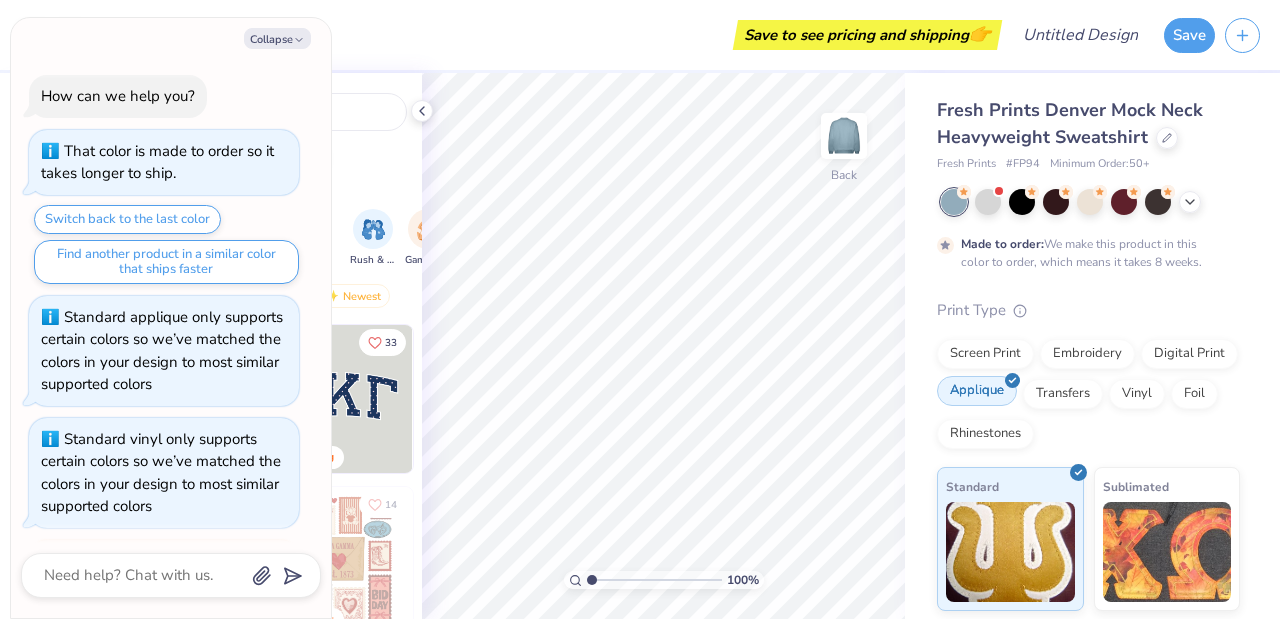 scroll, scrollTop: 687, scrollLeft: 0, axis: vertical 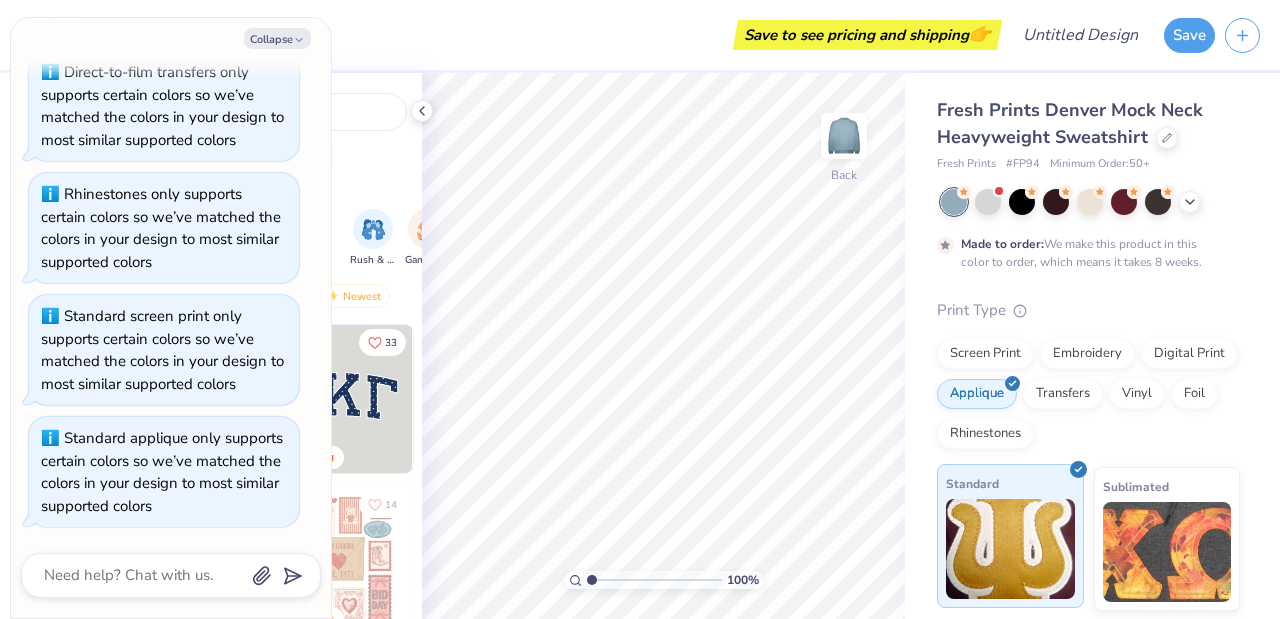 click at bounding box center (1010, 549) 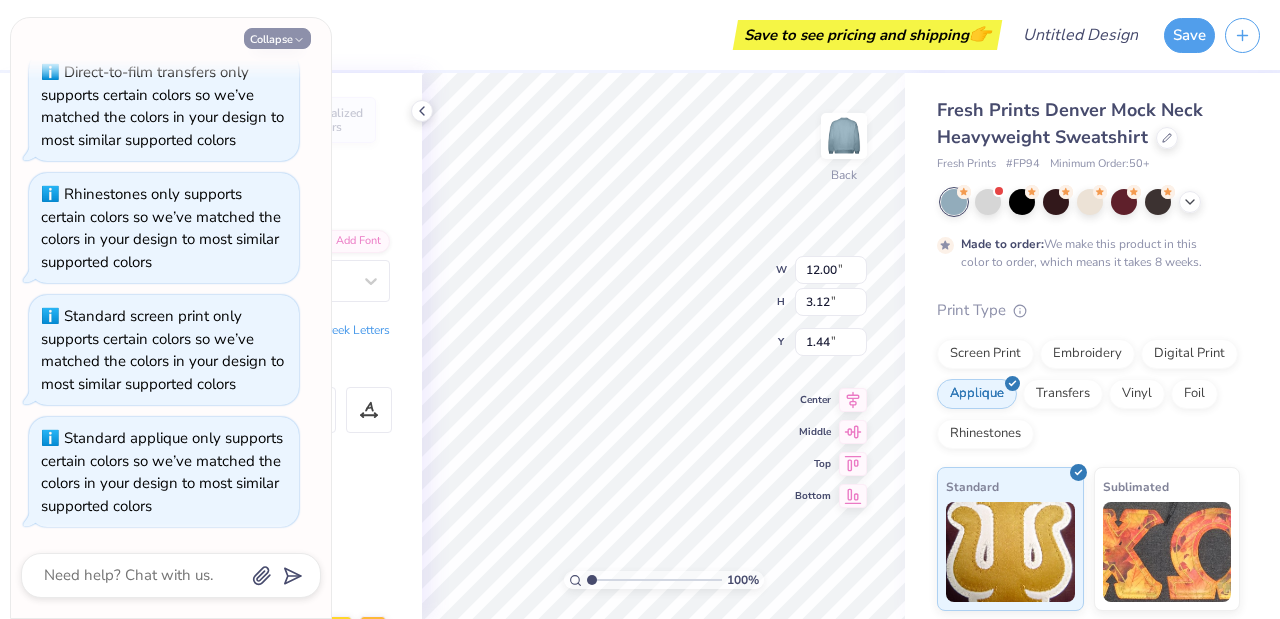 click on "Collapse" at bounding box center [277, 38] 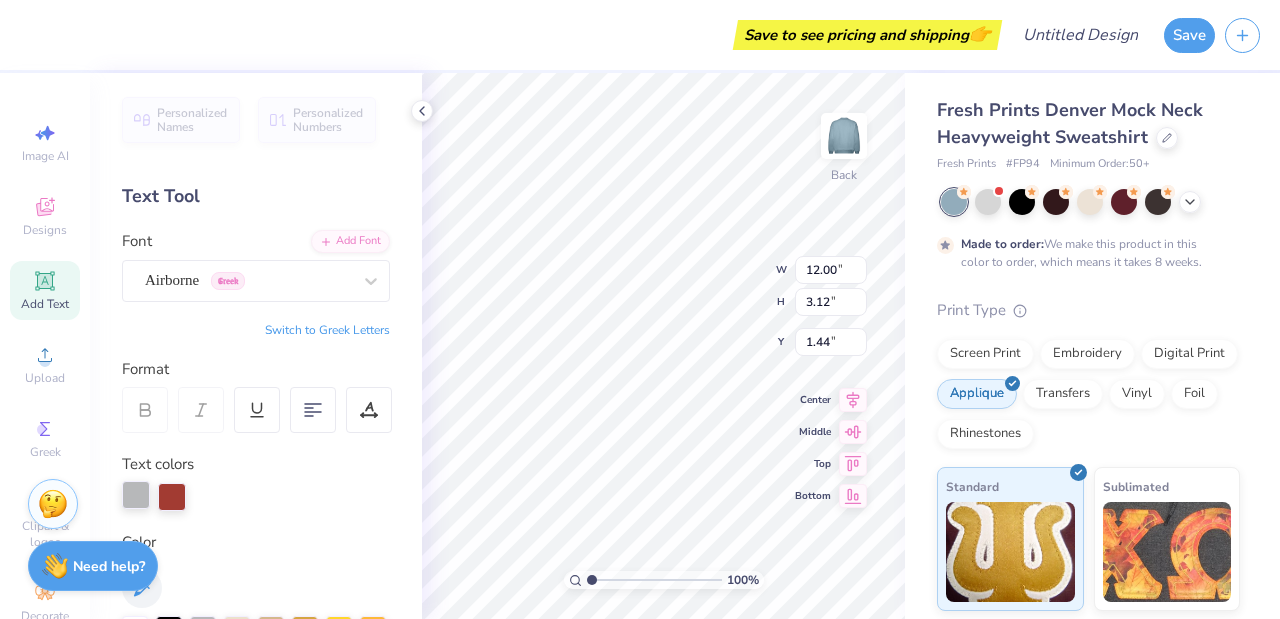 click at bounding box center (136, 495) 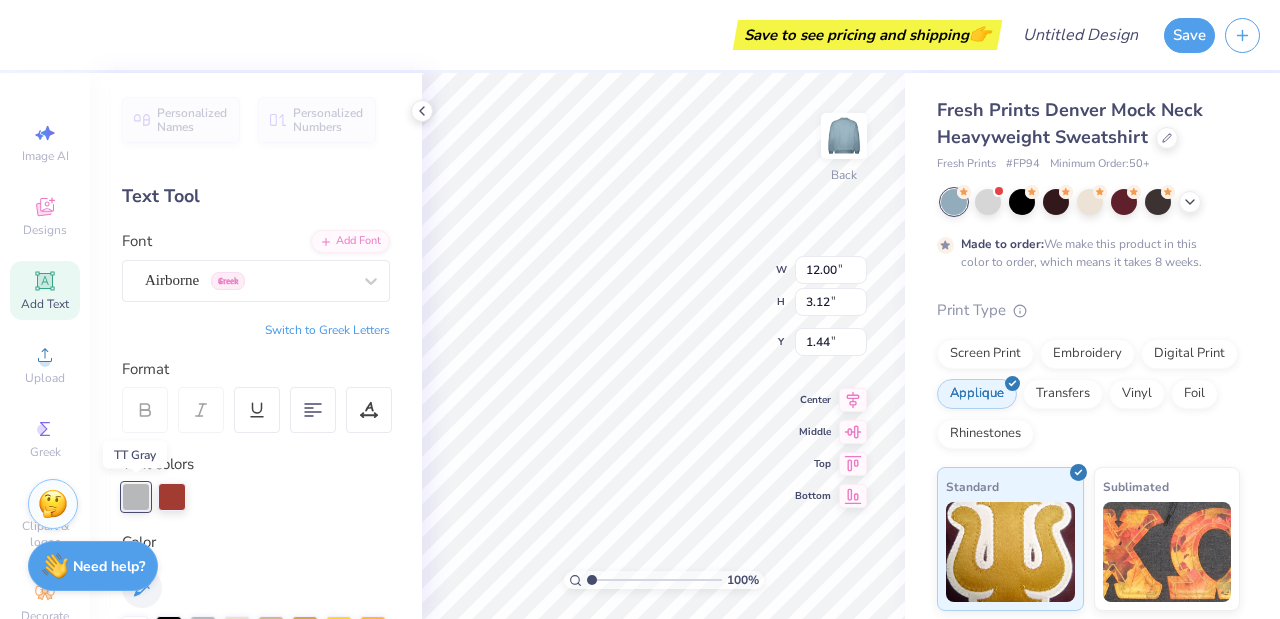 click at bounding box center (136, 497) 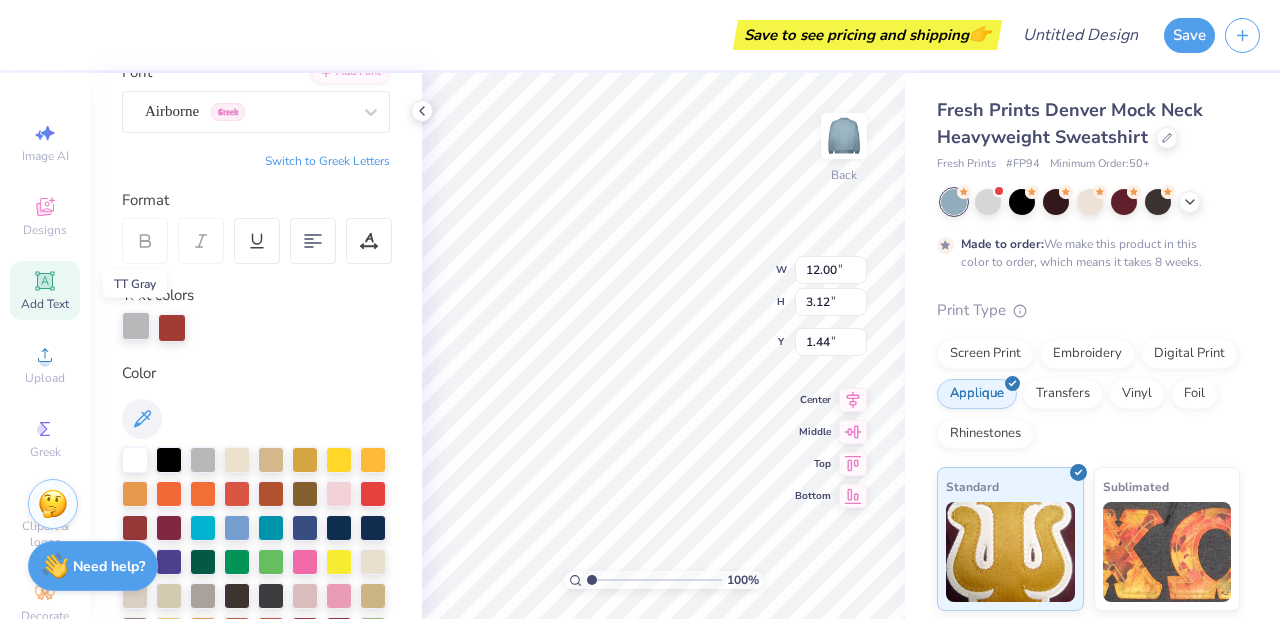 scroll, scrollTop: 171, scrollLeft: 0, axis: vertical 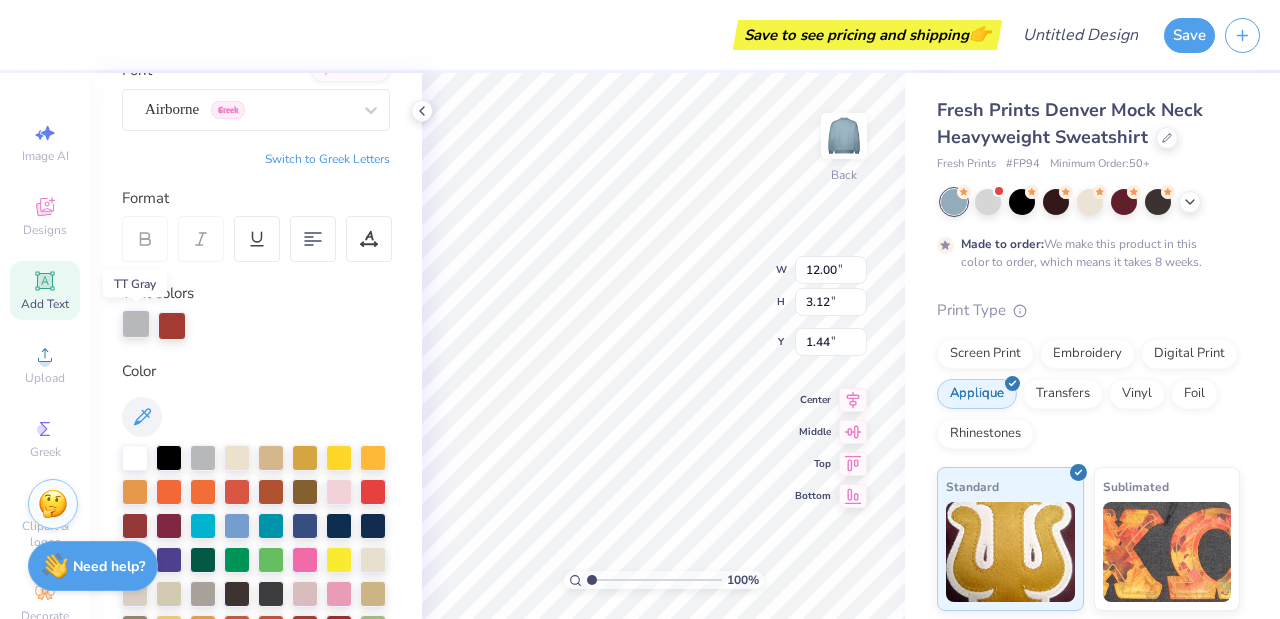 click at bounding box center (136, 324) 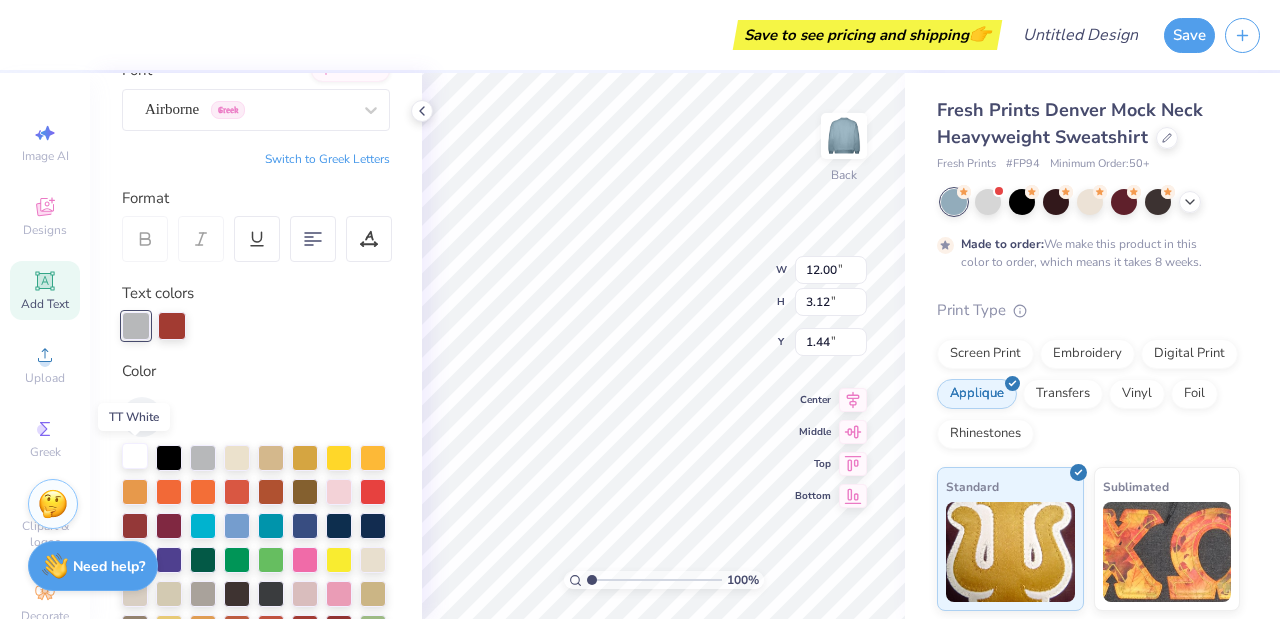 click at bounding box center [135, 456] 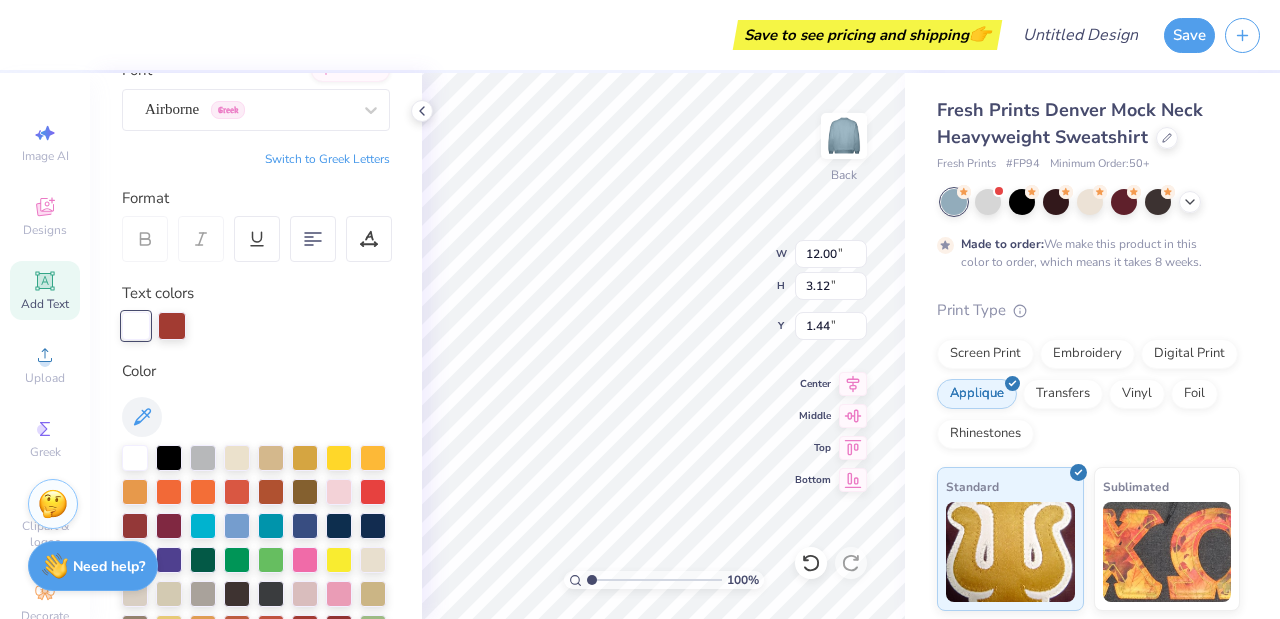 click at bounding box center (256, 326) 